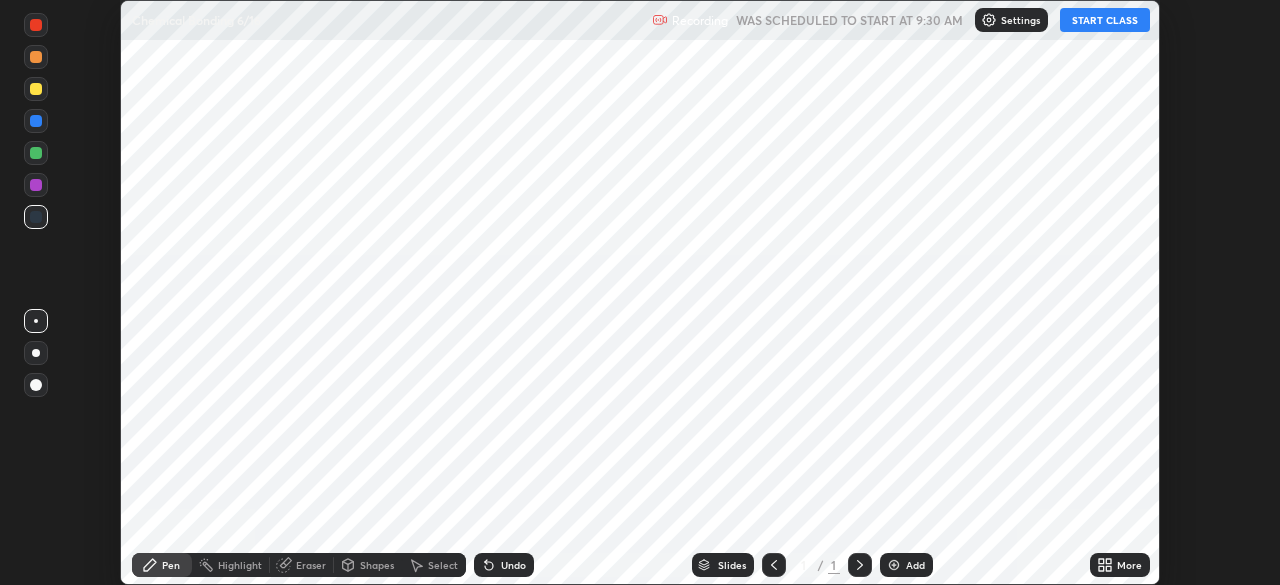 scroll, scrollTop: 0, scrollLeft: 0, axis: both 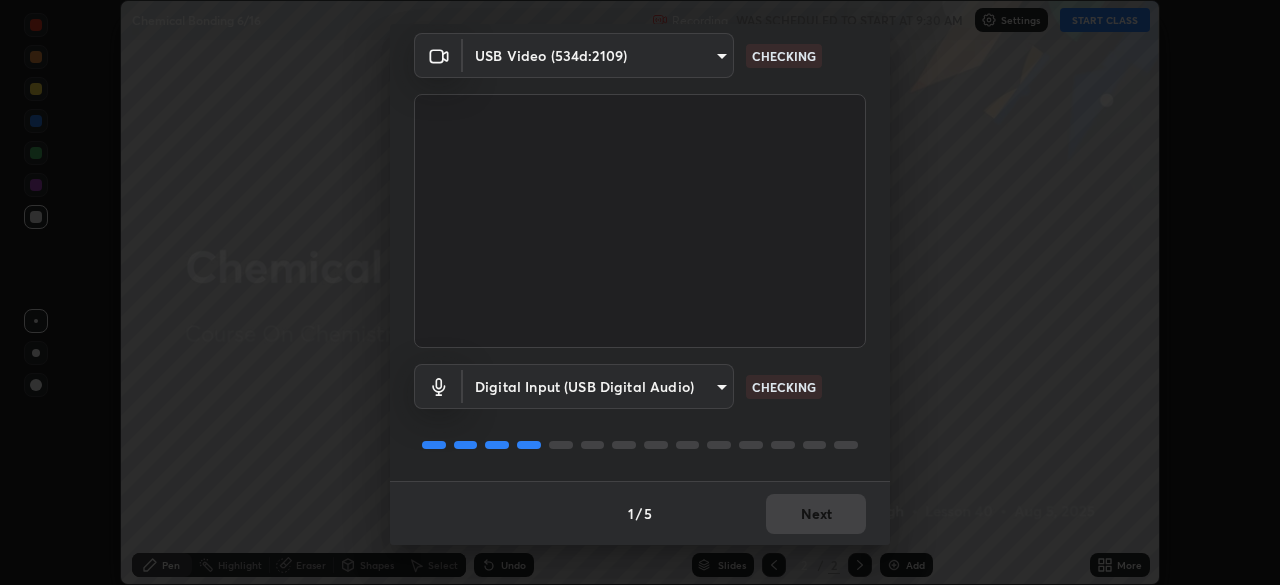 click on "1 / 5 Next" at bounding box center [640, 513] 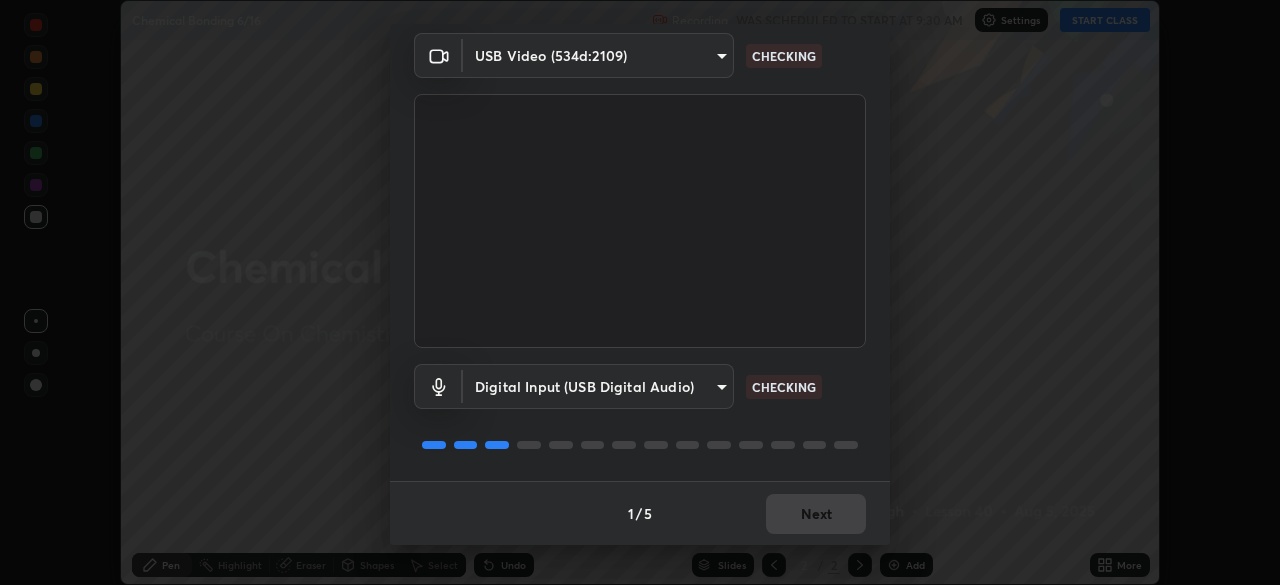 click on "1 / 5 Next" at bounding box center [640, 513] 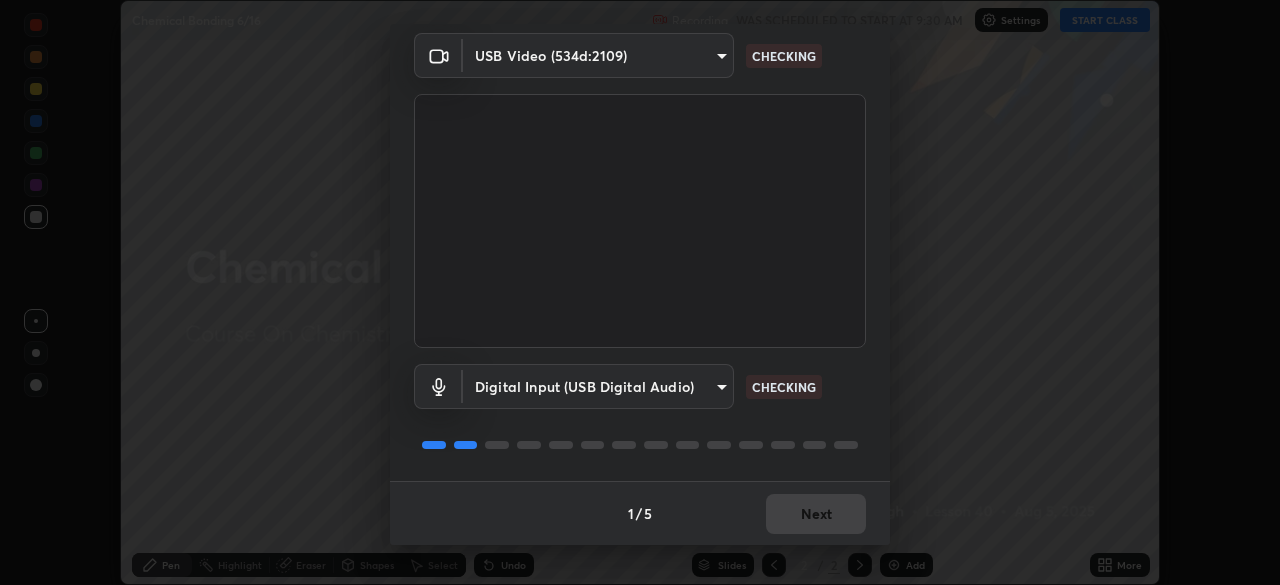 click on "1 / 5 Next" at bounding box center [640, 513] 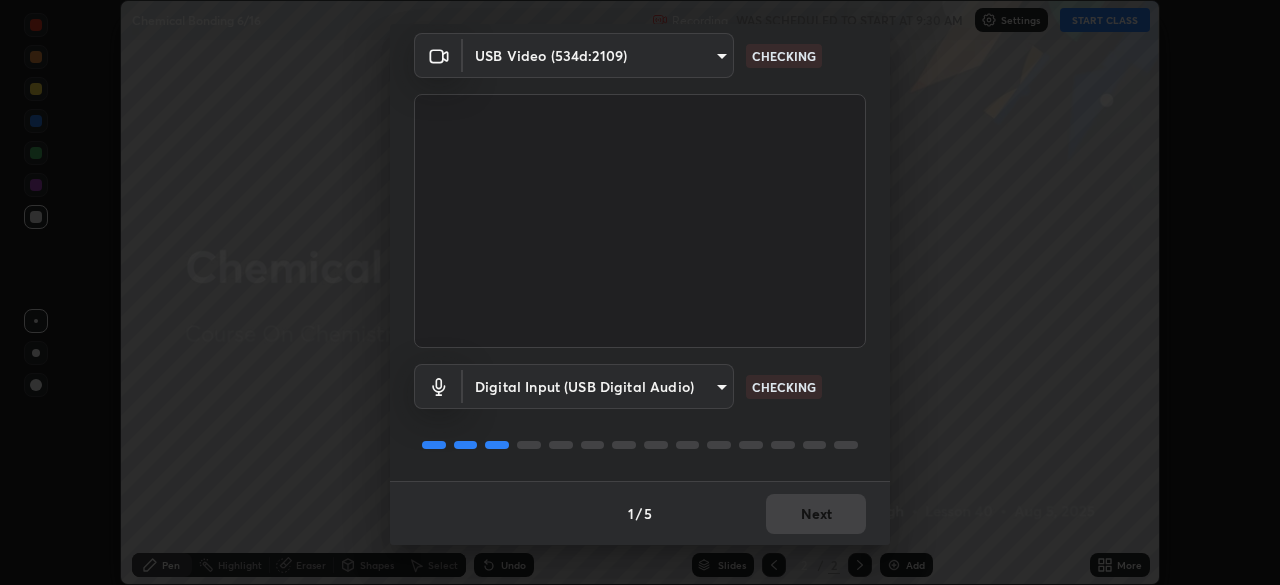 click on "1 / 5 Next" at bounding box center [640, 513] 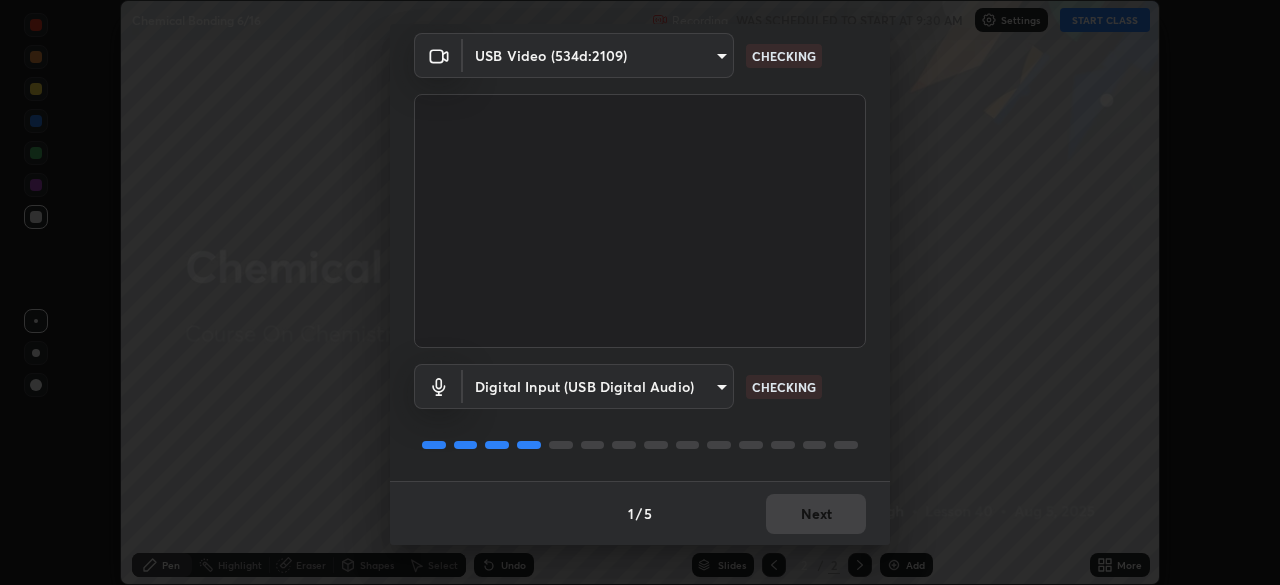 click on "1 / 5 Next" at bounding box center [640, 513] 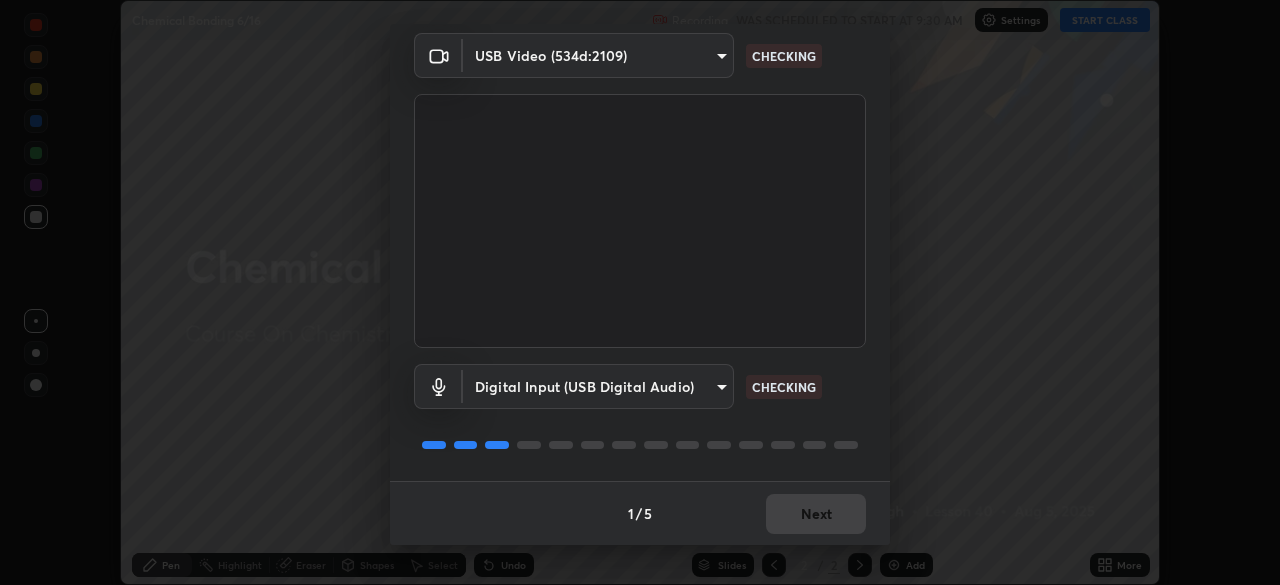 click on "Next" at bounding box center [816, 514] 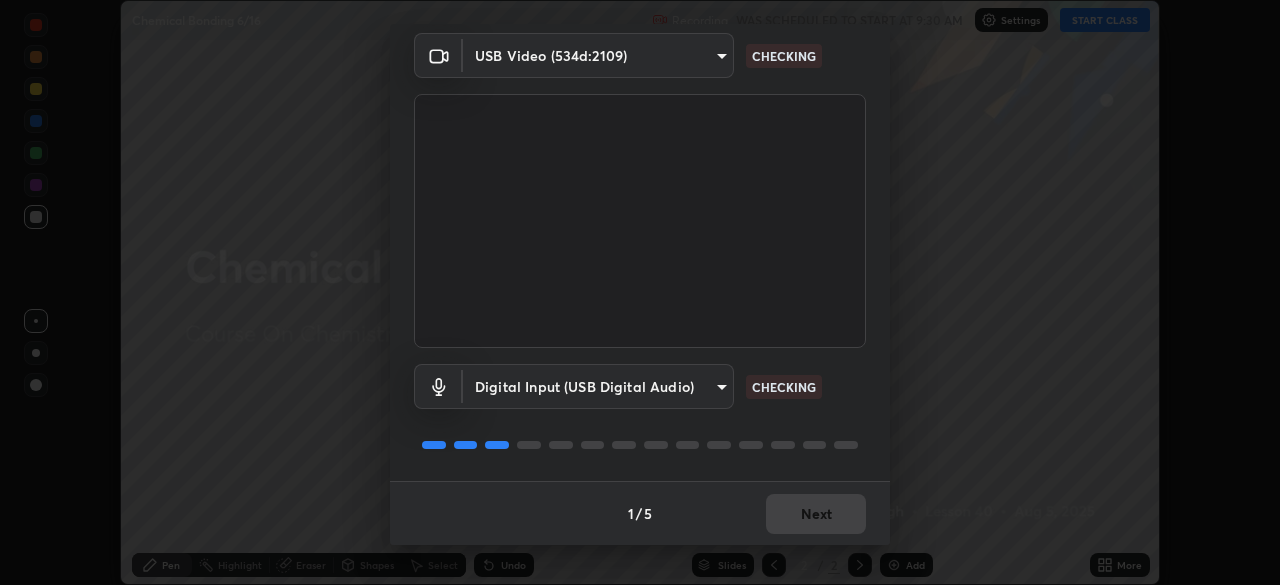 scroll, scrollTop: 0, scrollLeft: 0, axis: both 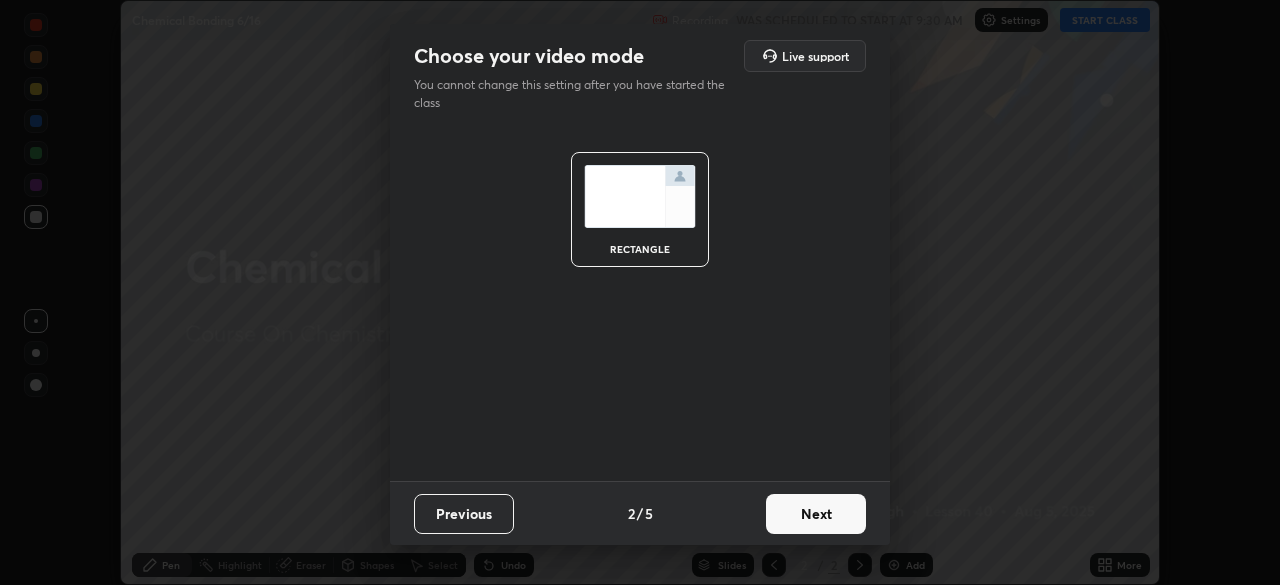 click on "Next" at bounding box center (816, 514) 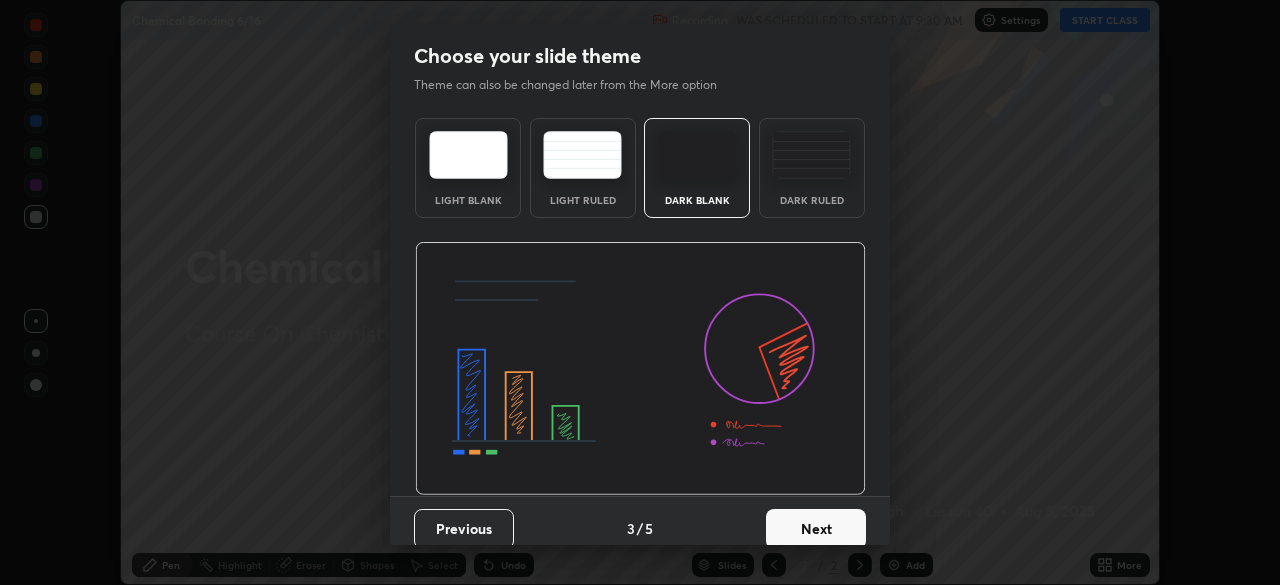 click on "Next" at bounding box center (816, 529) 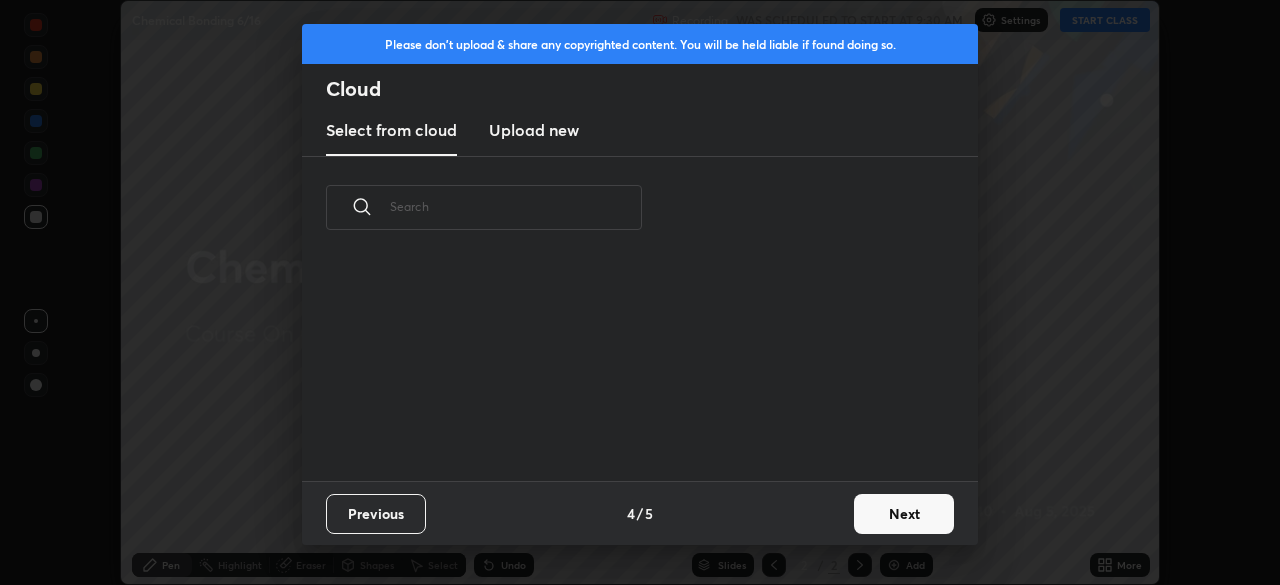 click on "Previous 4 / 5 Next" at bounding box center (640, 513) 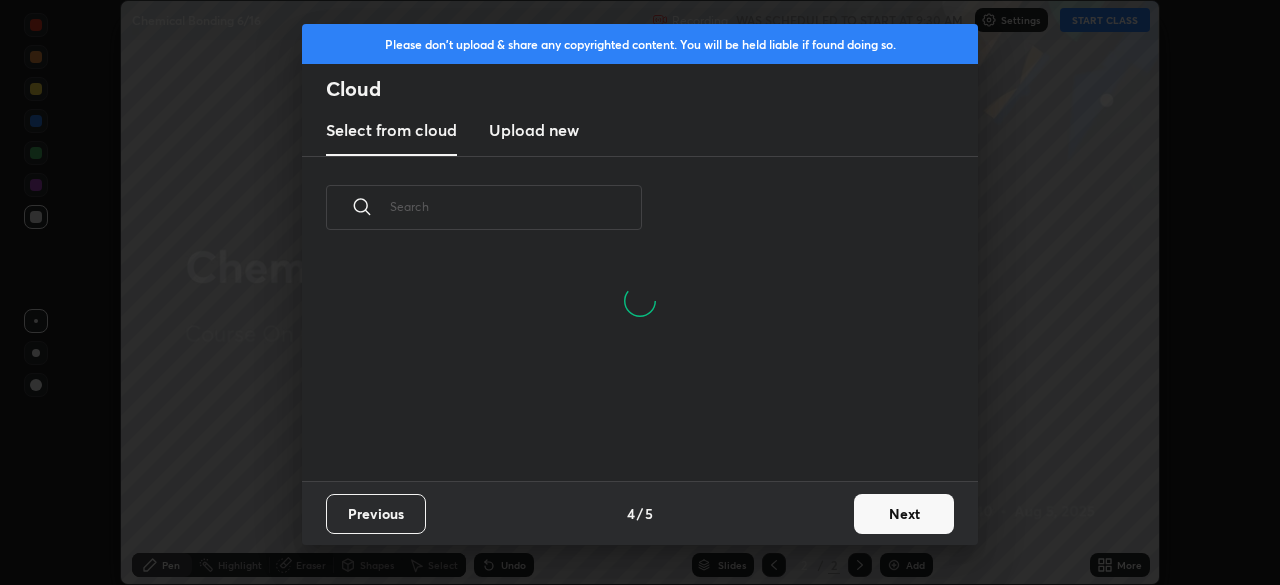 click on "Next" at bounding box center [904, 514] 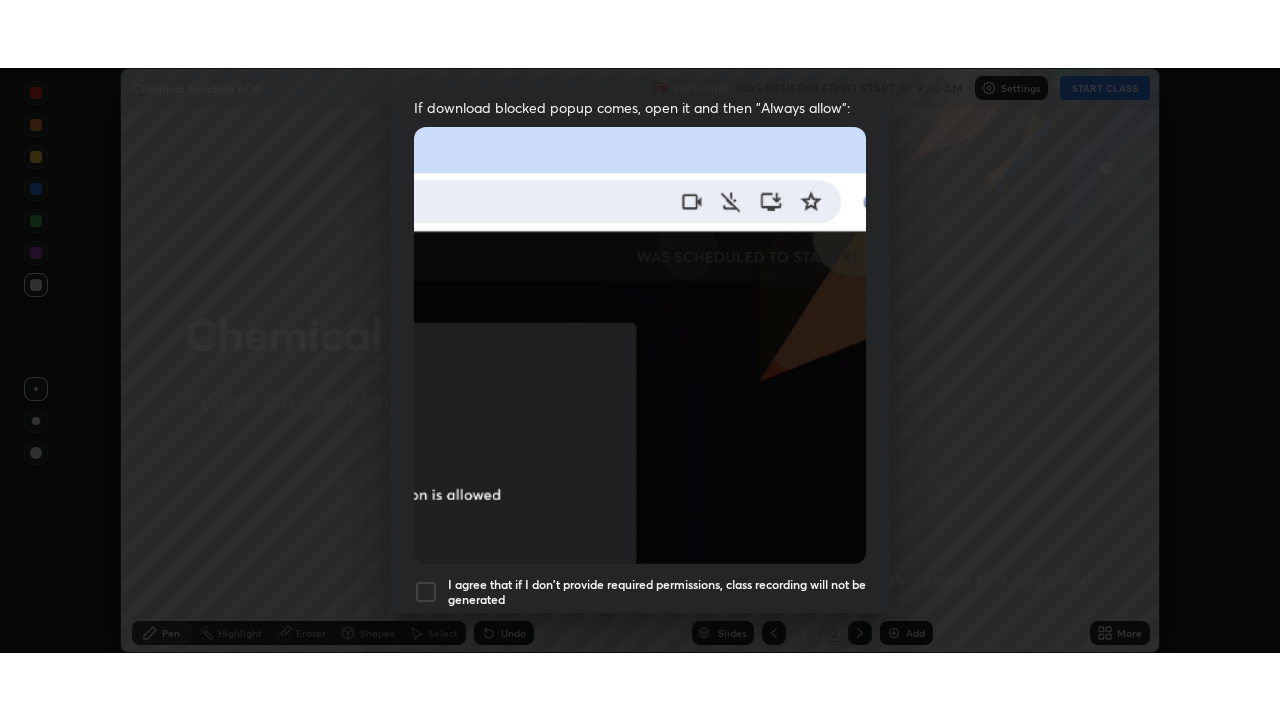 scroll, scrollTop: 479, scrollLeft: 0, axis: vertical 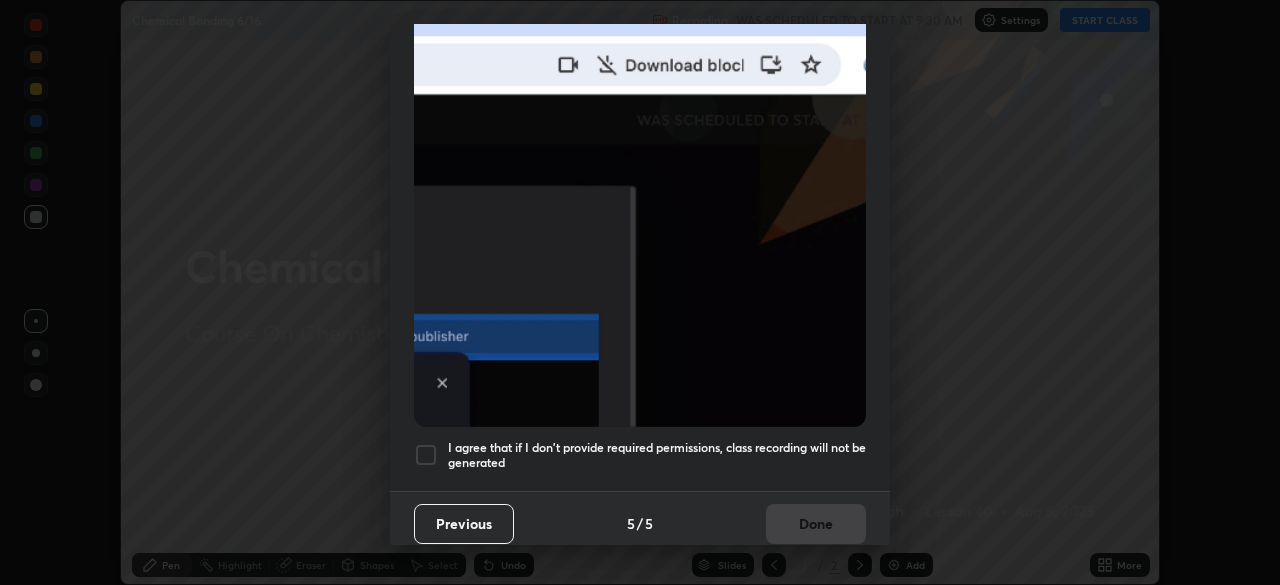 click on "I agree that if I don't provide required permissions, class recording will not be generated" at bounding box center [657, 455] 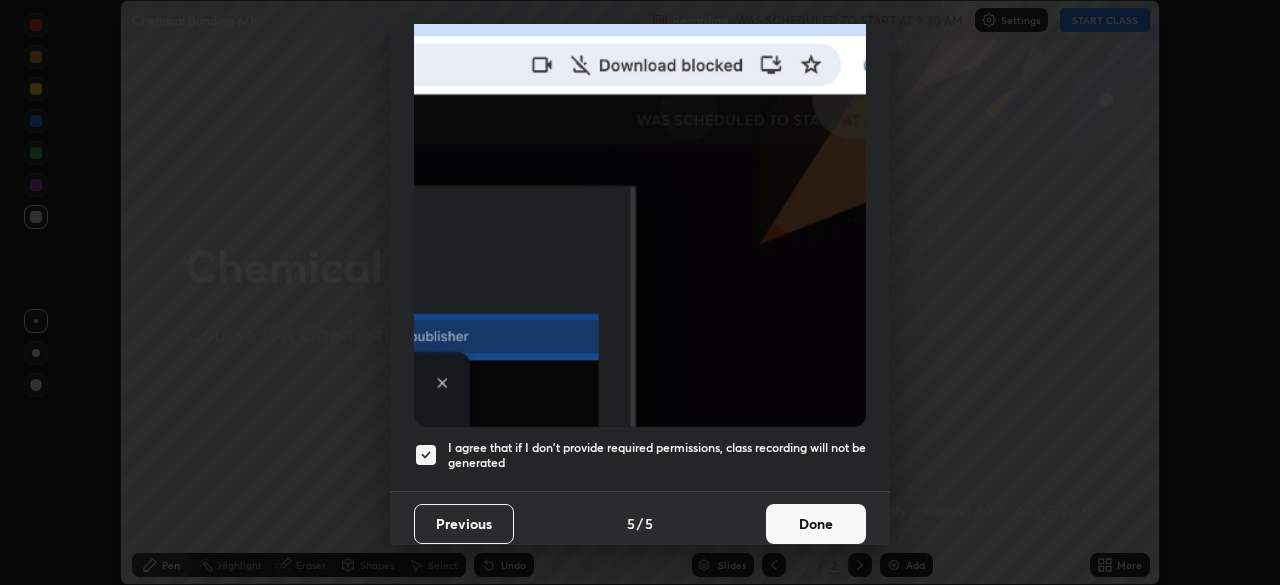 click on "Done" at bounding box center (816, 524) 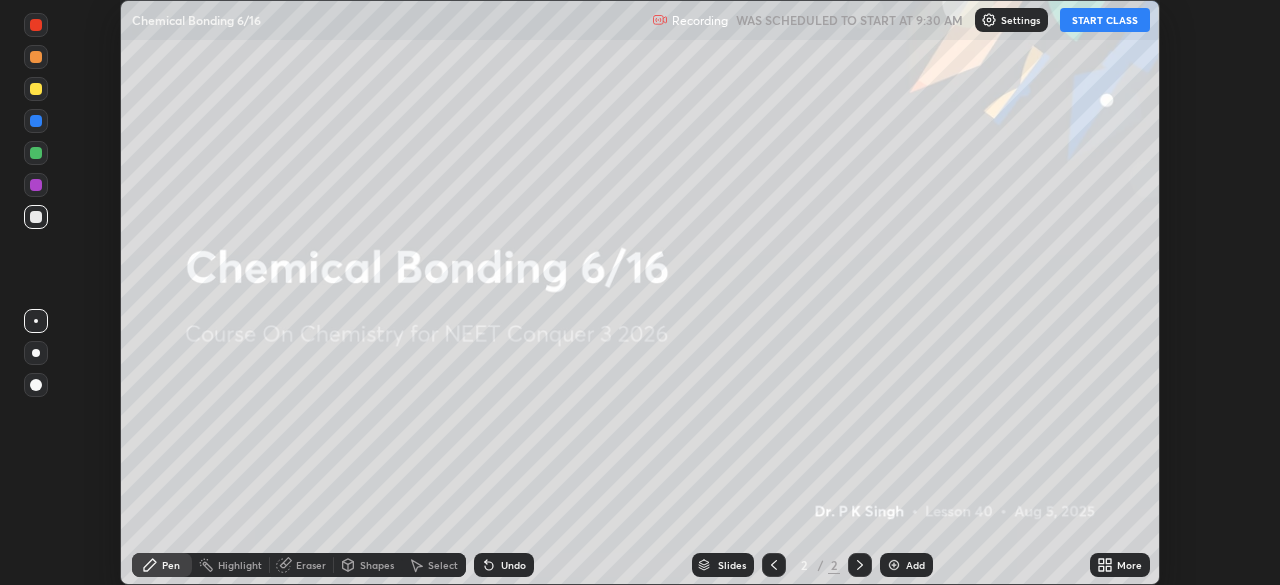 click 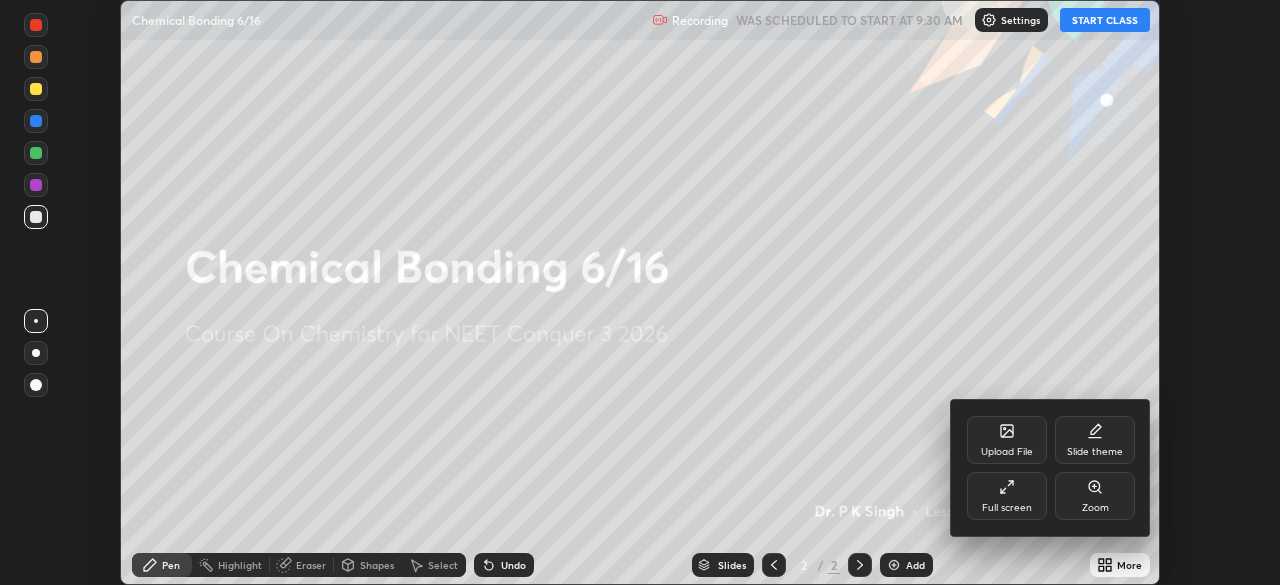 click on "Full screen" at bounding box center [1007, 496] 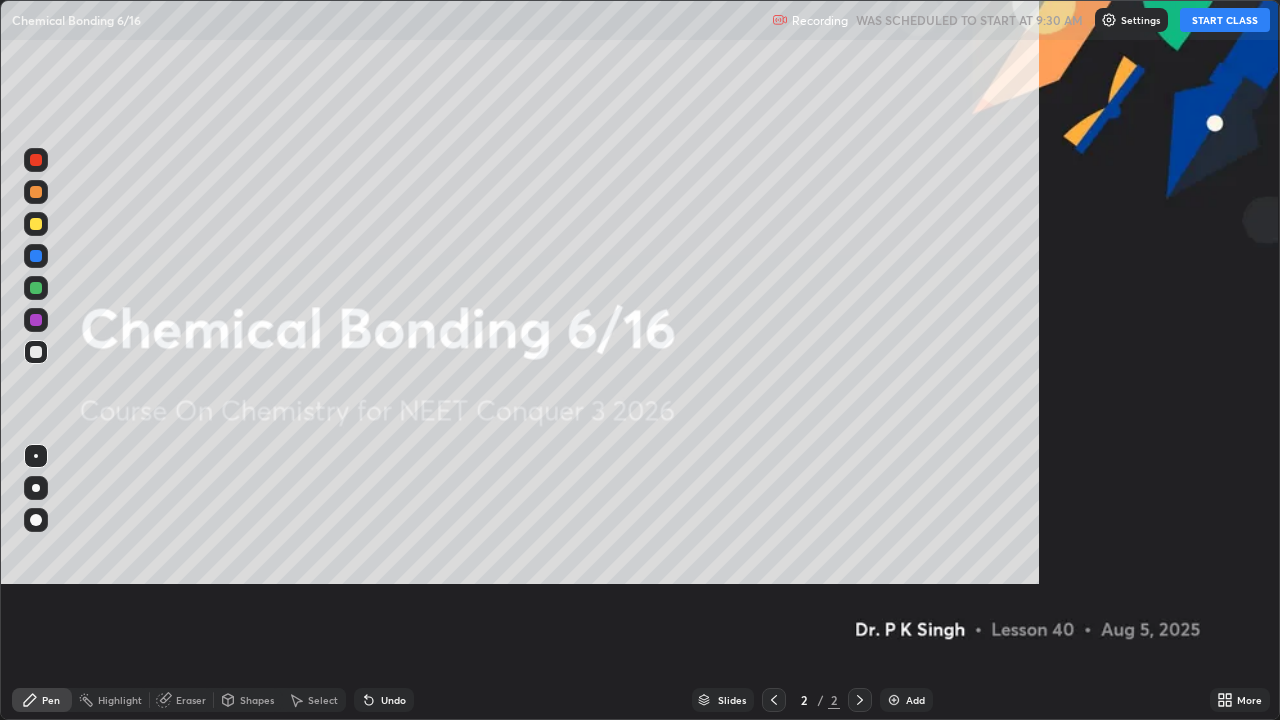 scroll, scrollTop: 99280, scrollLeft: 98720, axis: both 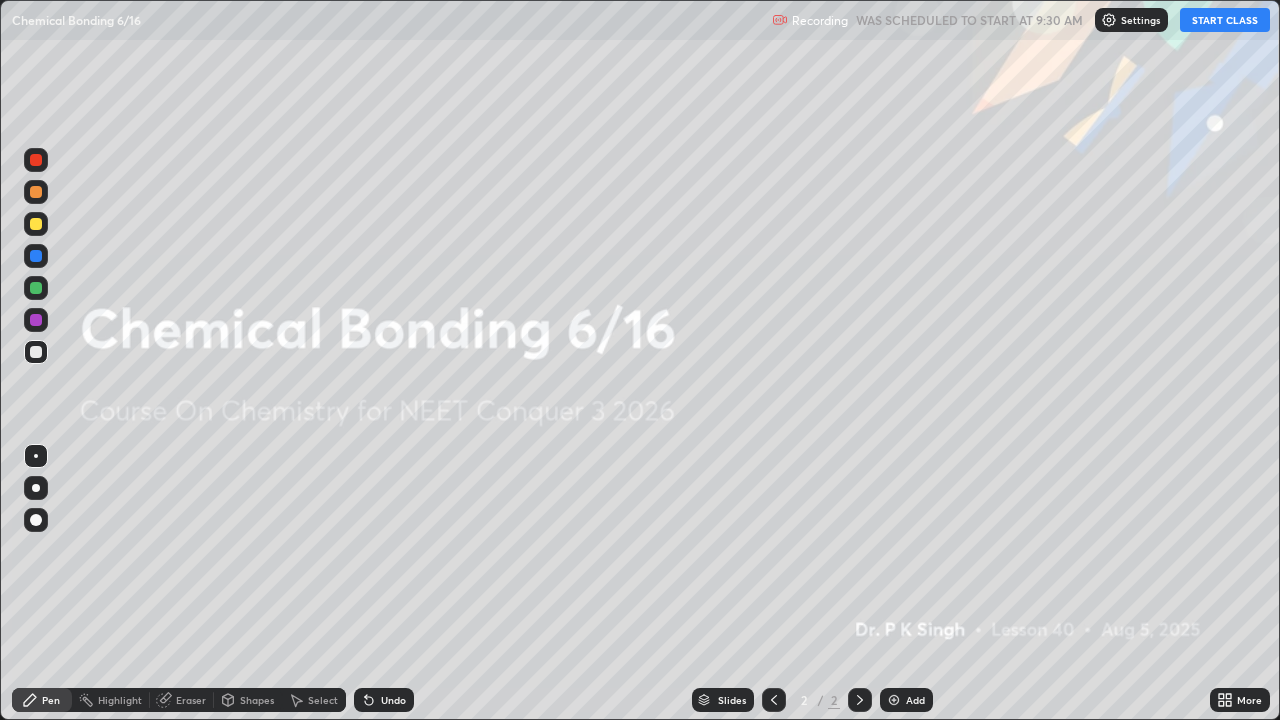 click on "START CLASS" at bounding box center (1225, 20) 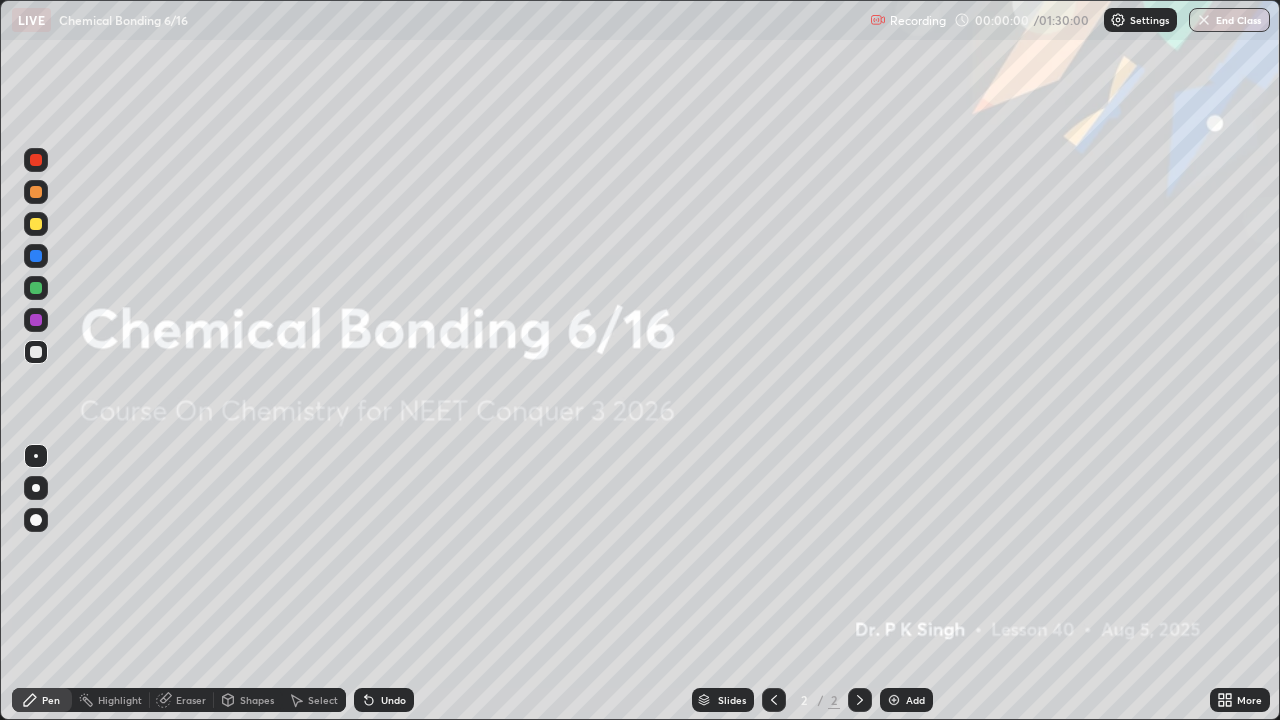 click 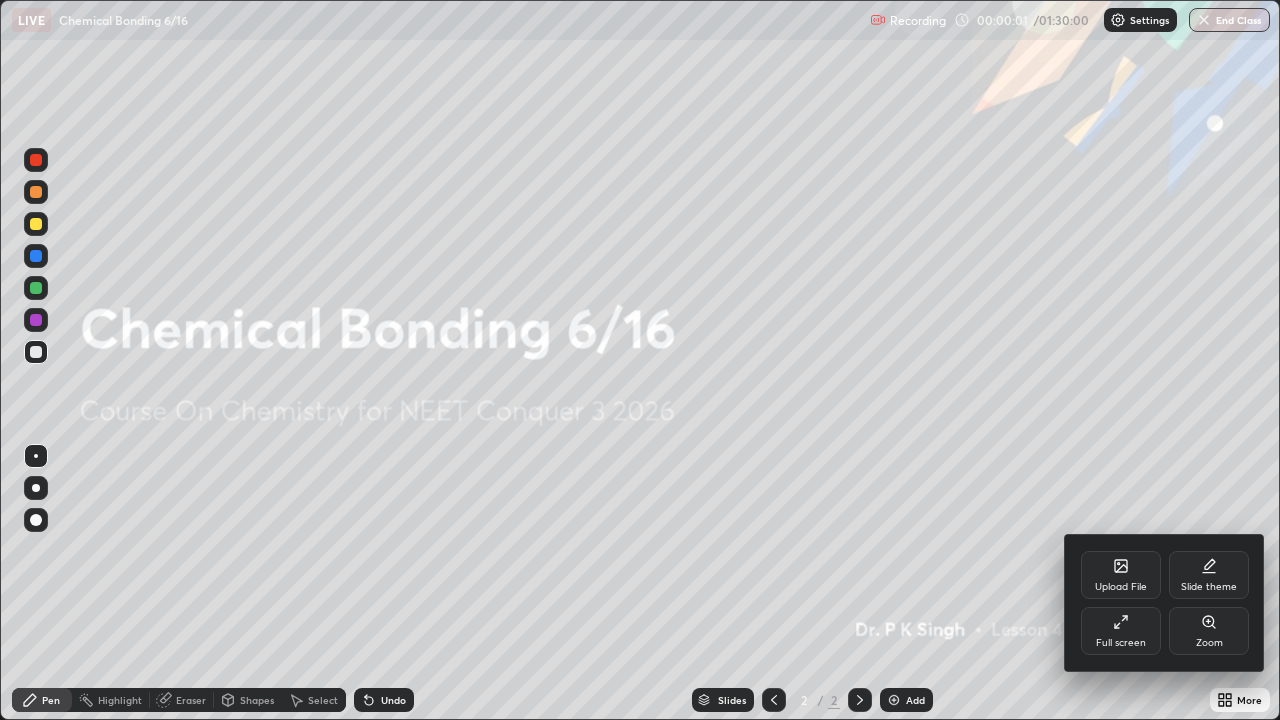 click 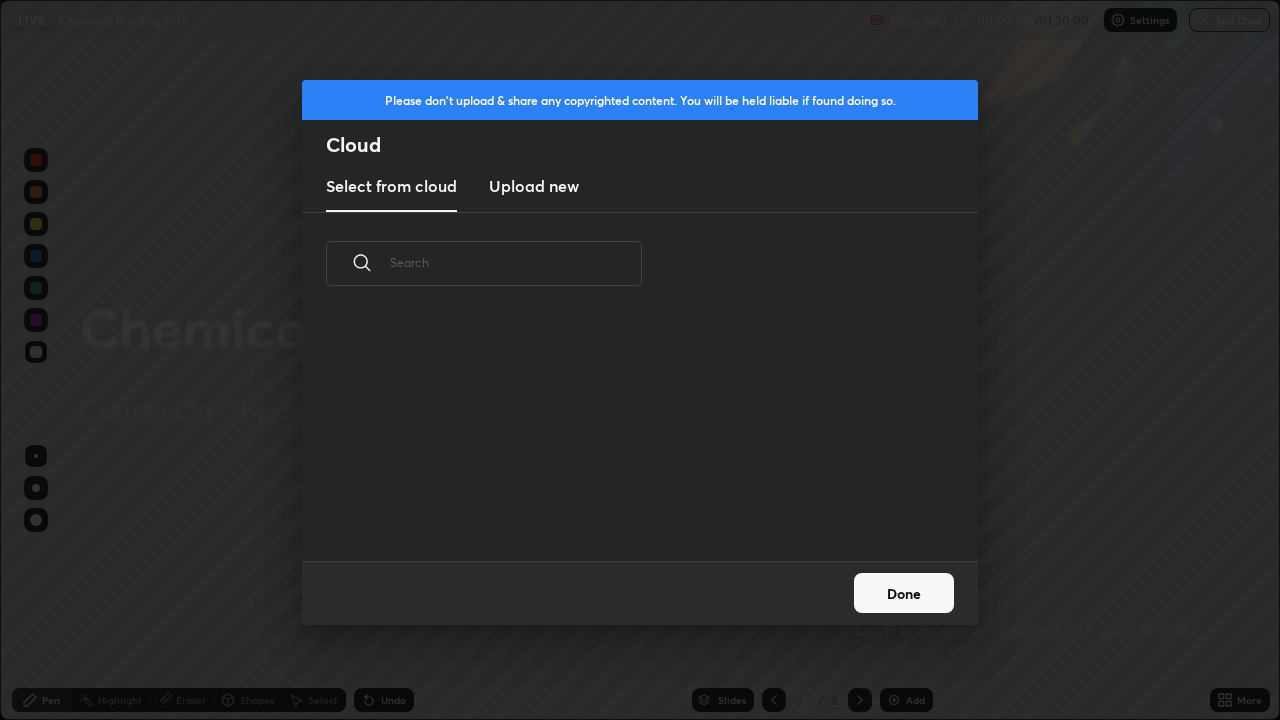scroll, scrollTop: 7, scrollLeft: 11, axis: both 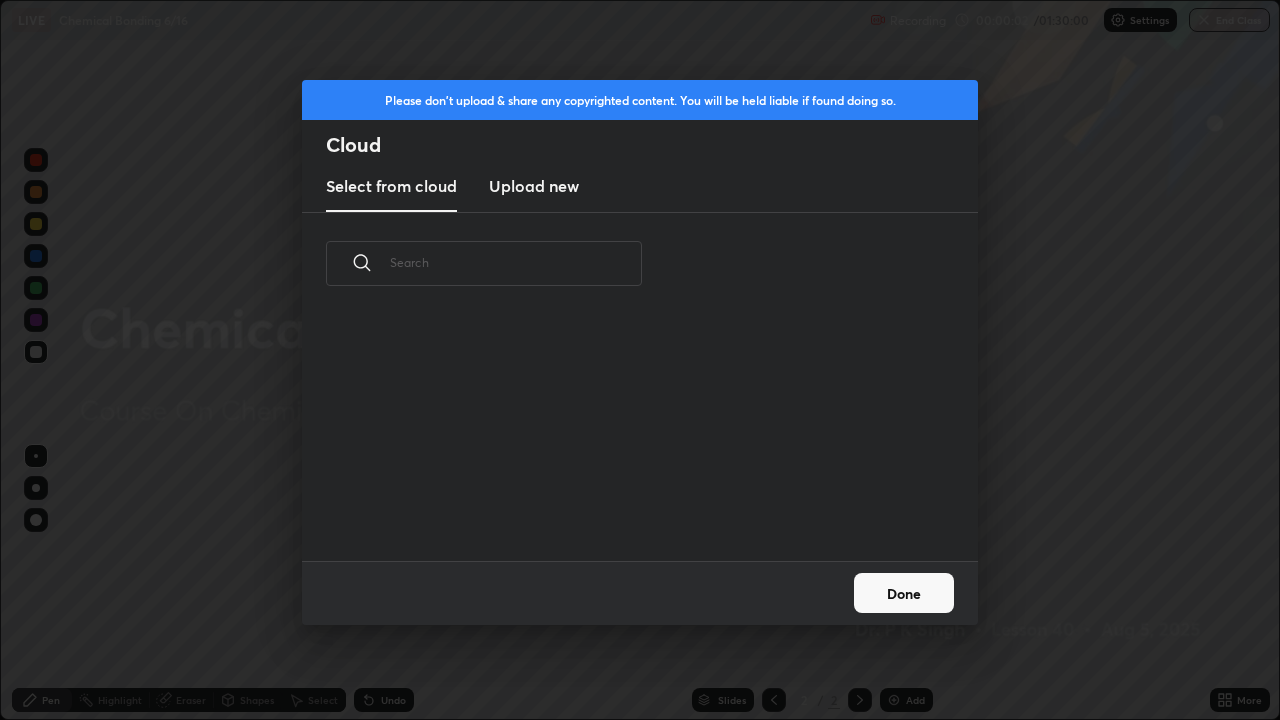 click on "Upload new" at bounding box center (534, 186) 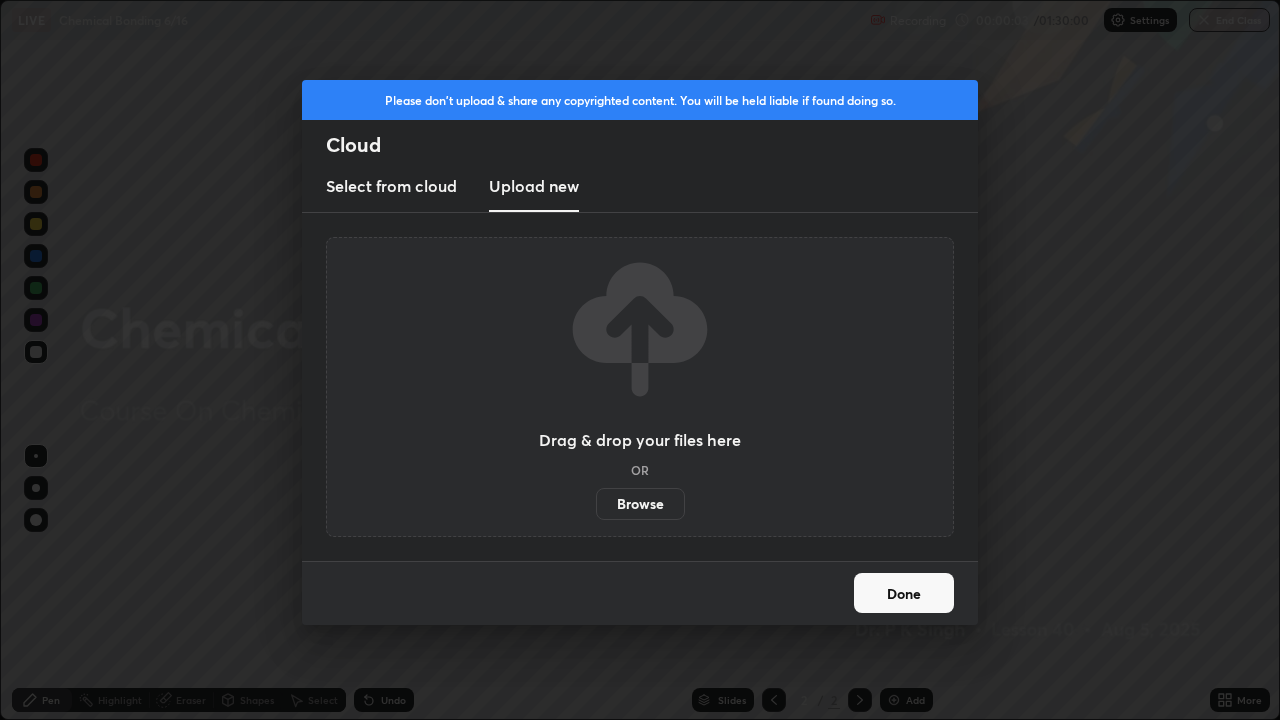 click on "Browse" at bounding box center [640, 504] 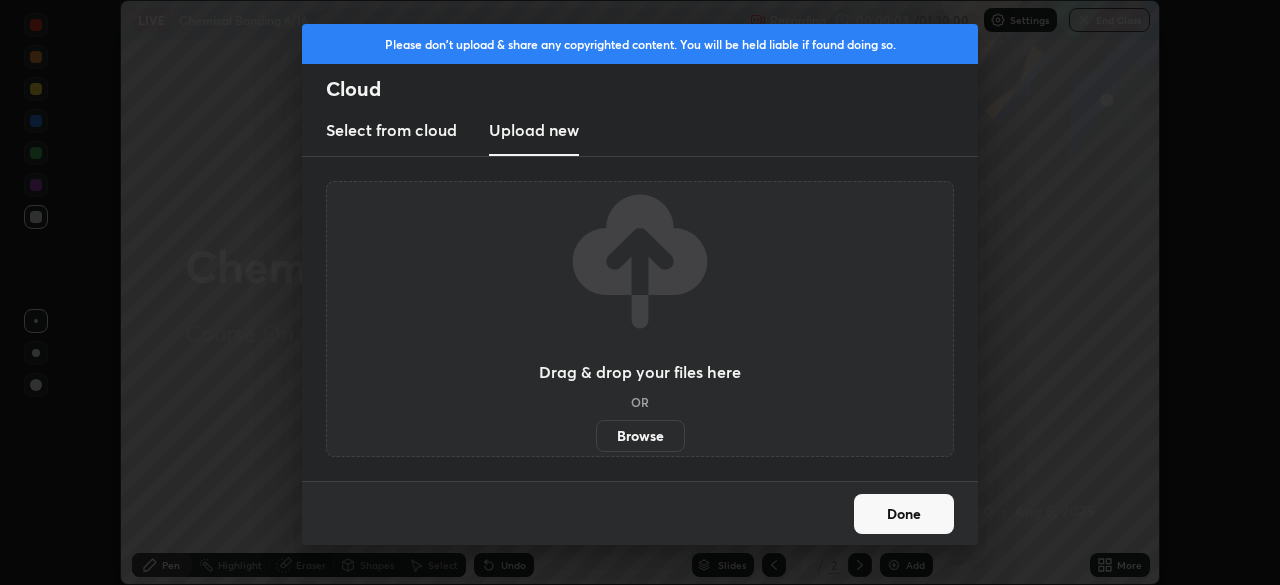 scroll, scrollTop: 585, scrollLeft: 1280, axis: both 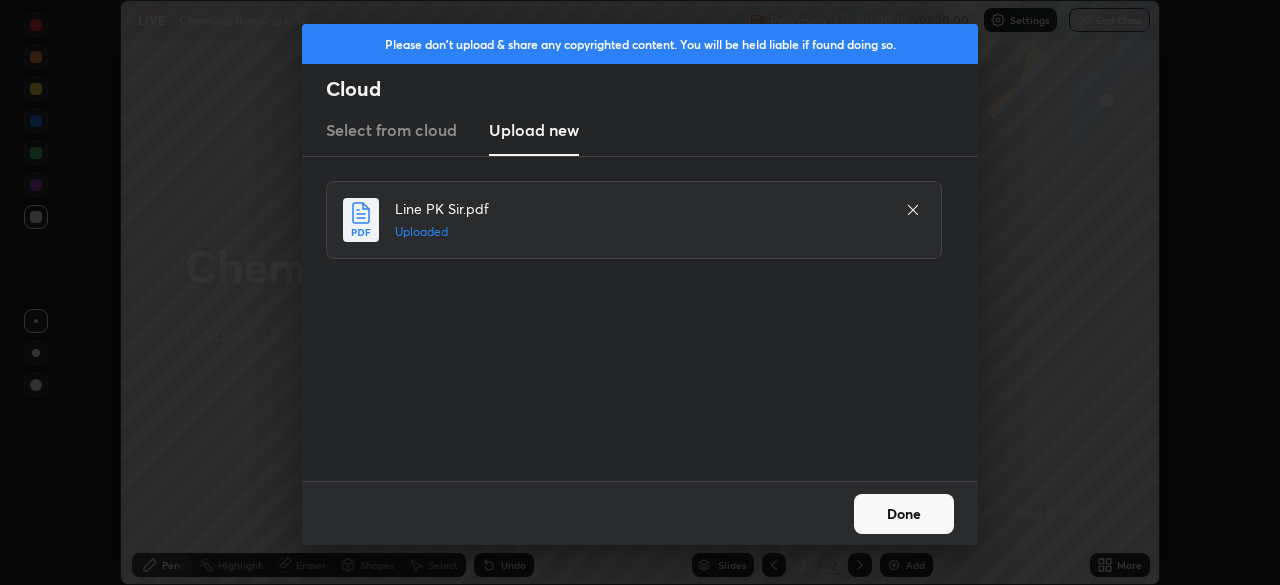 click on "Done" at bounding box center (904, 514) 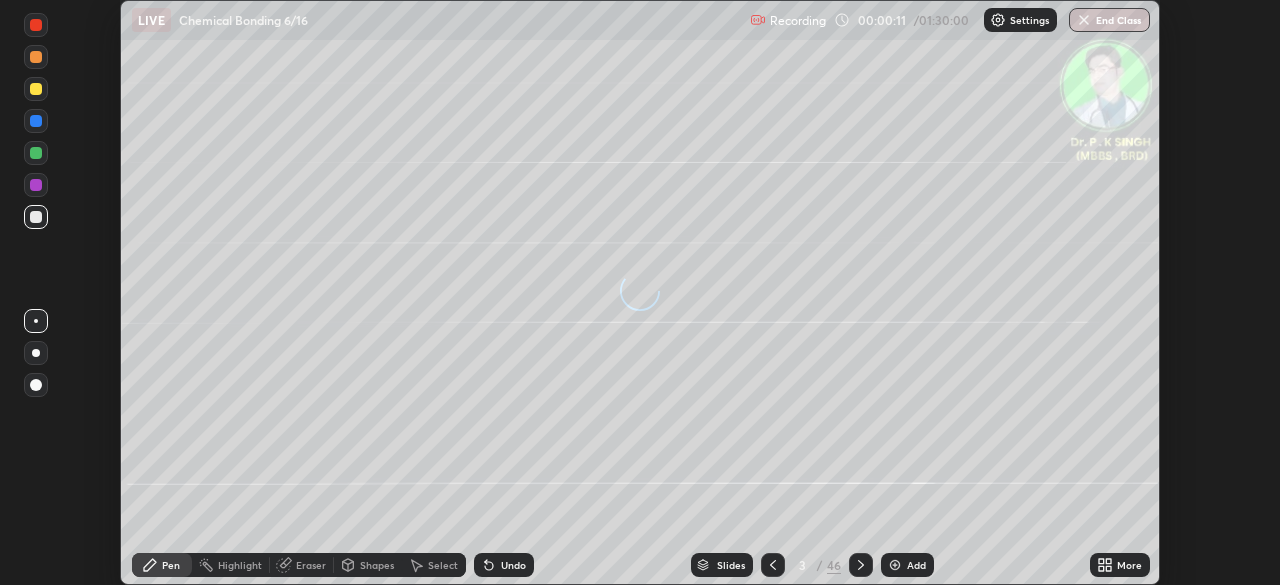 click 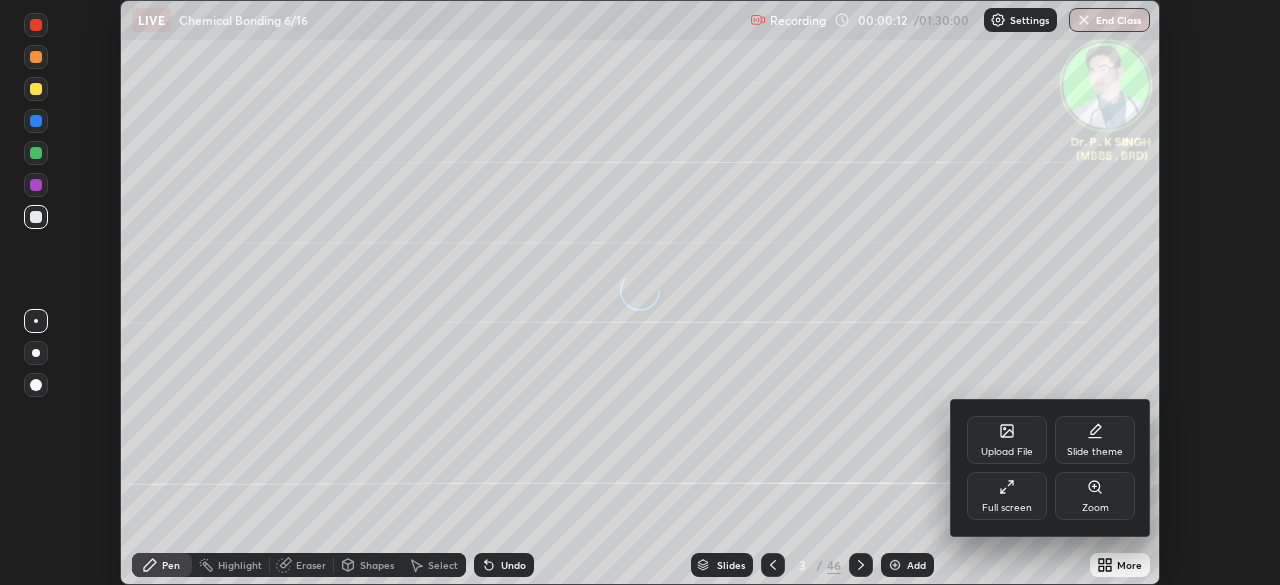 click on "Full screen" at bounding box center (1007, 496) 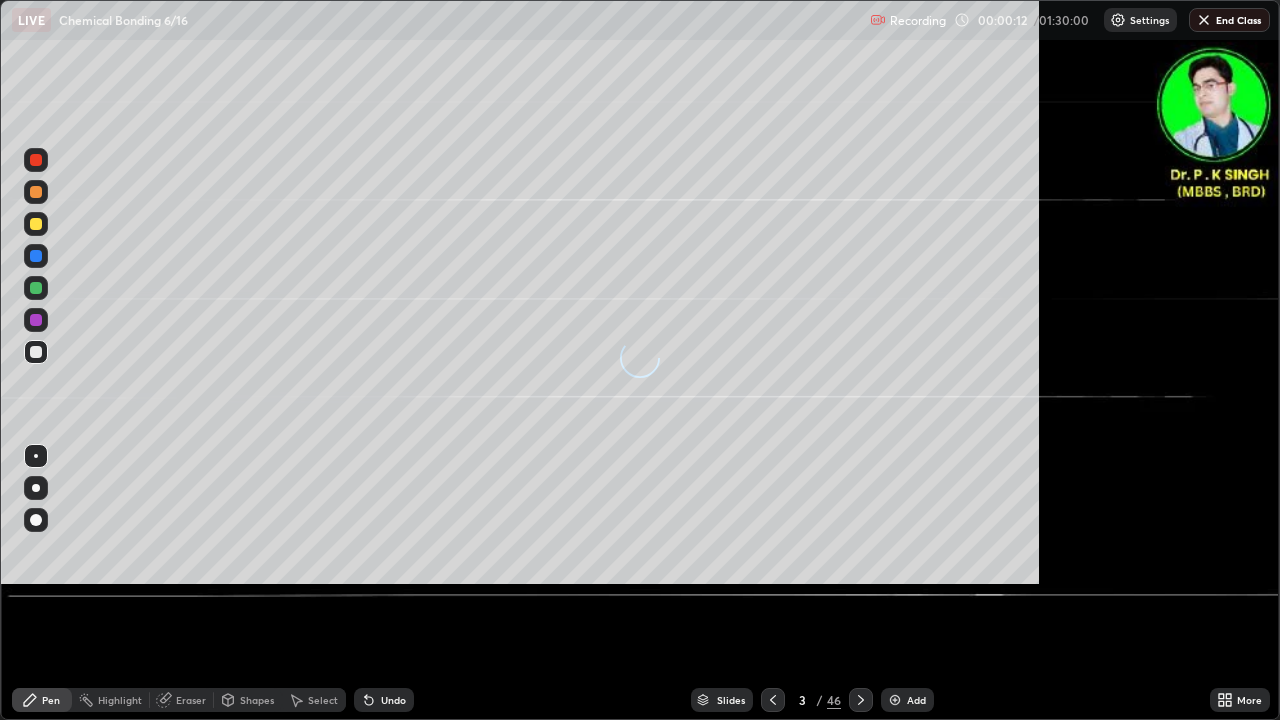 scroll, scrollTop: 99280, scrollLeft: 98720, axis: both 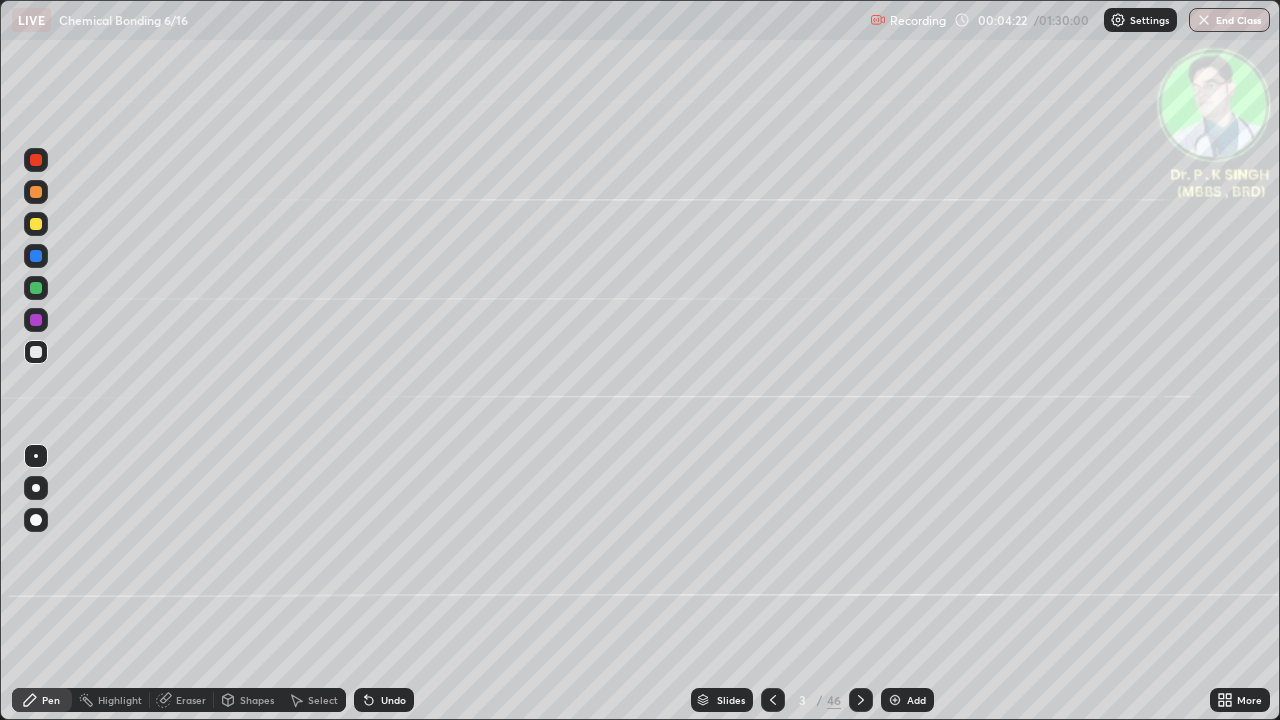 click at bounding box center (36, 256) 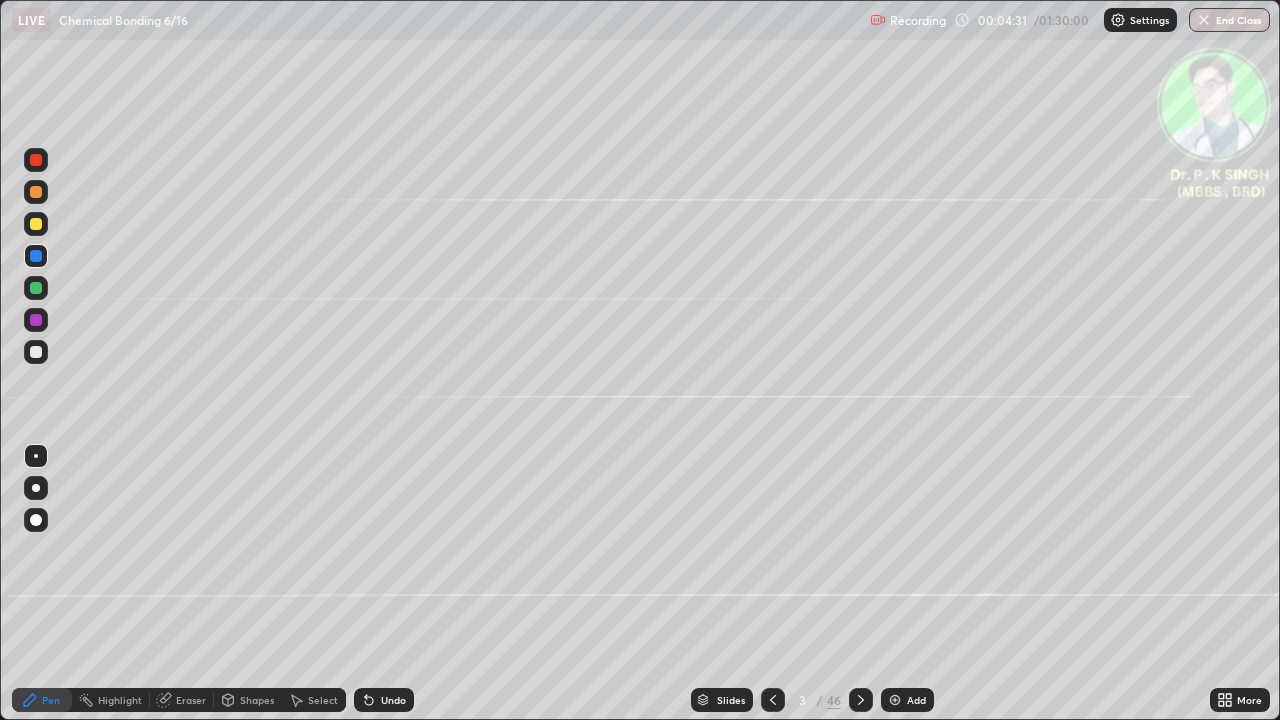 click at bounding box center [36, 224] 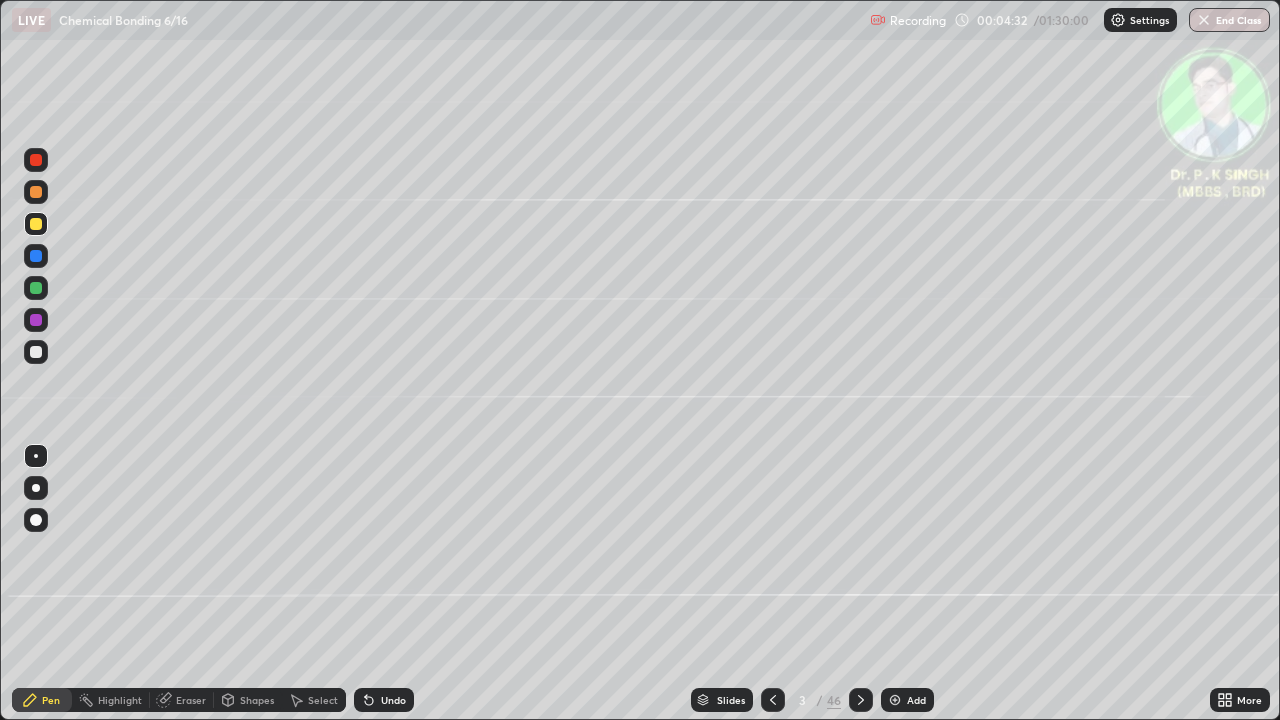 click at bounding box center [36, 256] 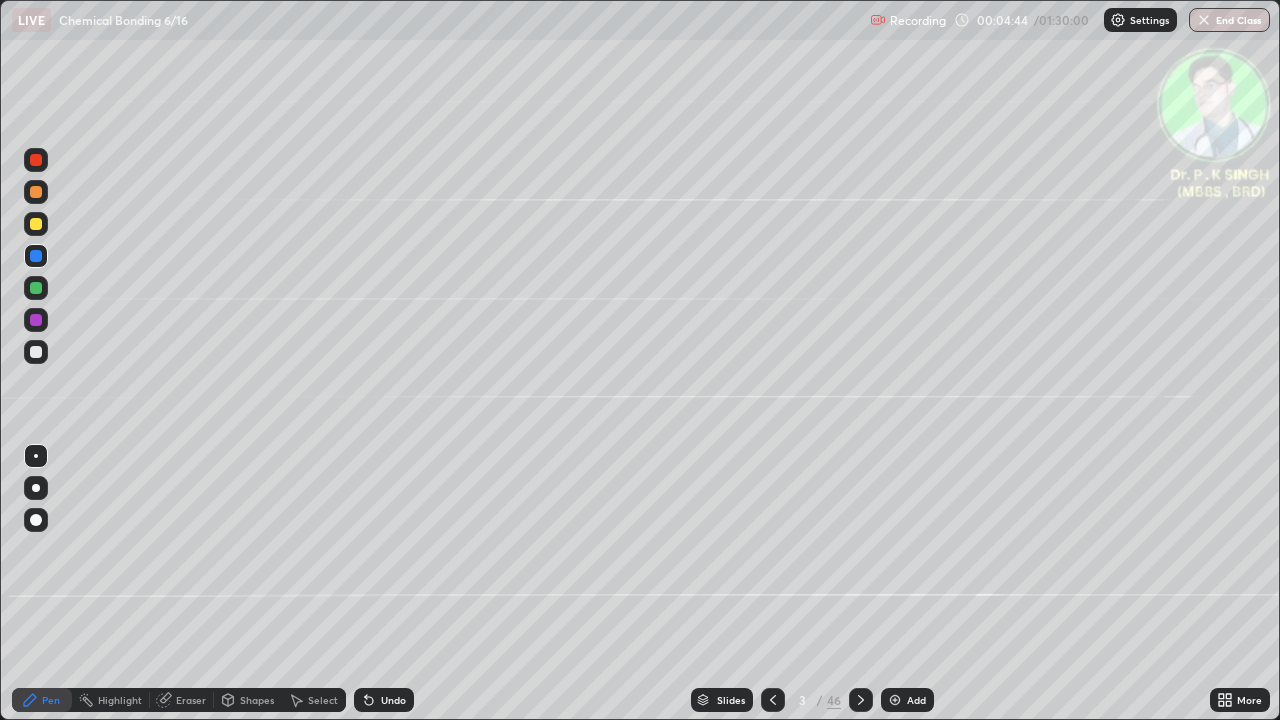 click at bounding box center [36, 224] 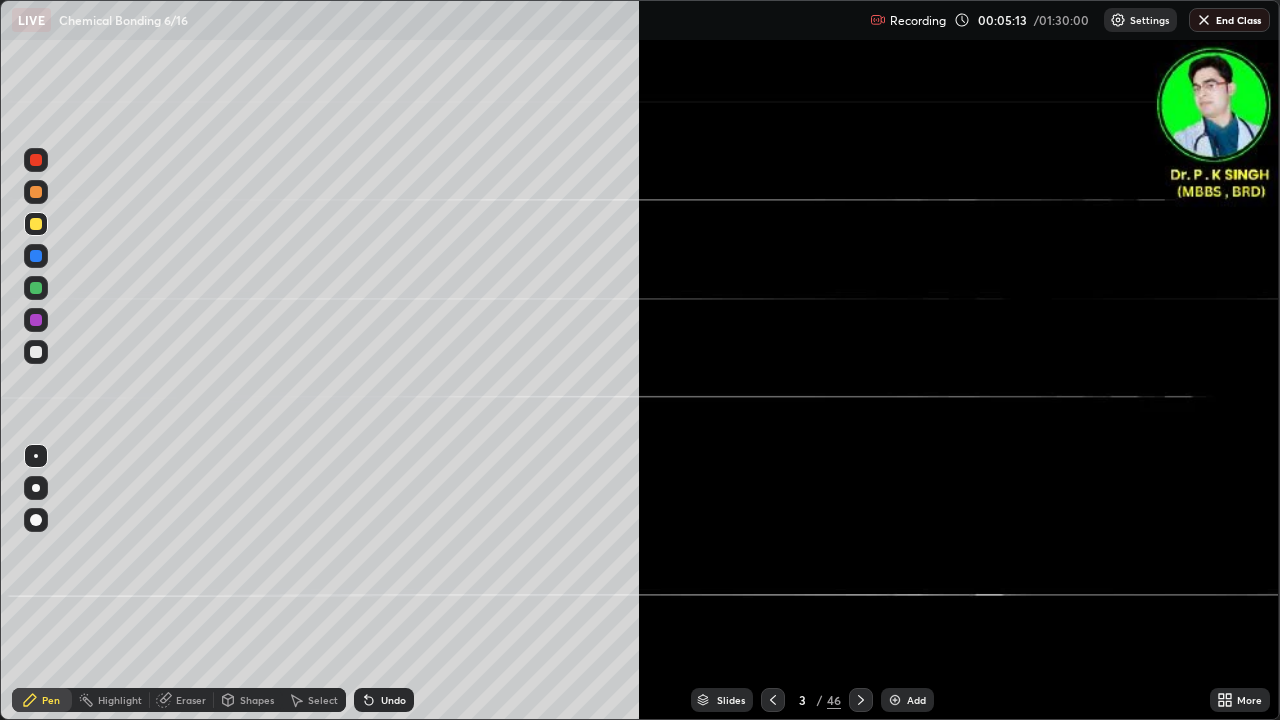 scroll, scrollTop: 720, scrollLeft: 1280, axis: both 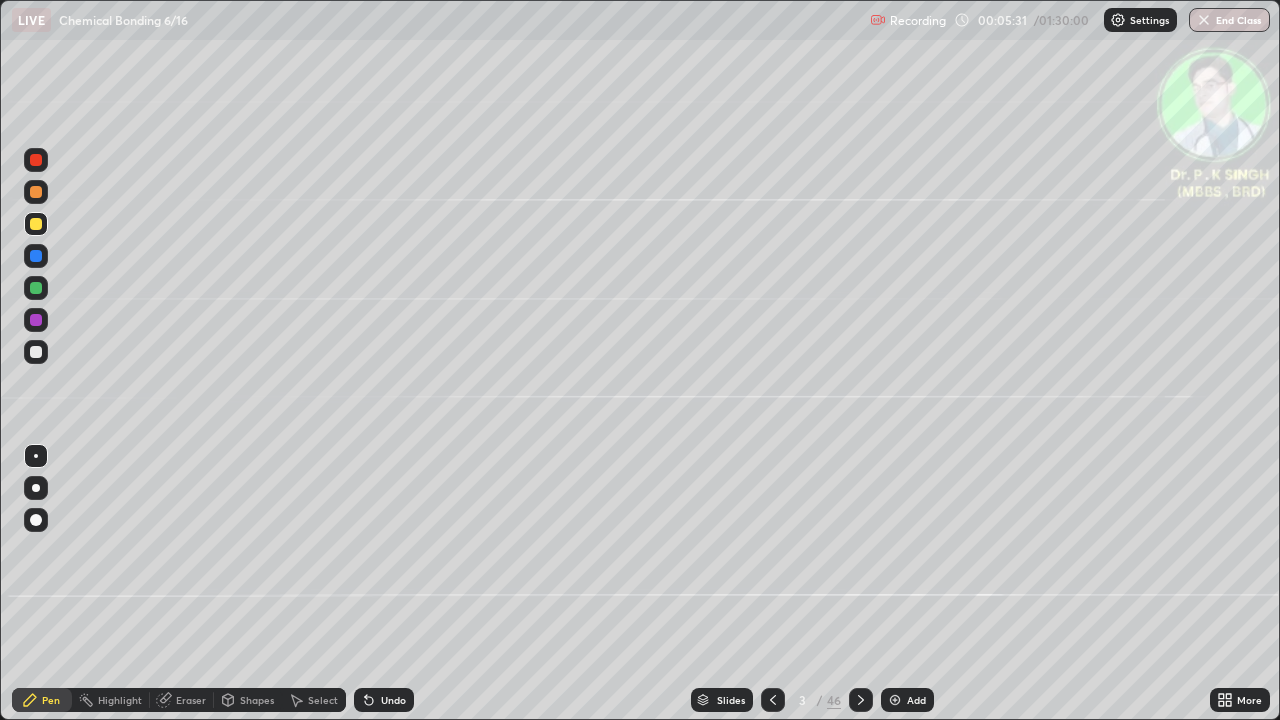 click at bounding box center [36, 224] 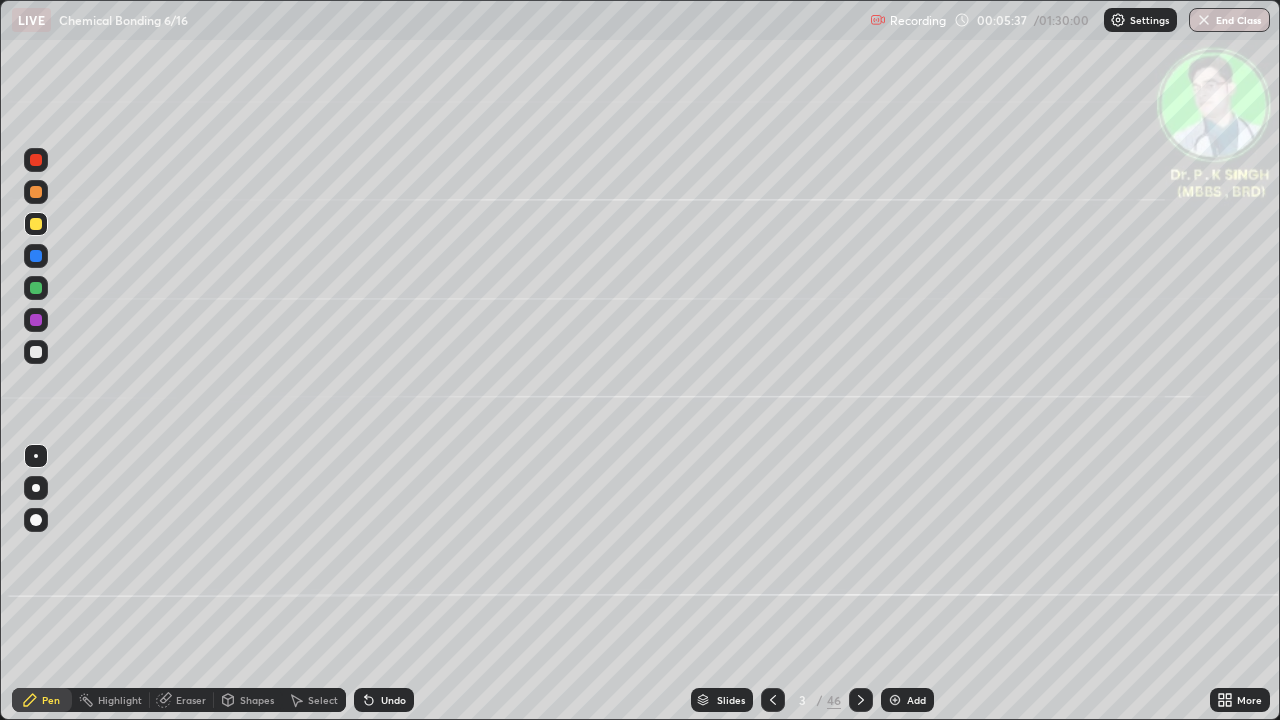 click 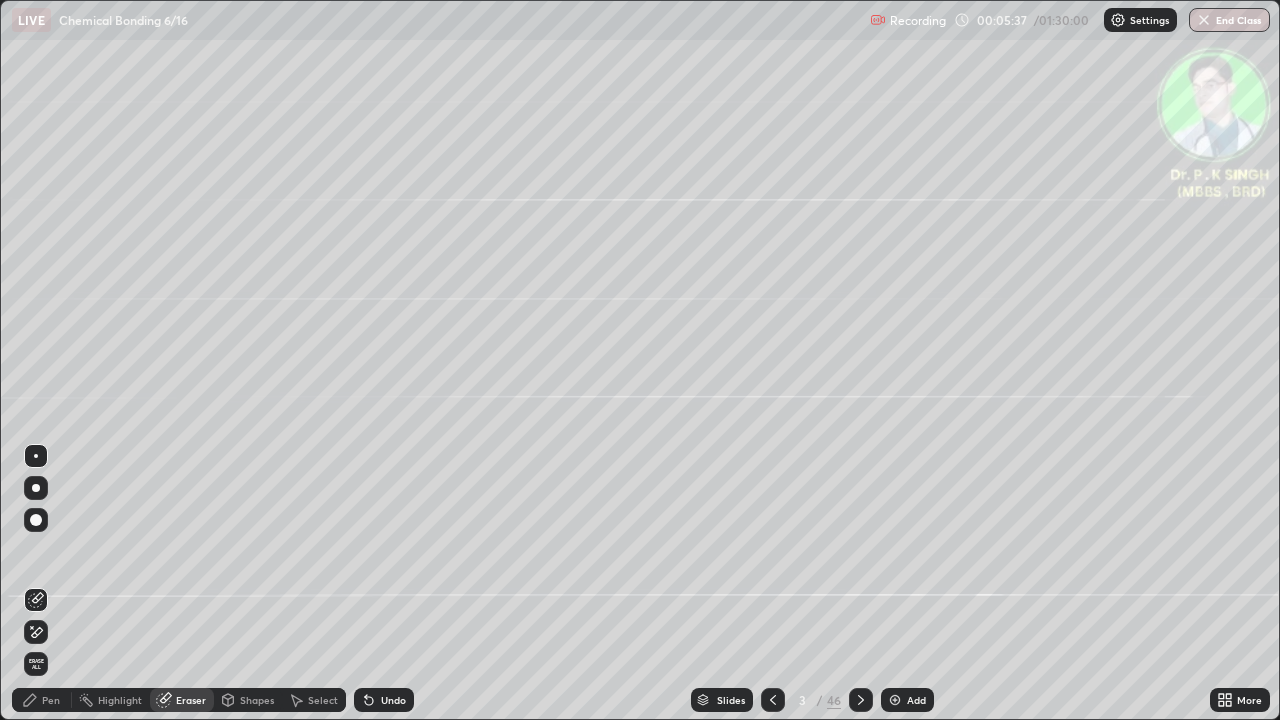 click 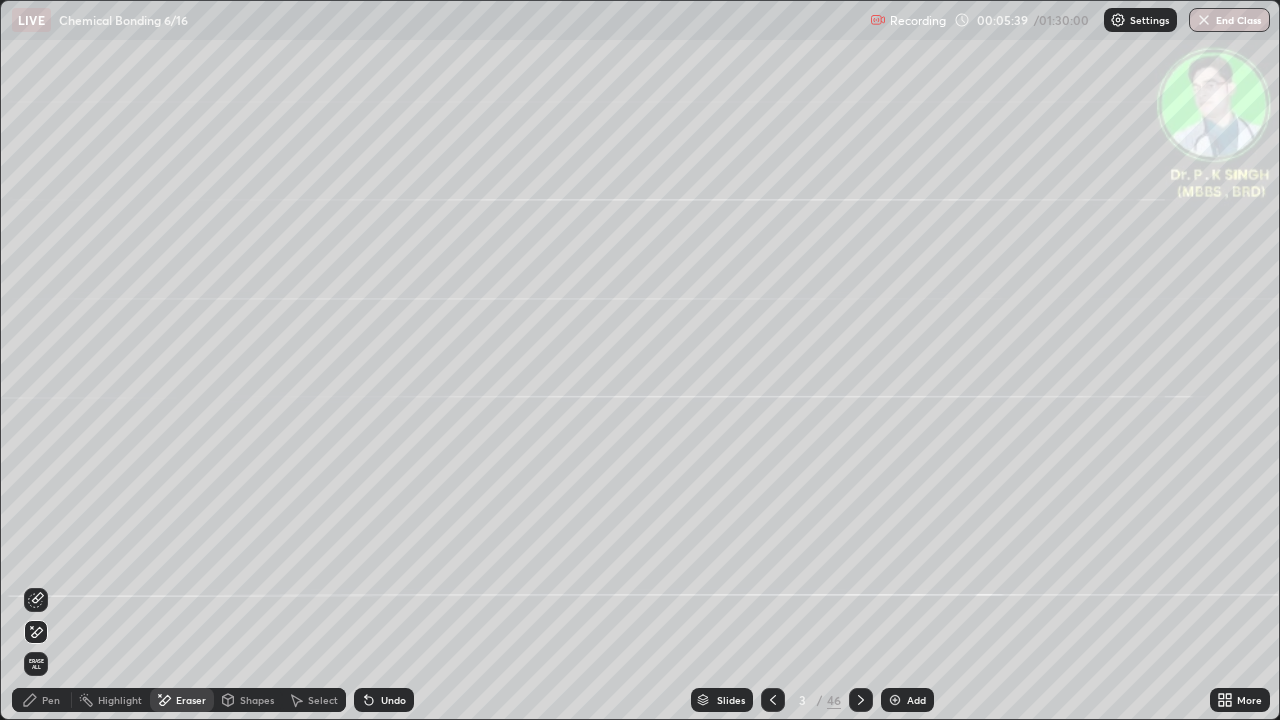 click 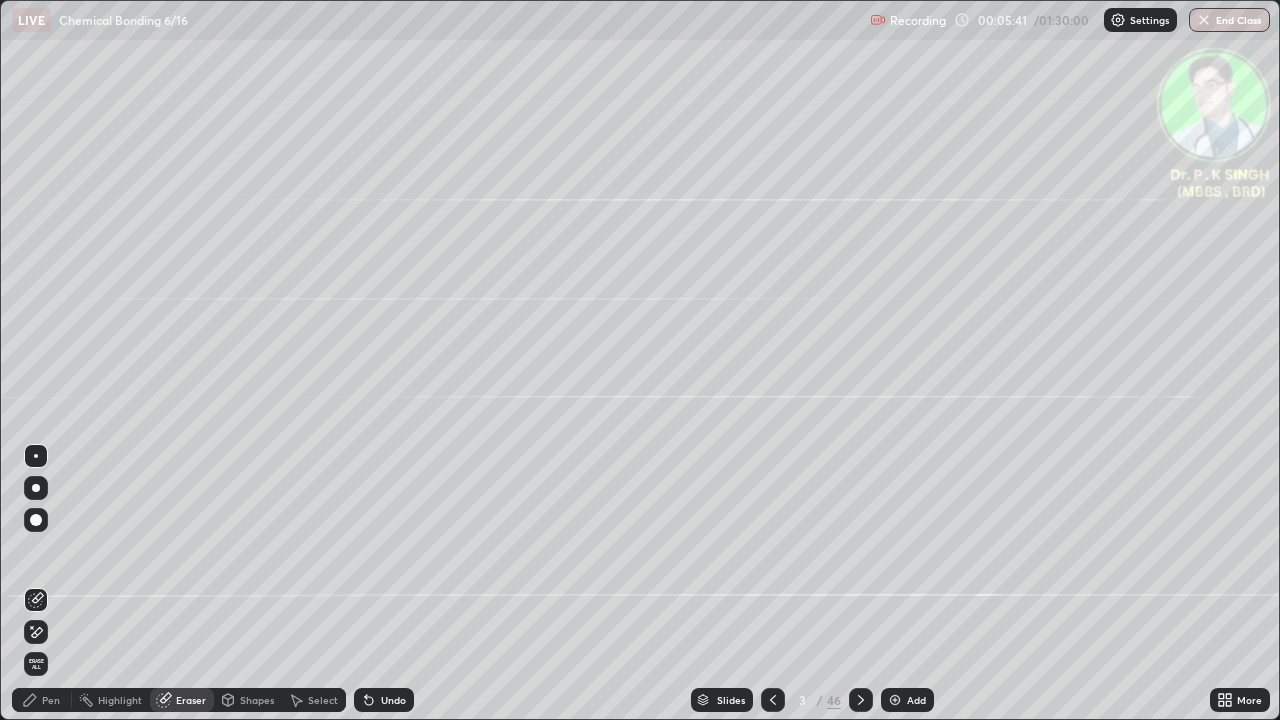 click on "Pen" at bounding box center (42, 700) 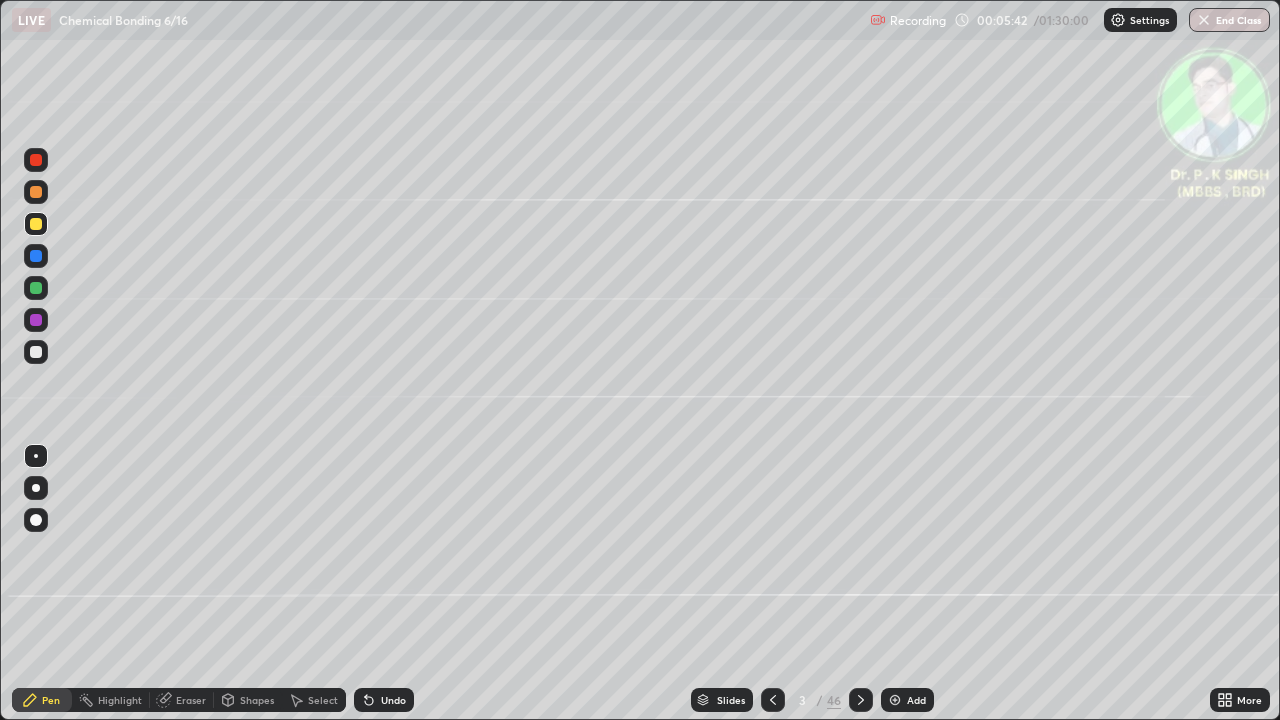 click on "Pen" at bounding box center (42, 700) 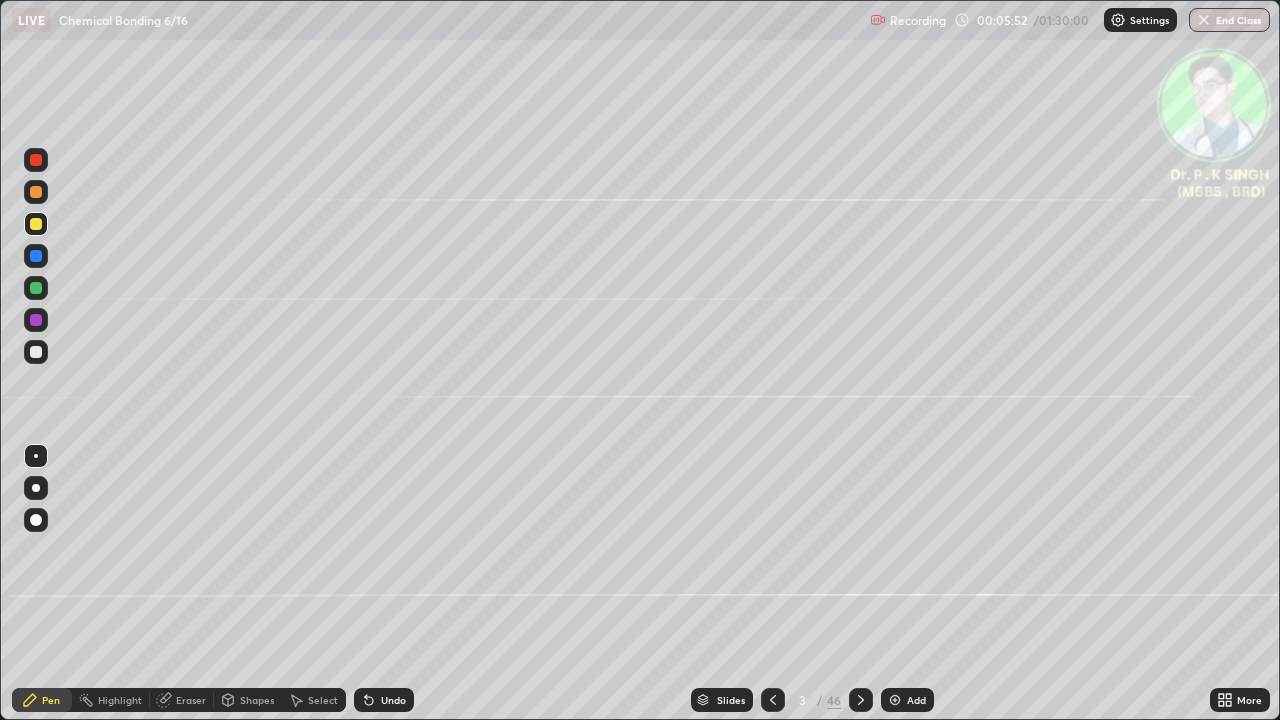 click at bounding box center [36, 224] 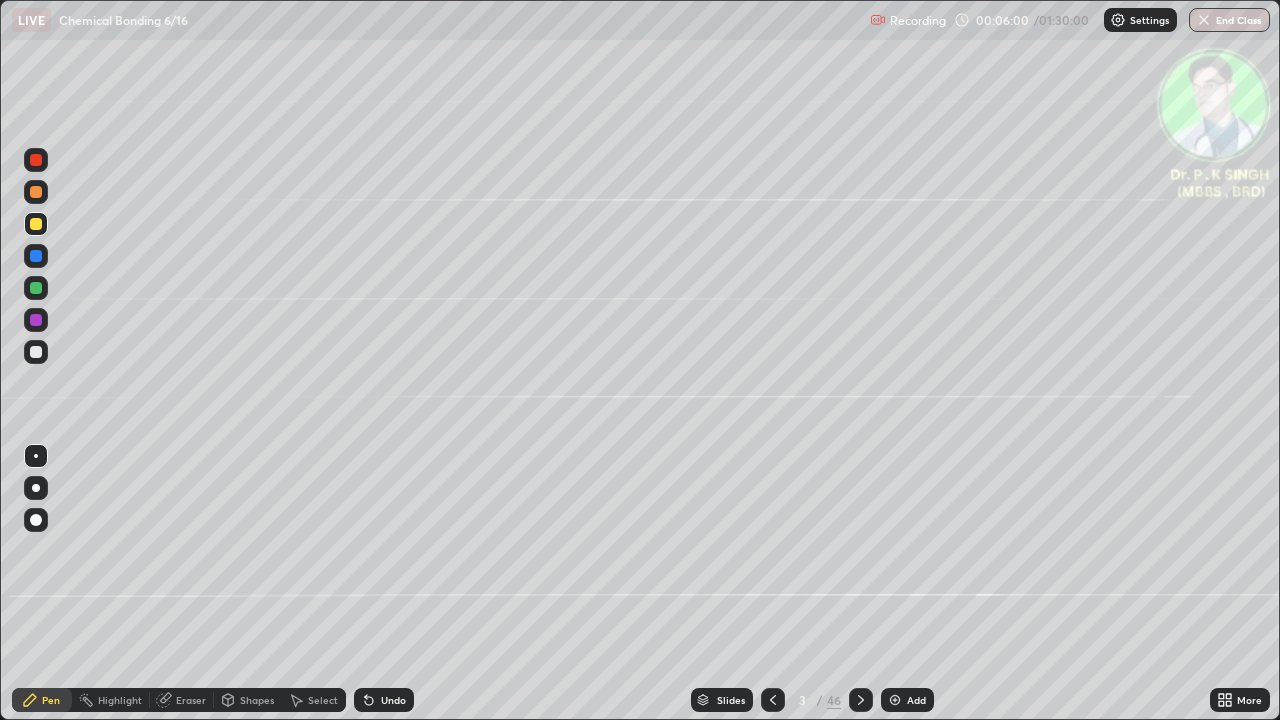 click 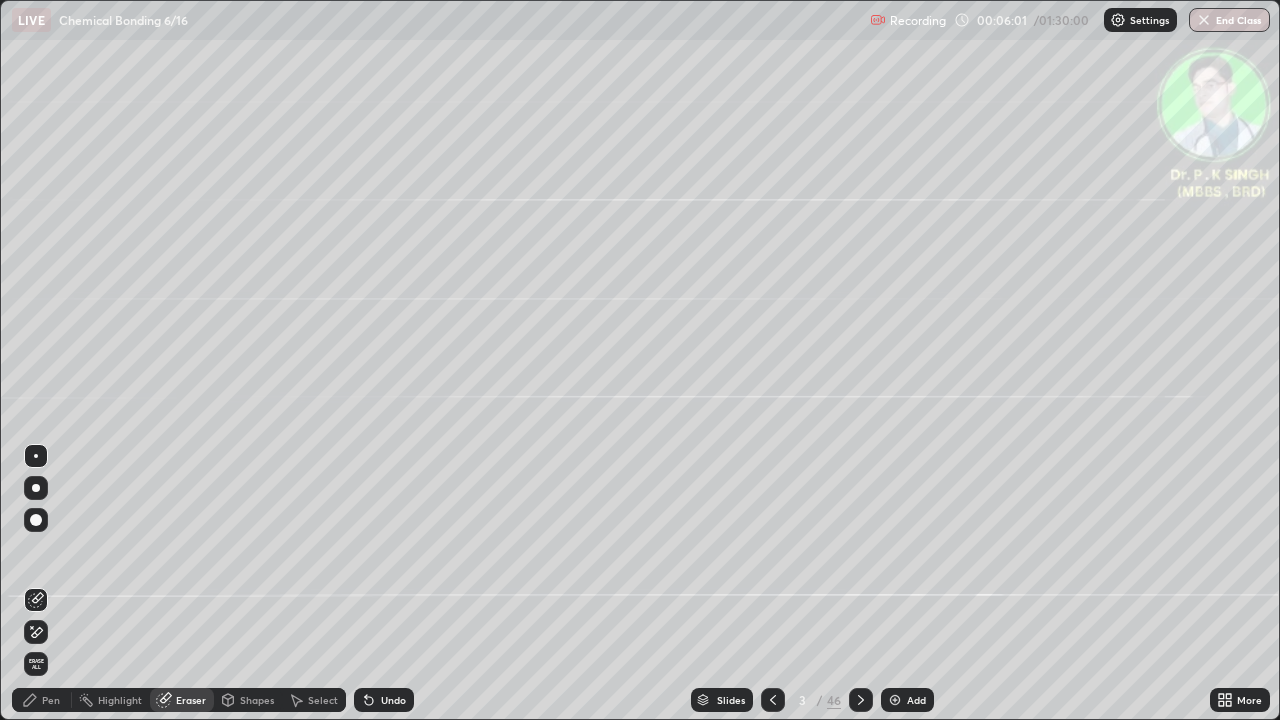 click 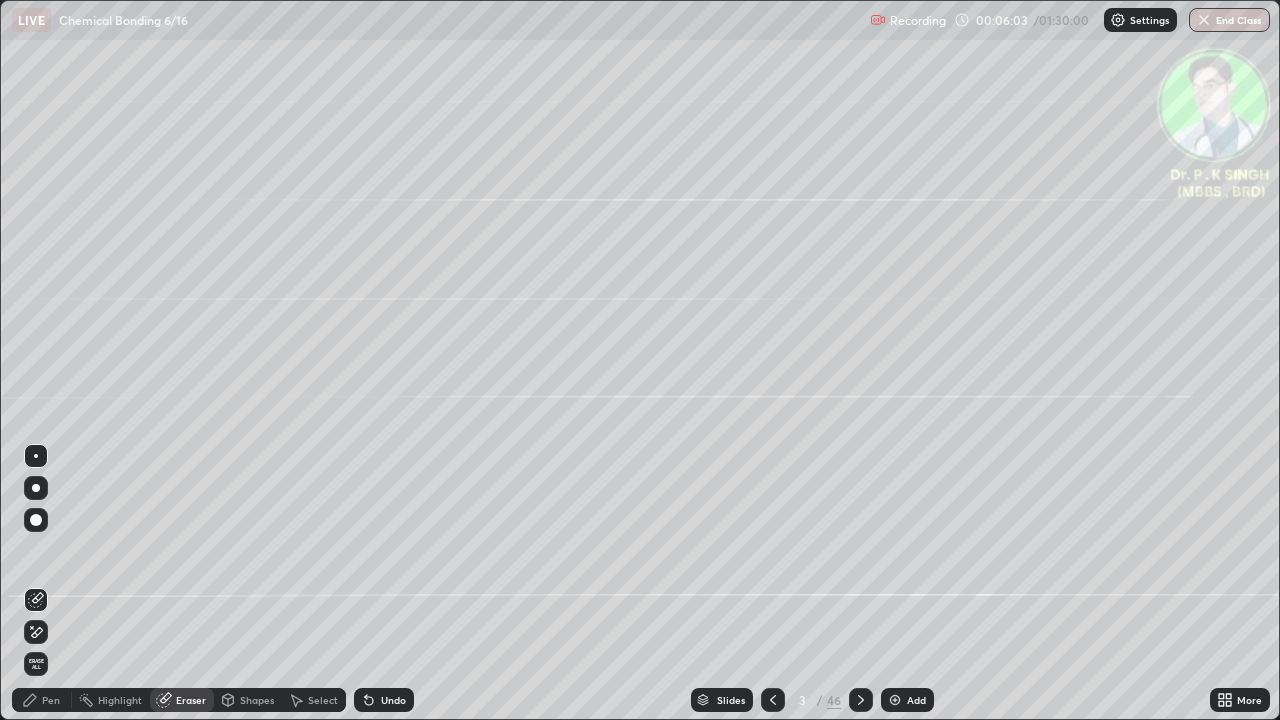 click 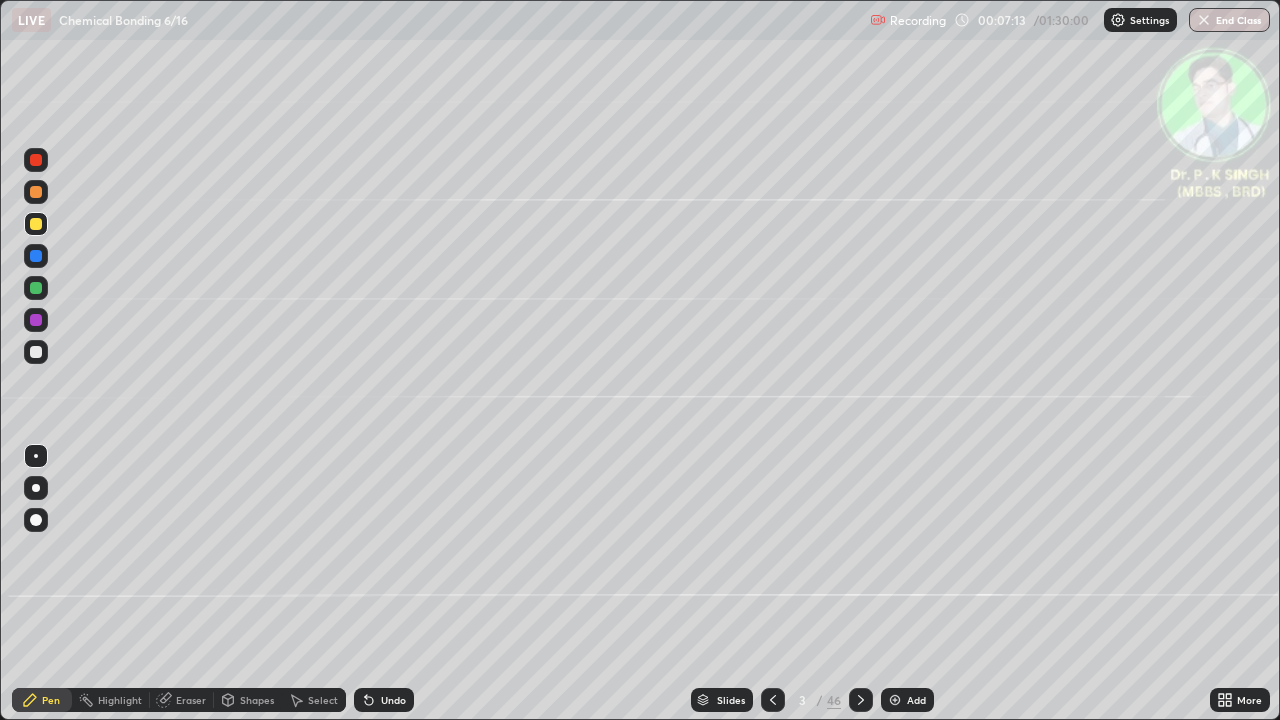 click 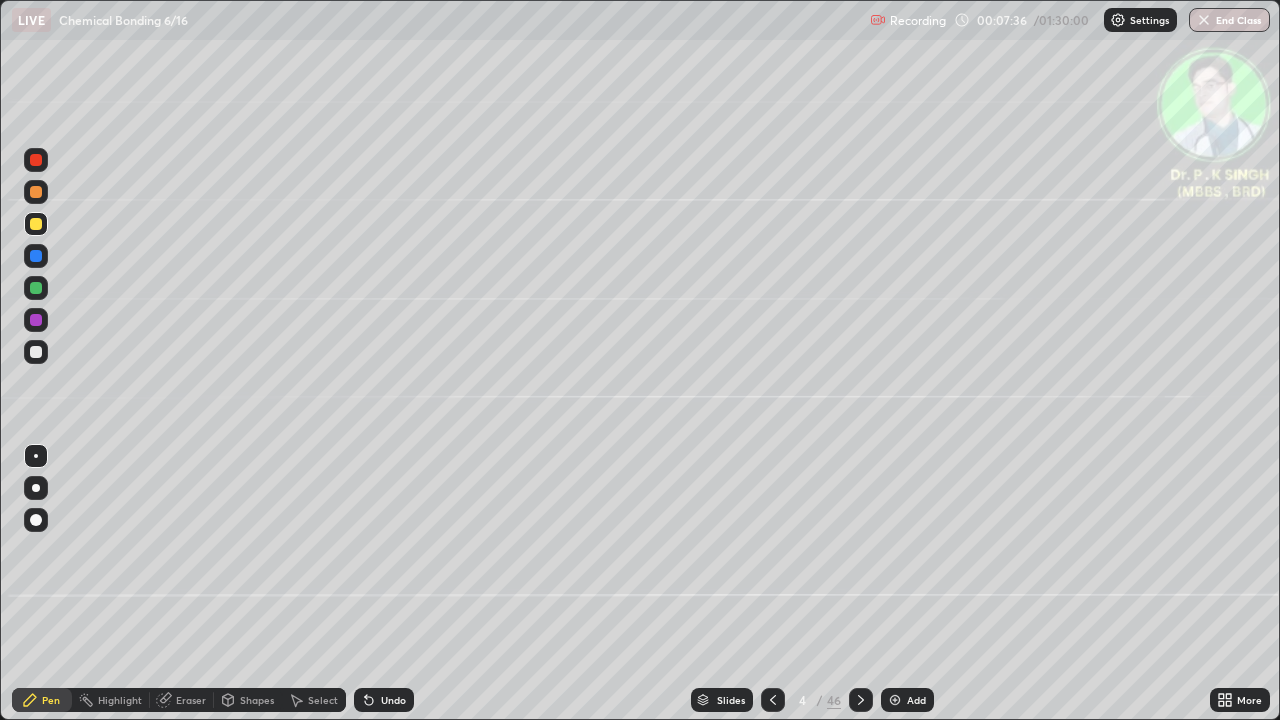click 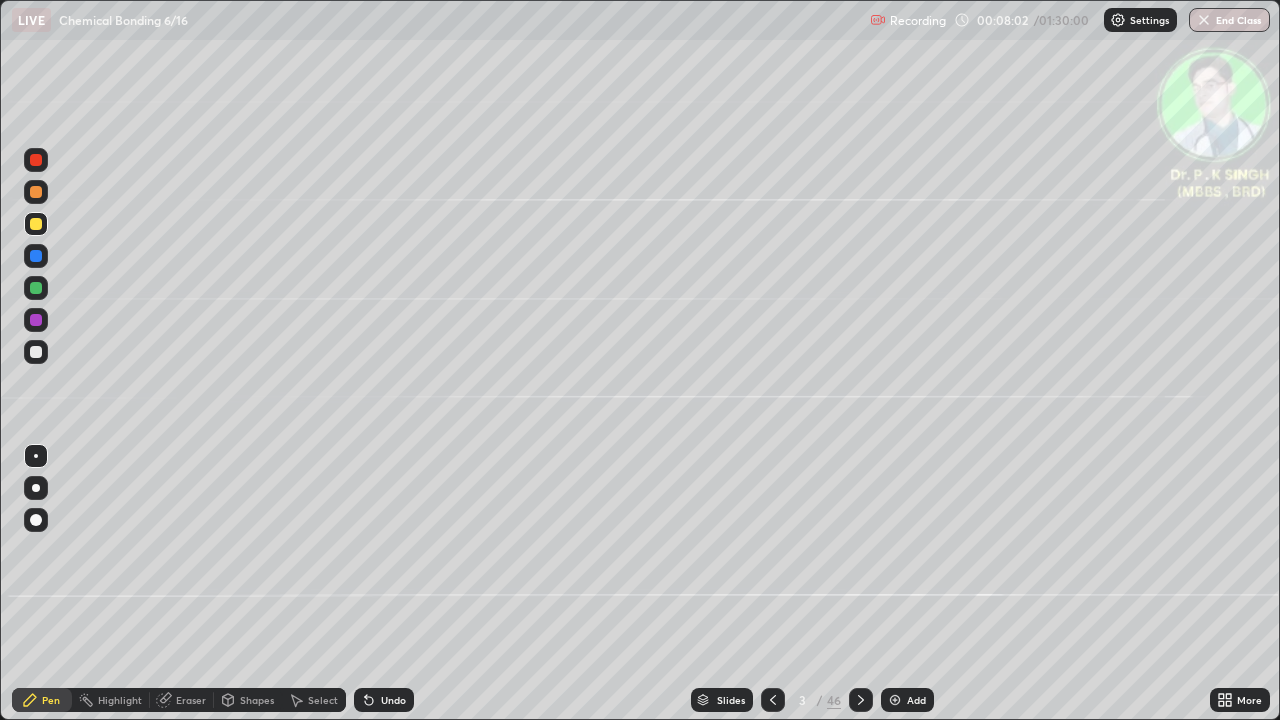 click 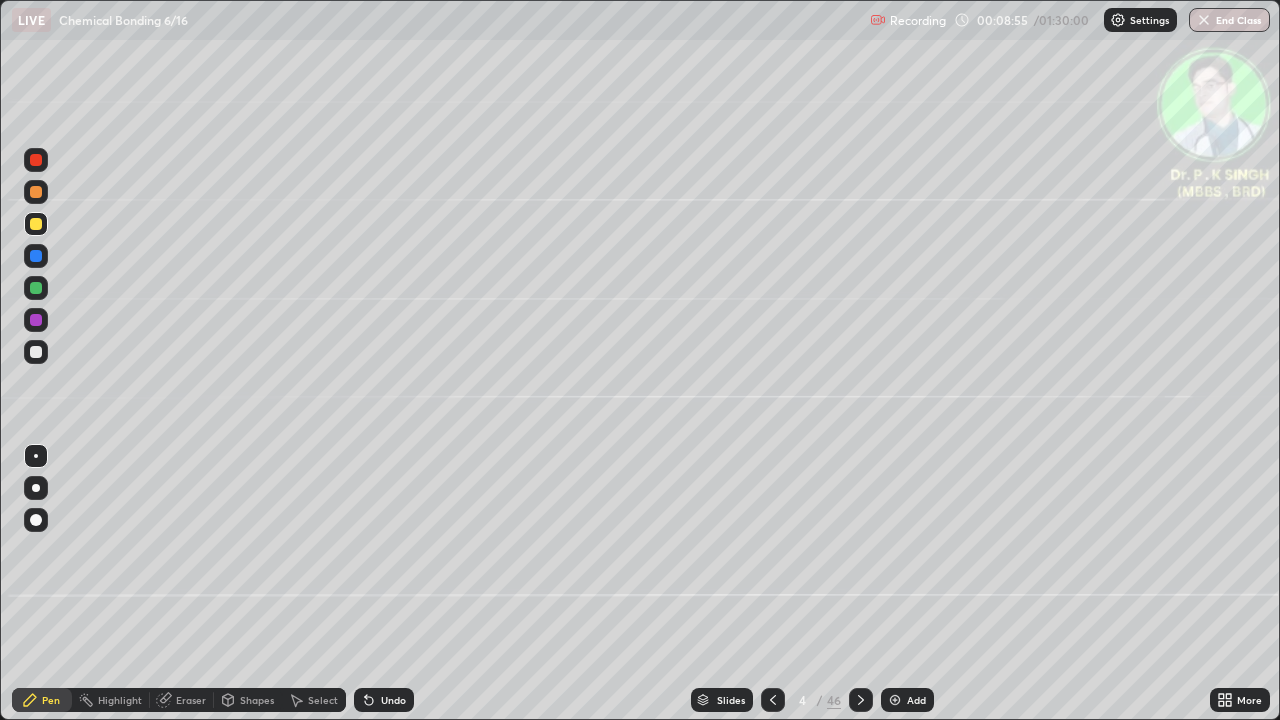 click at bounding box center (36, 224) 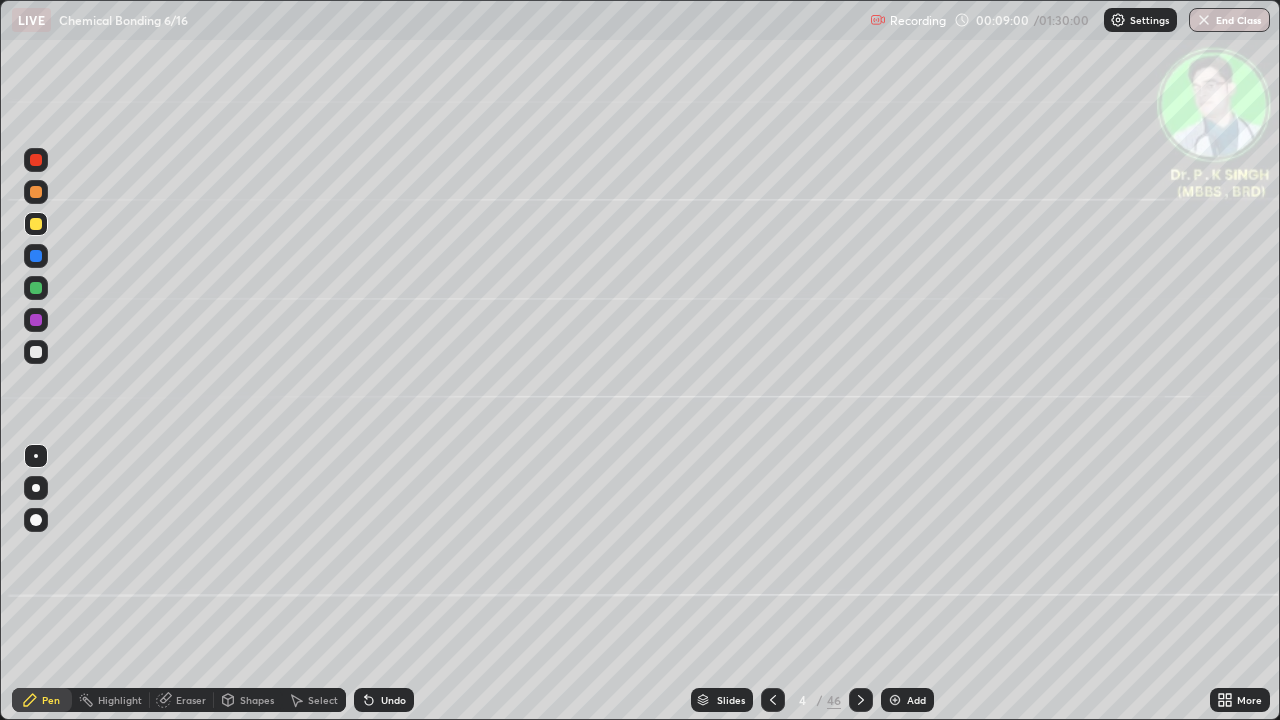 click 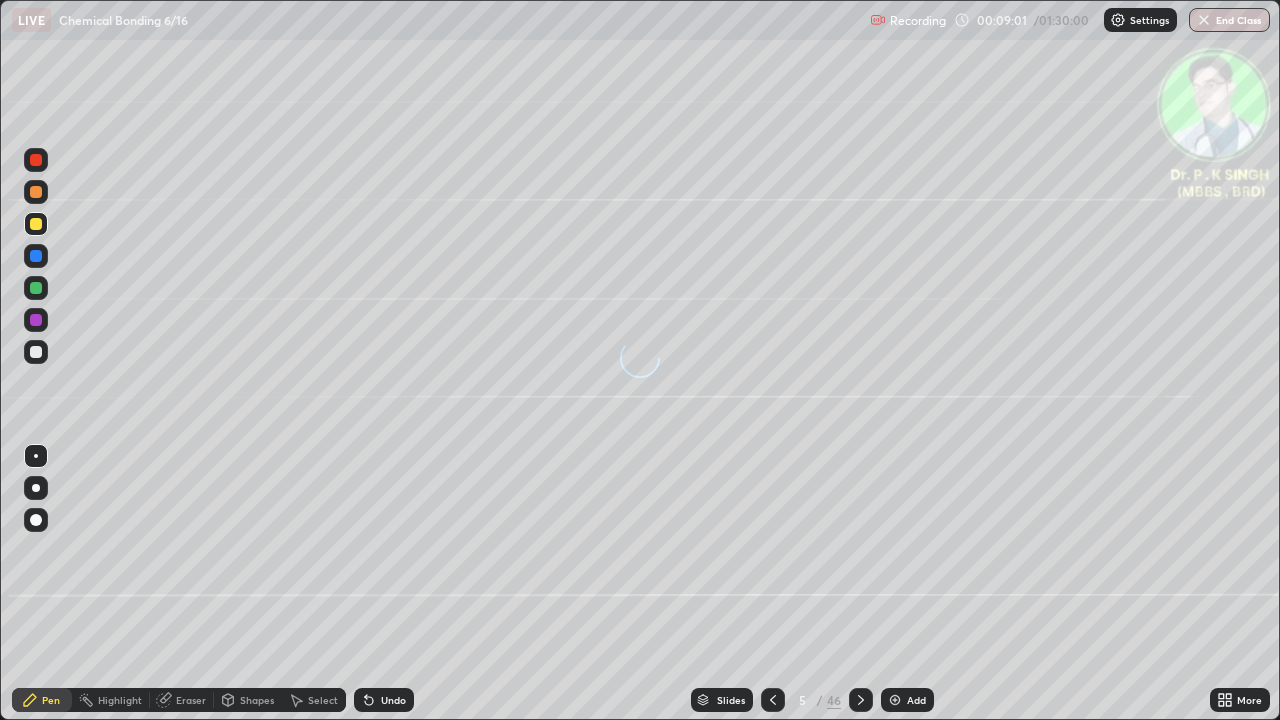 click at bounding box center (36, 256) 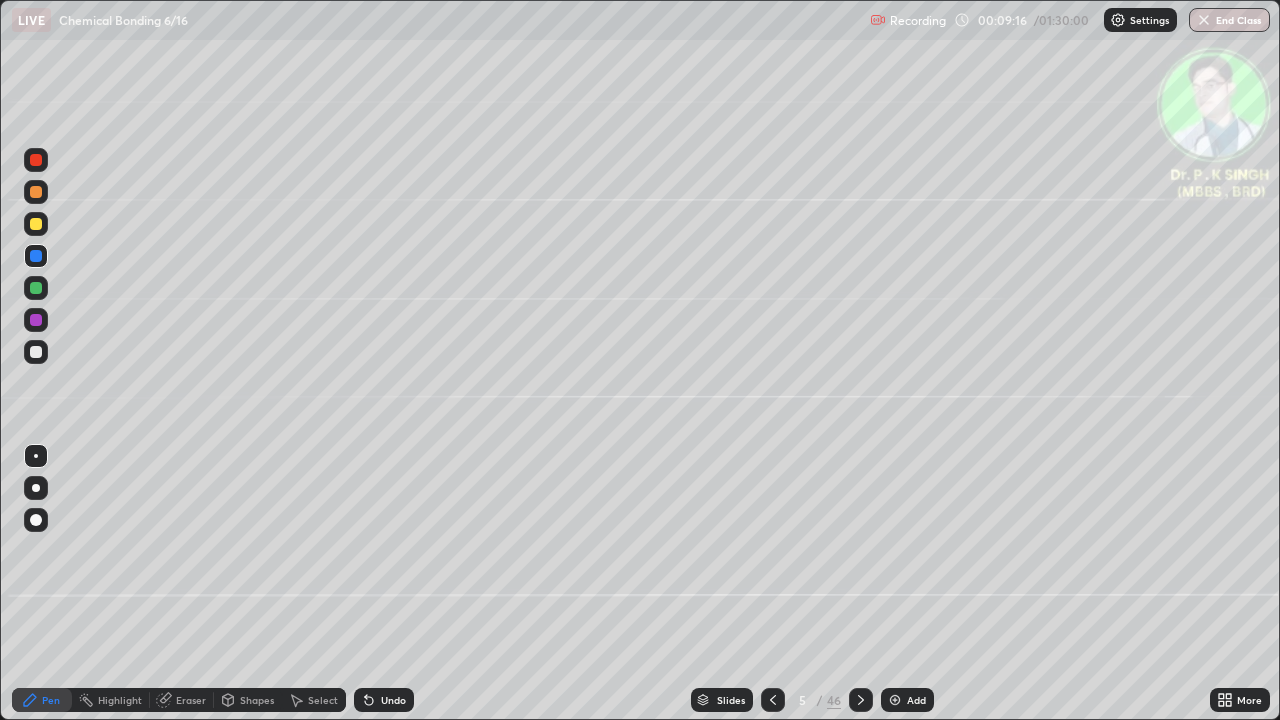 click at bounding box center [36, 224] 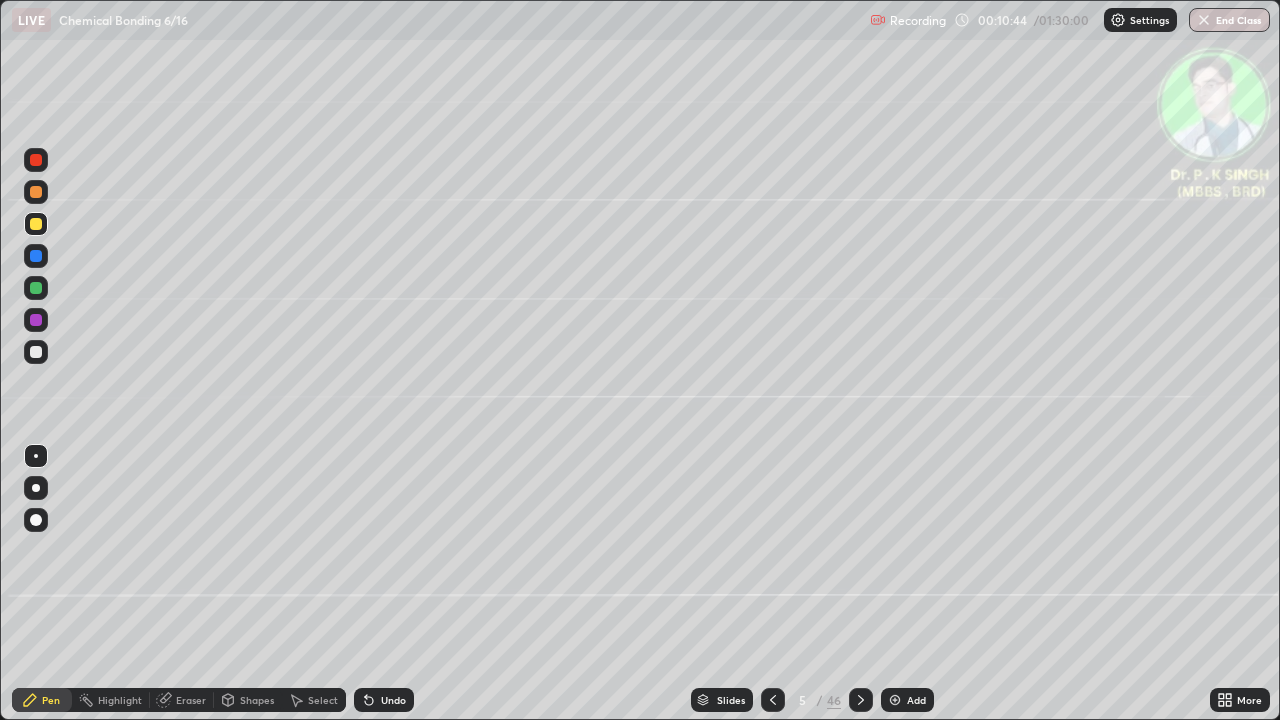 click at bounding box center (861, 700) 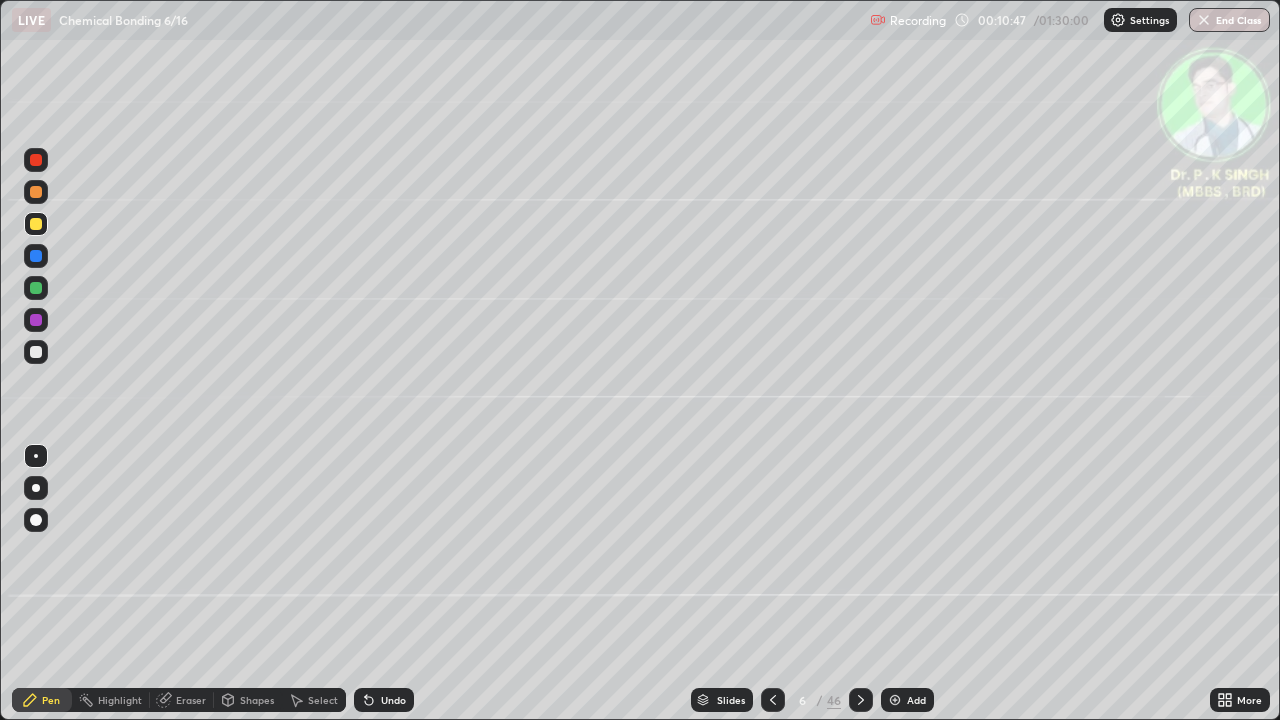 click 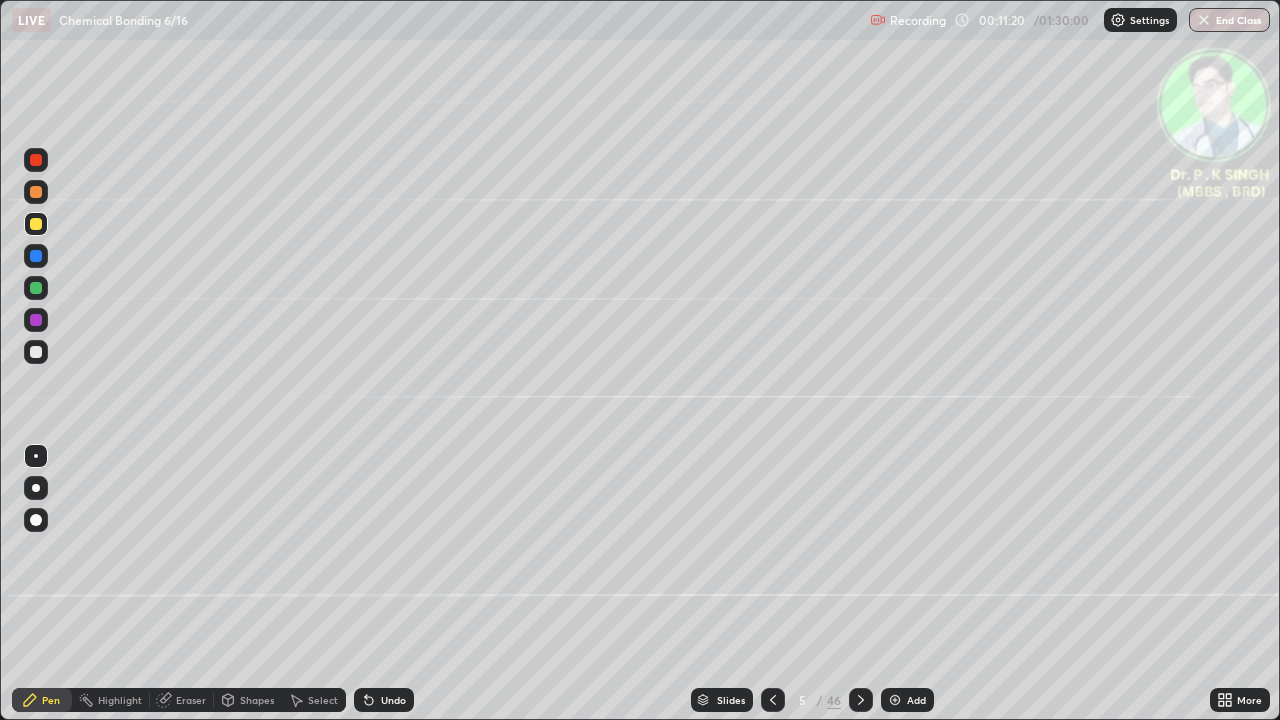 click 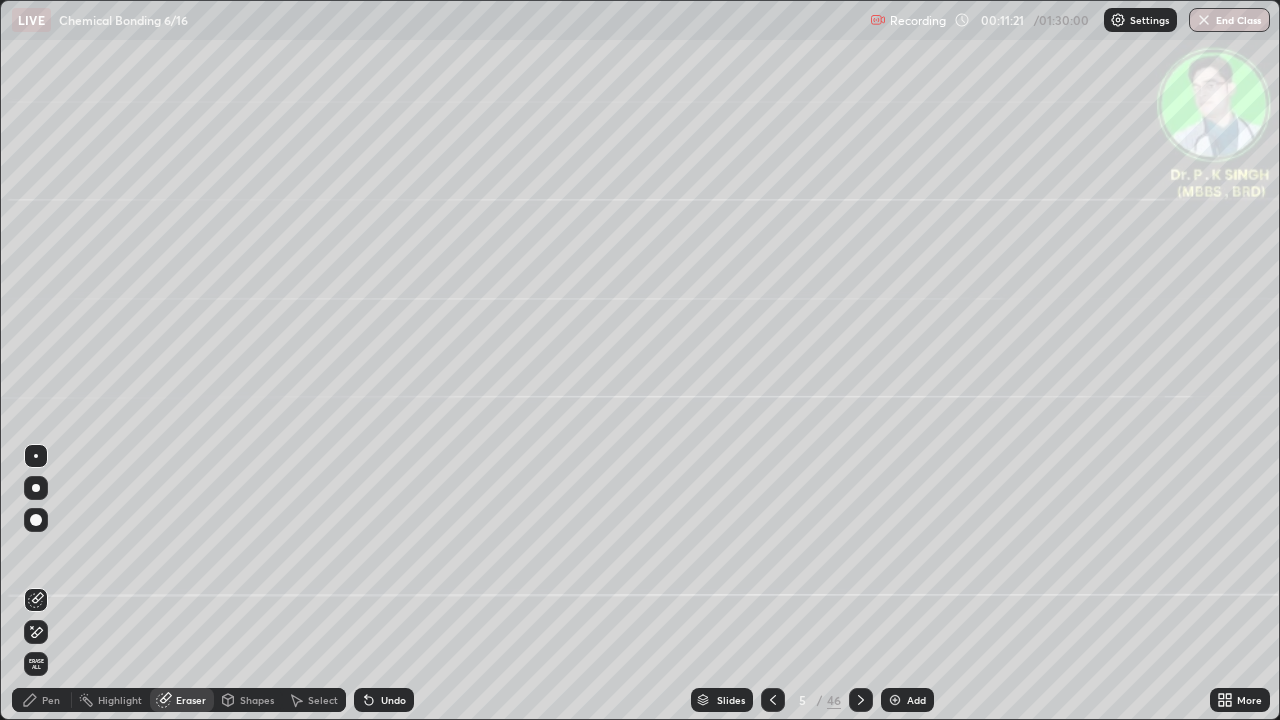 click 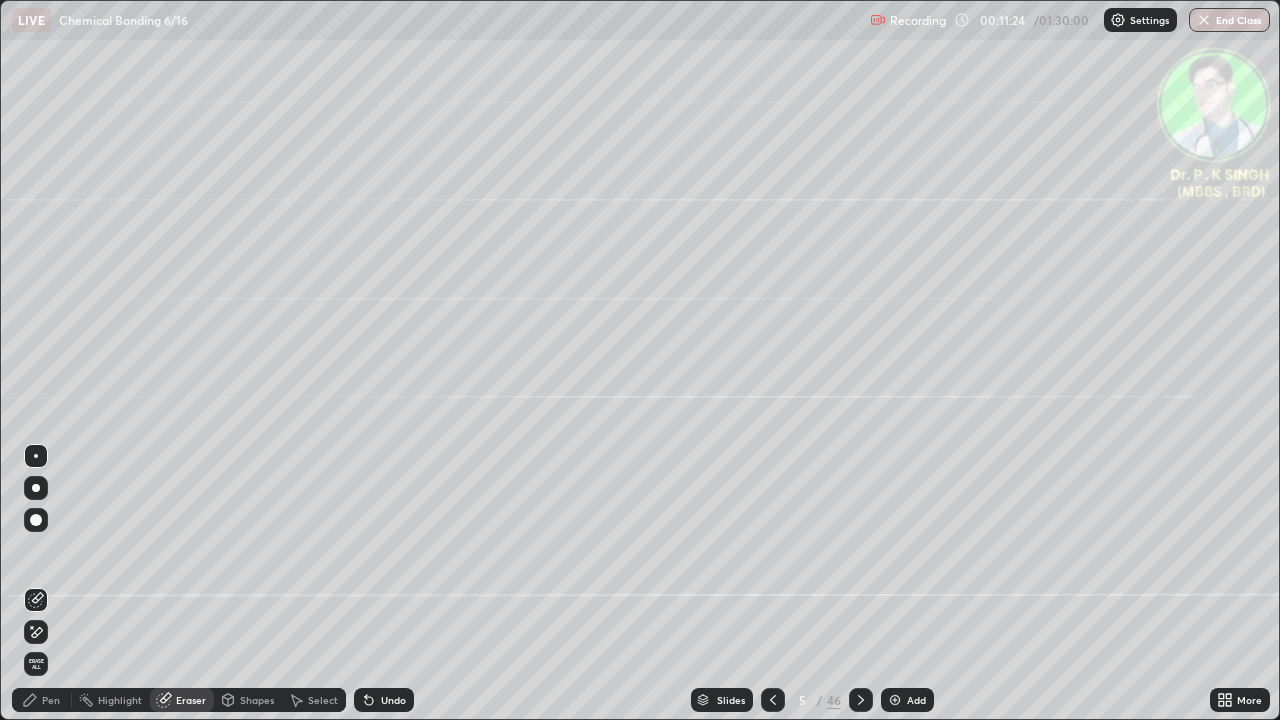 click 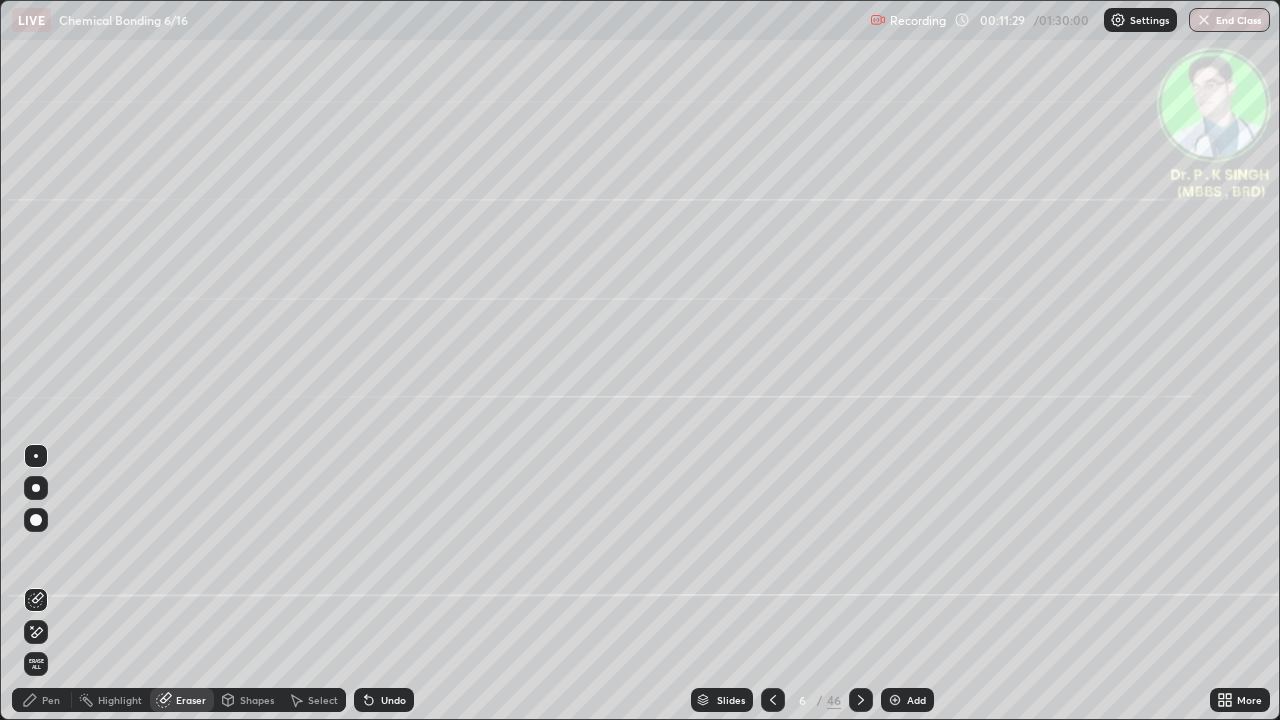 click 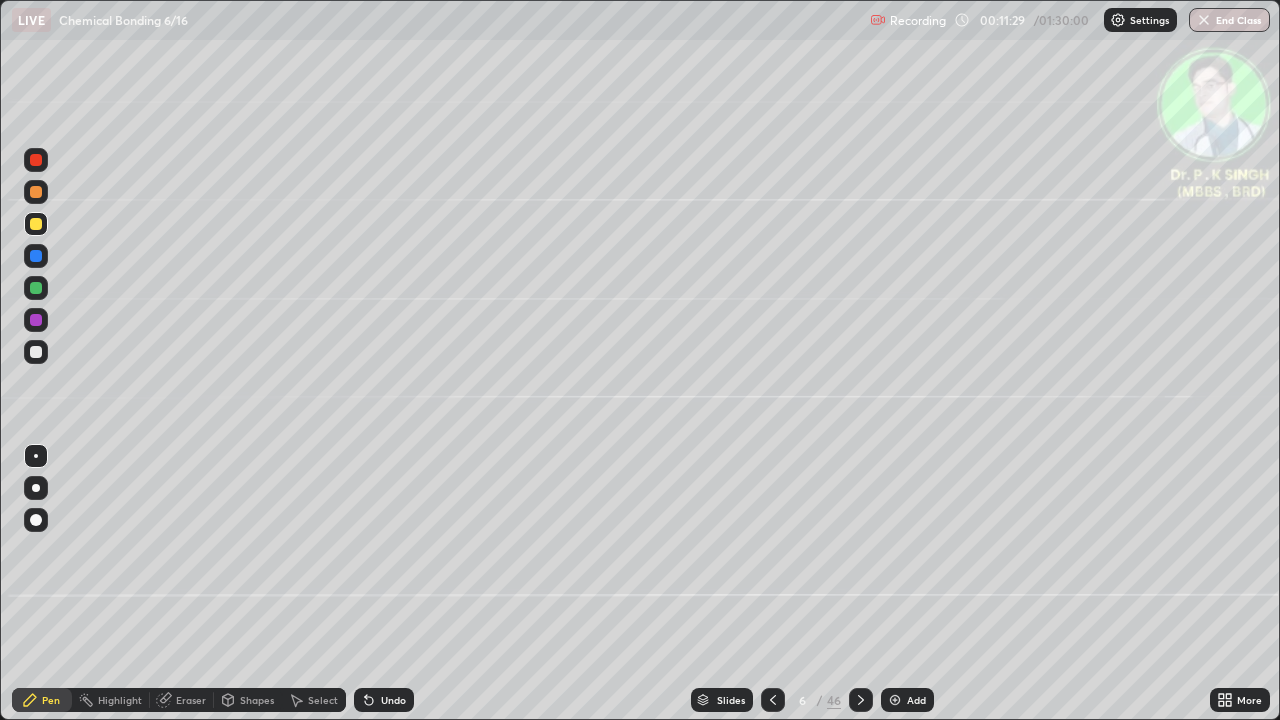 click 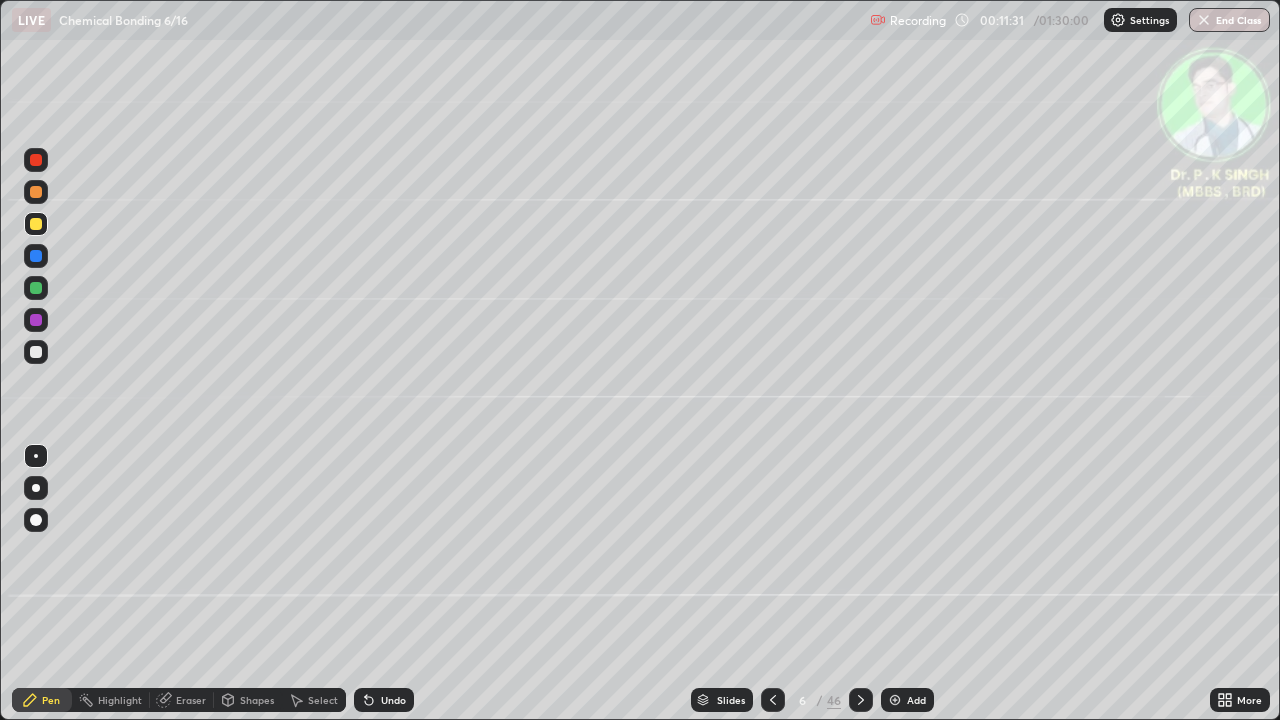 click 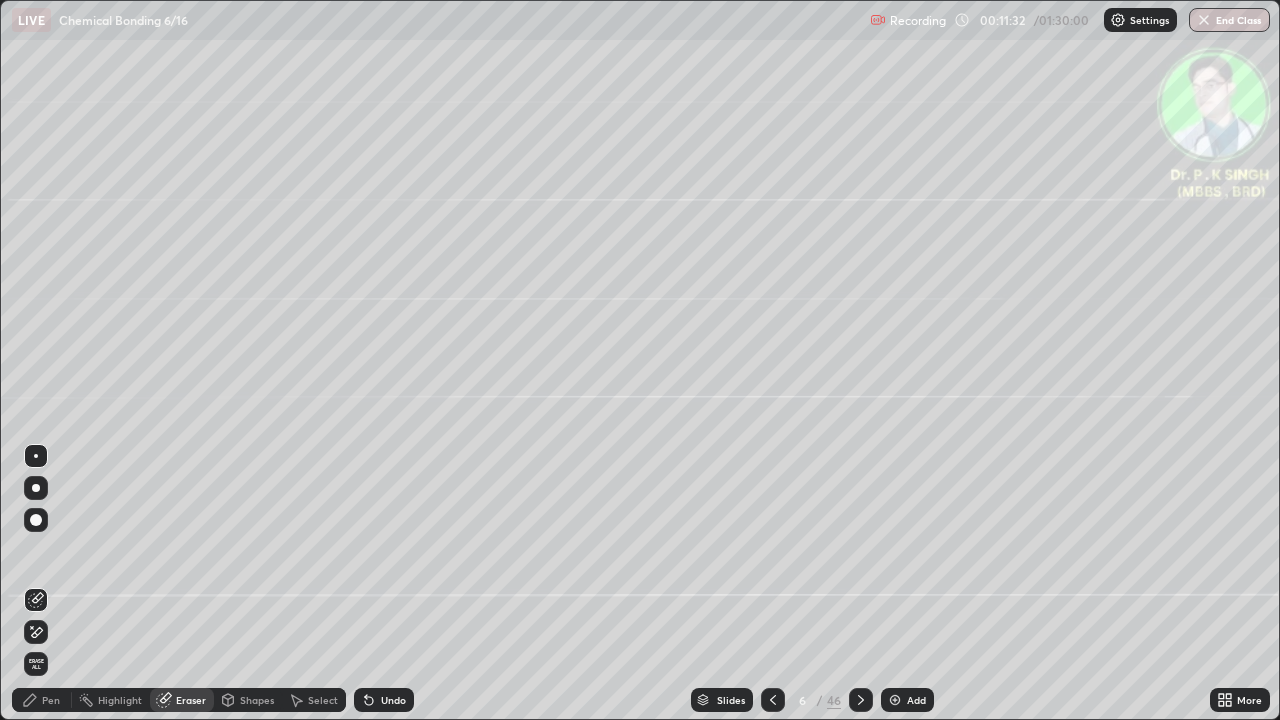 click on "Erase all" at bounding box center (36, 664) 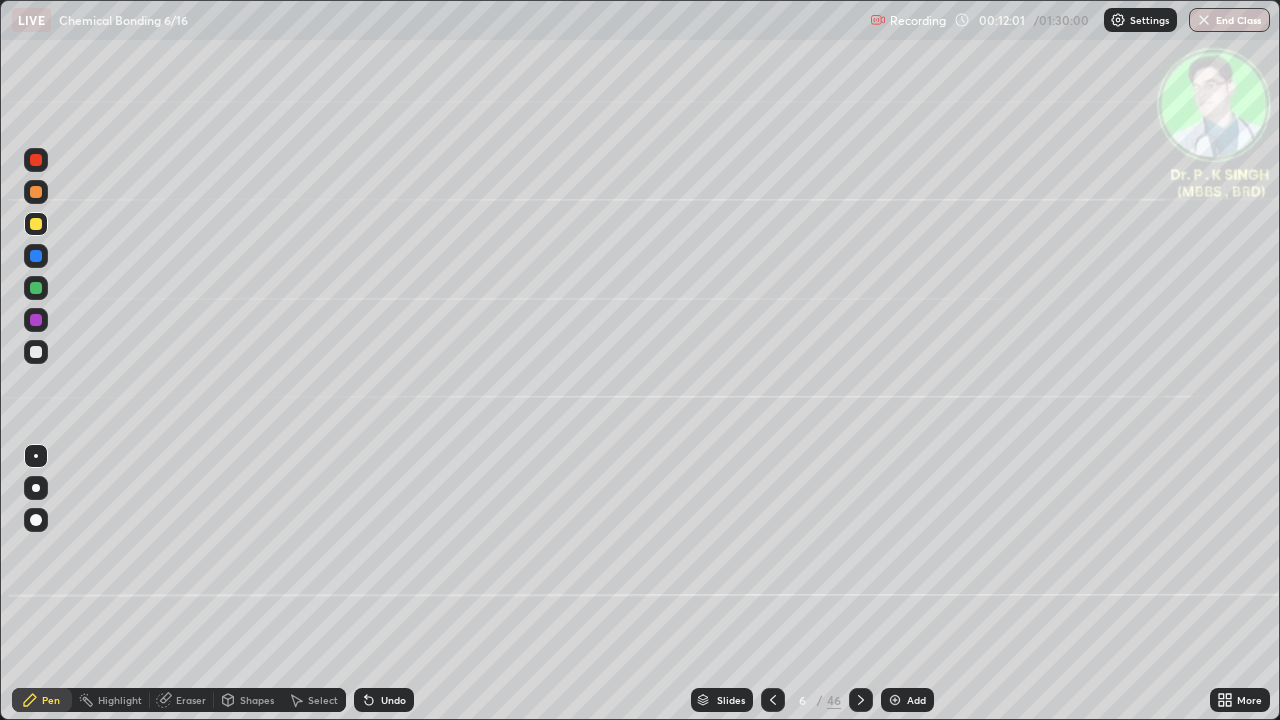 click 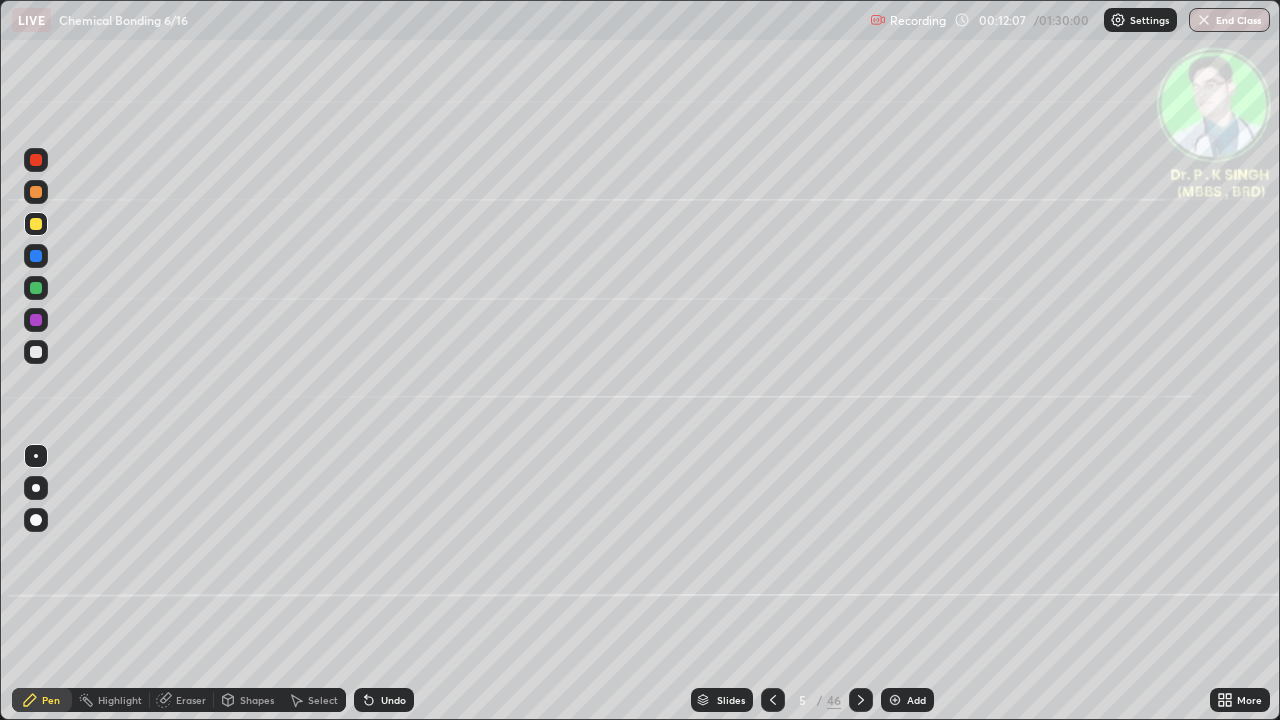 click 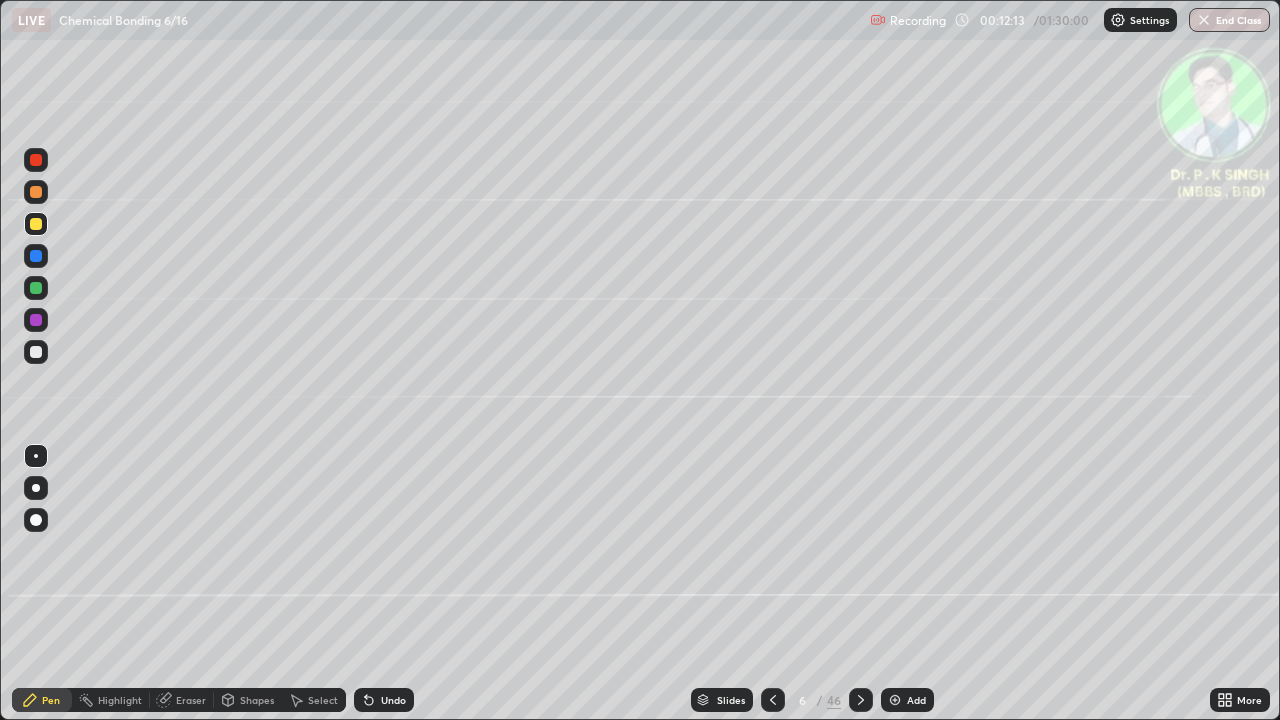 click 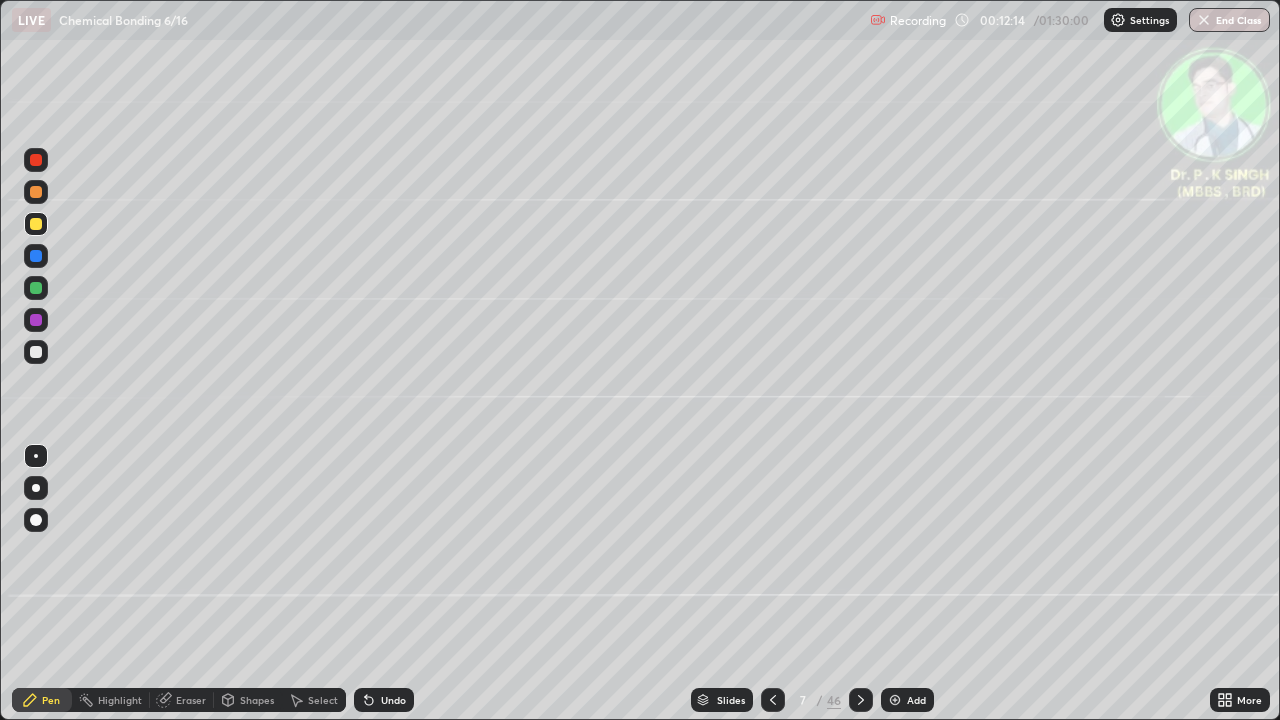 click at bounding box center [36, 256] 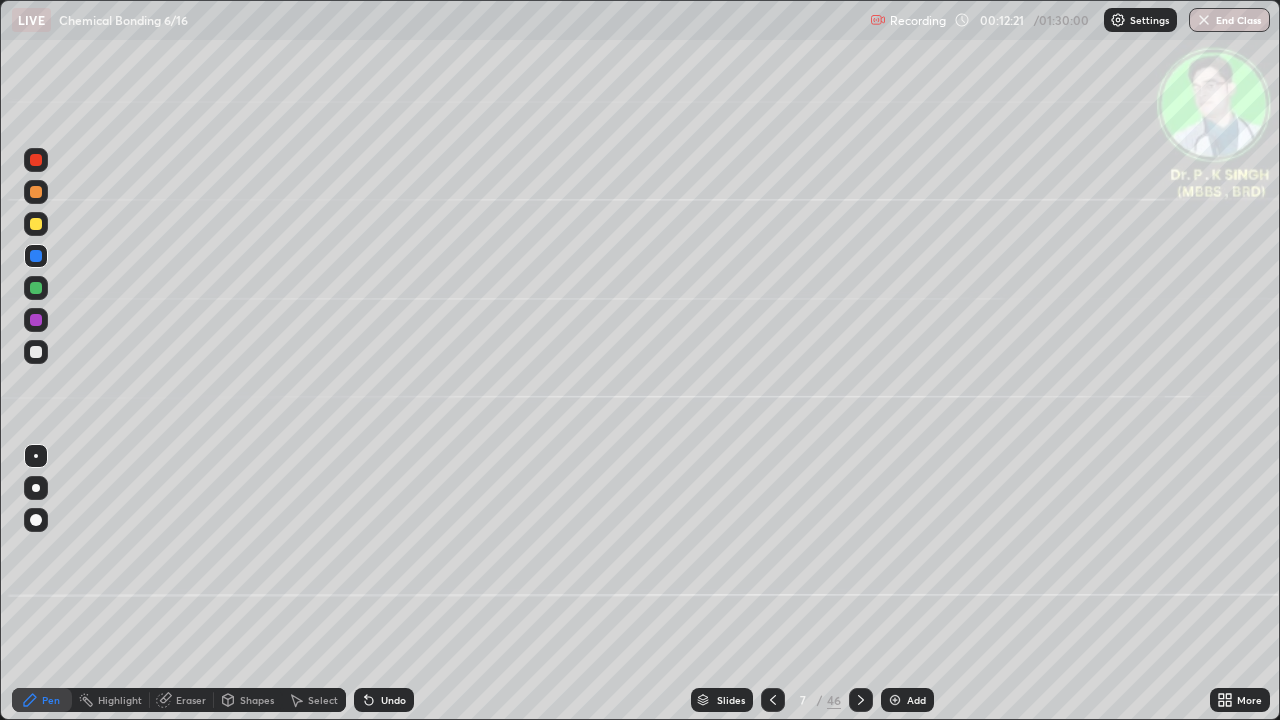 click 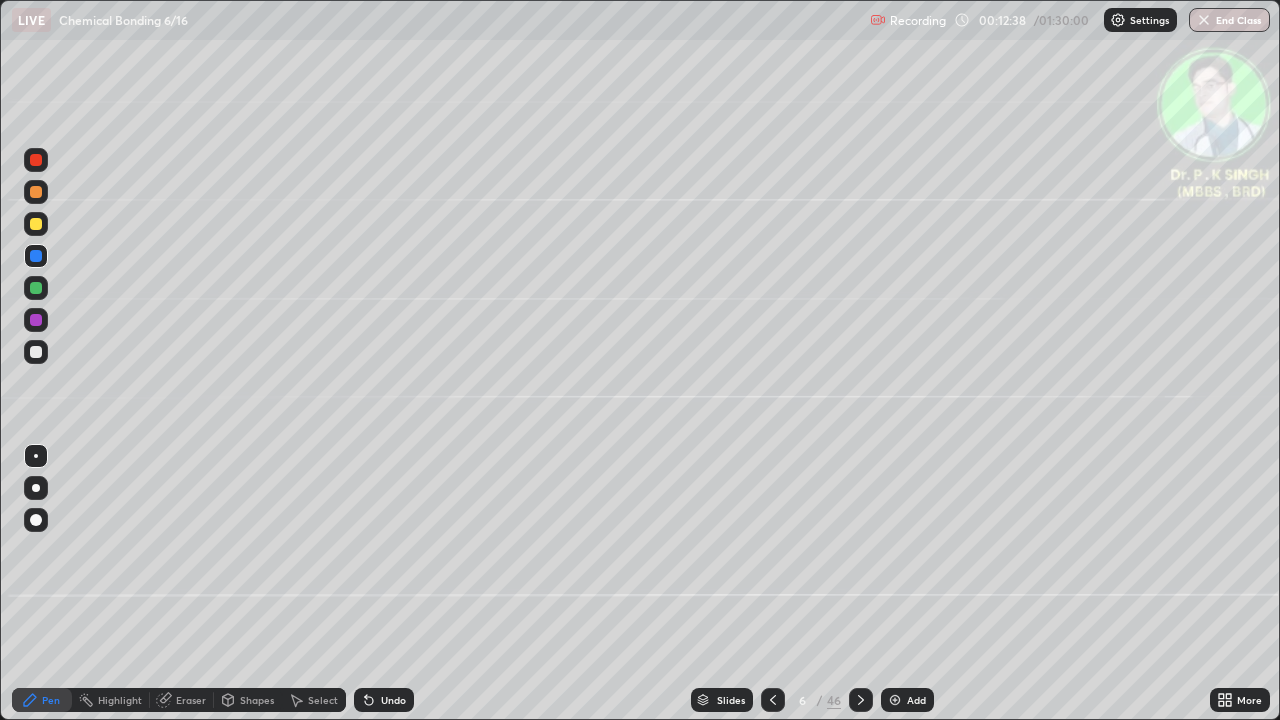 click 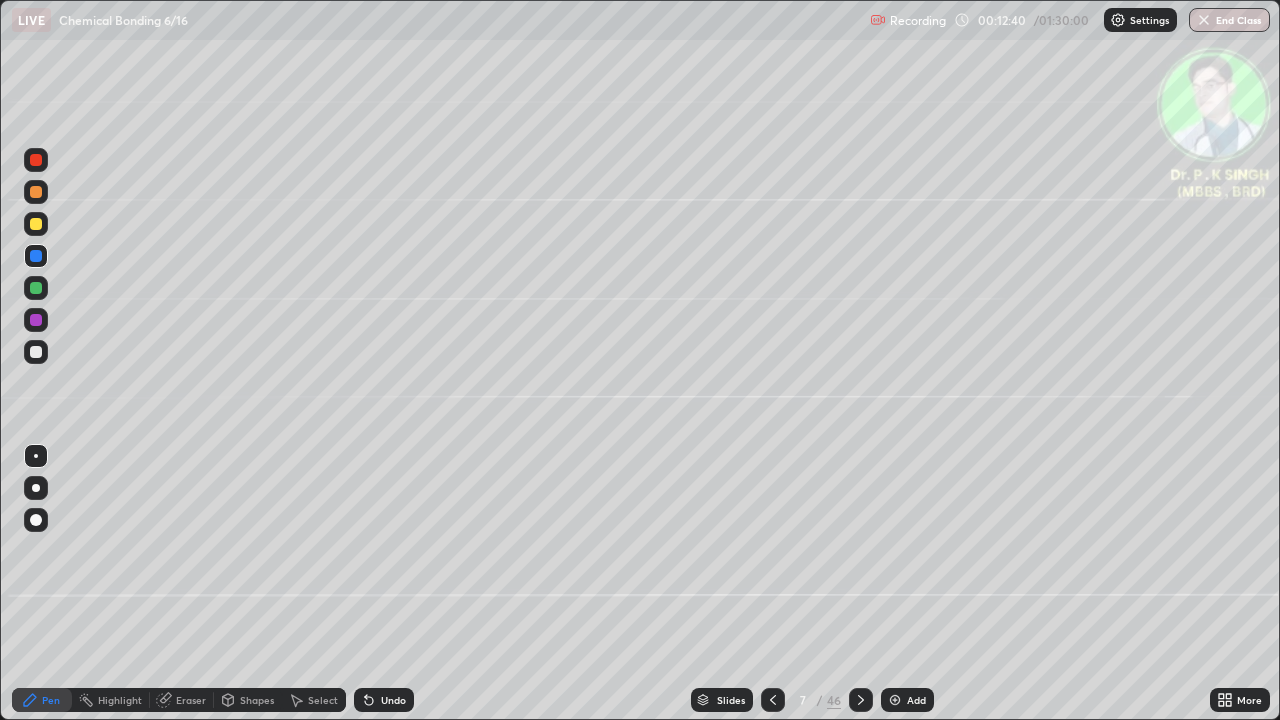 click at bounding box center [36, 256] 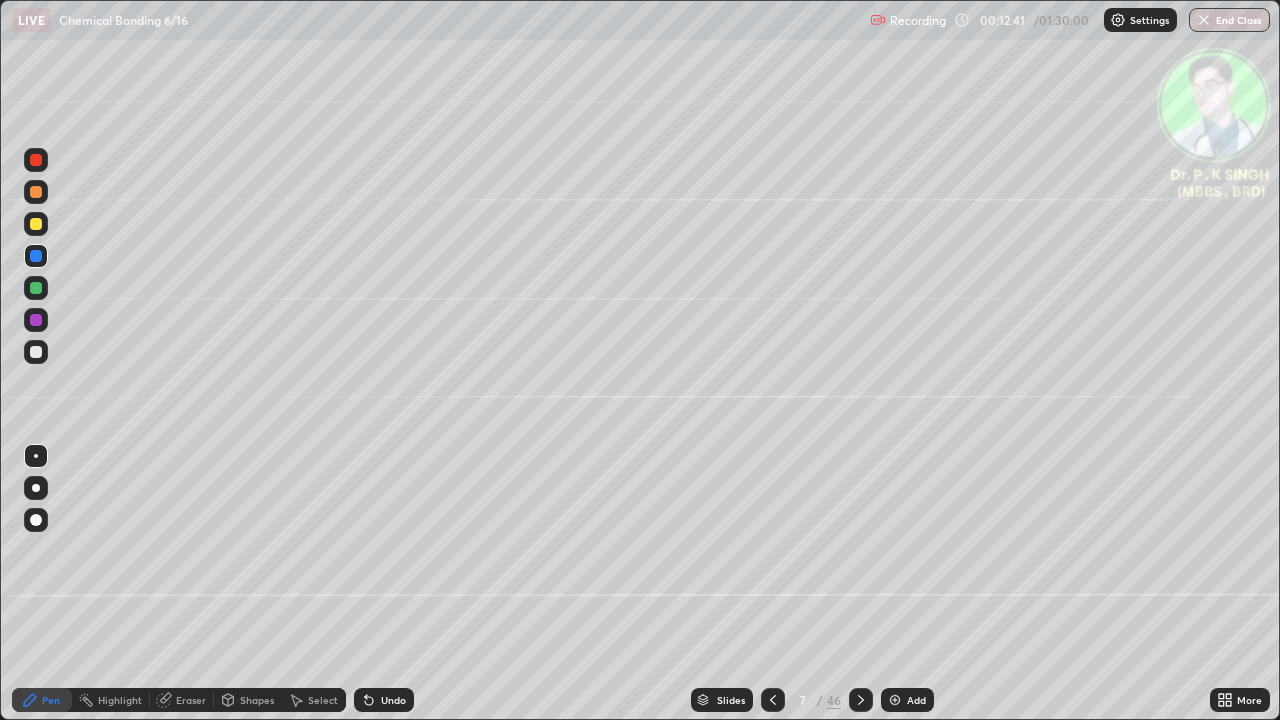 click at bounding box center (36, 224) 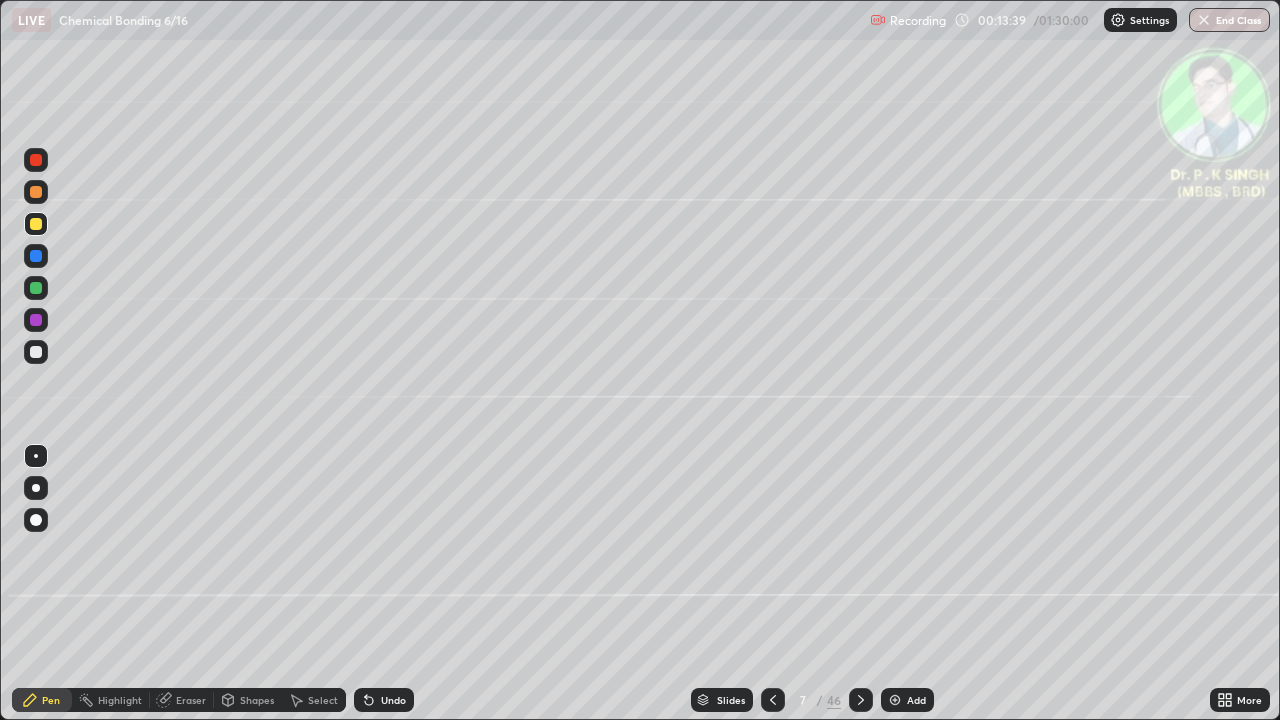 click 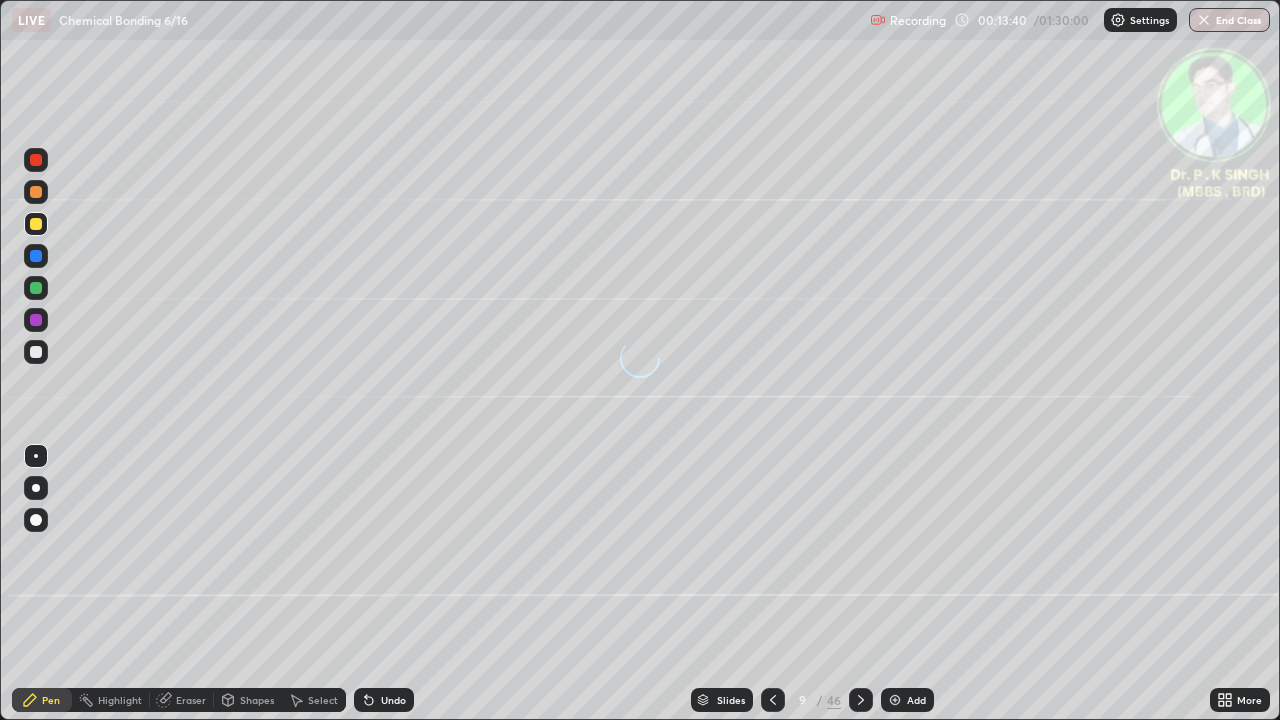 click at bounding box center (861, 700) 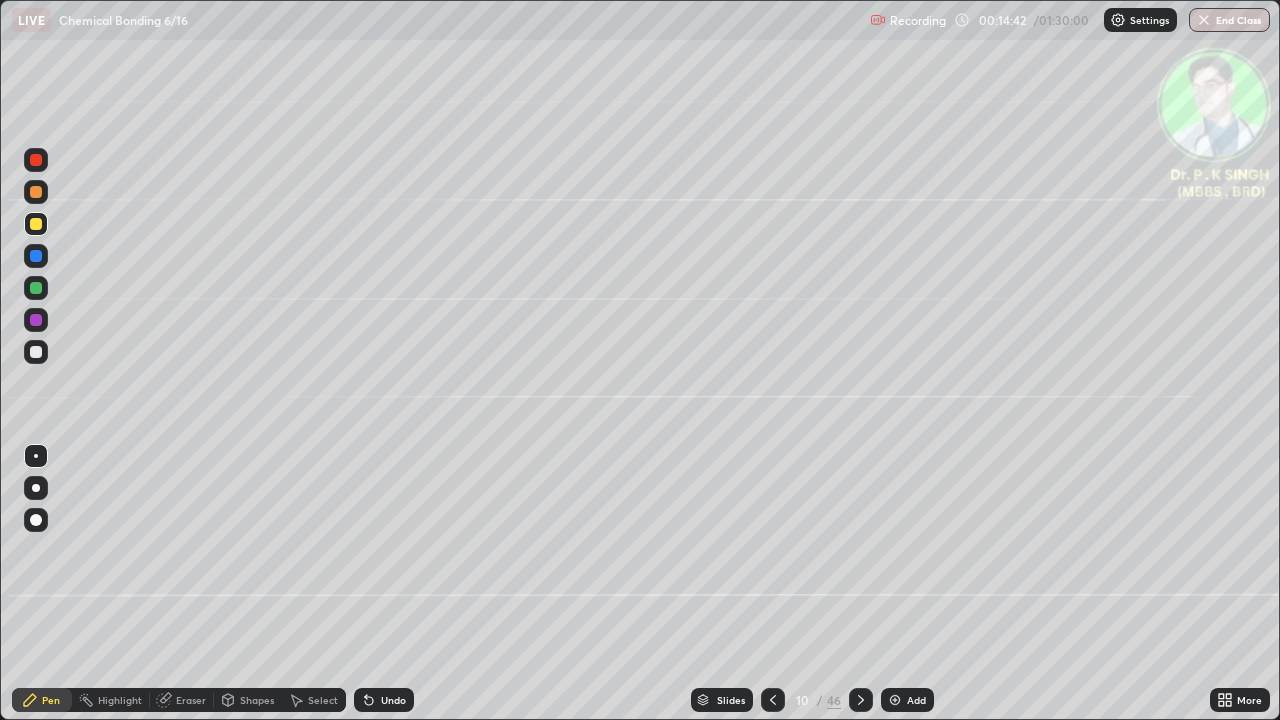 click 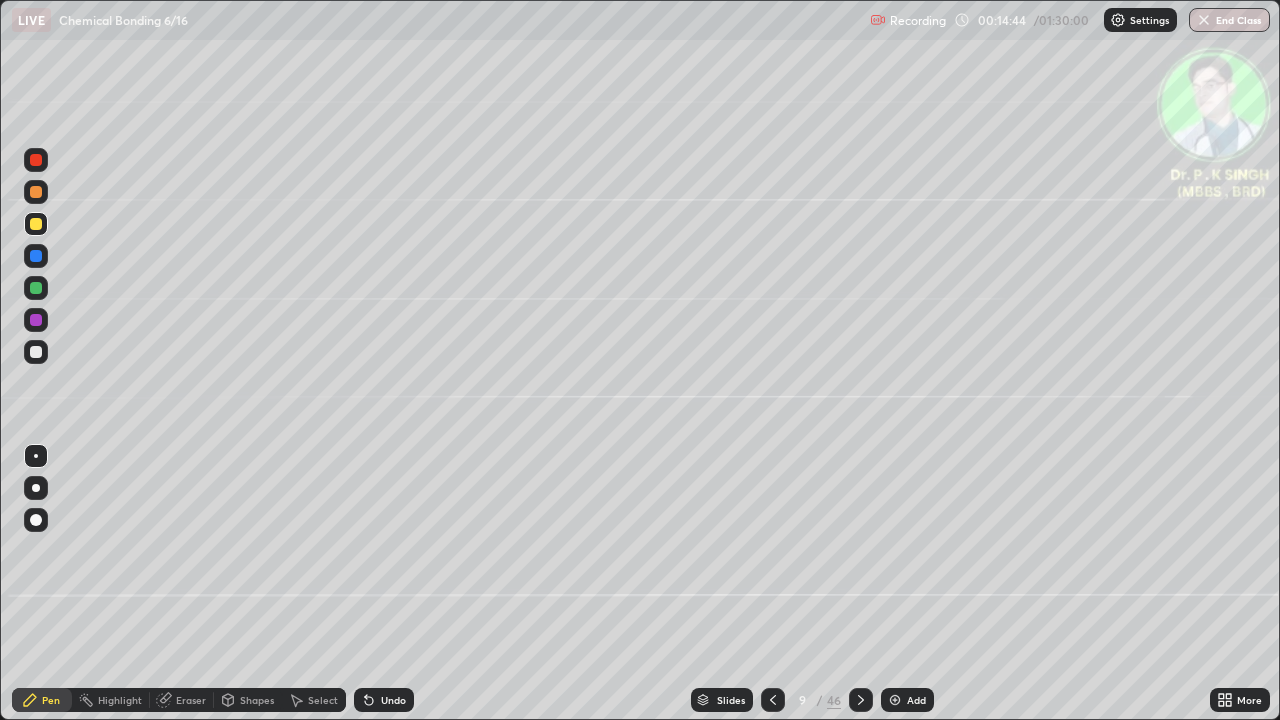 click at bounding box center (861, 700) 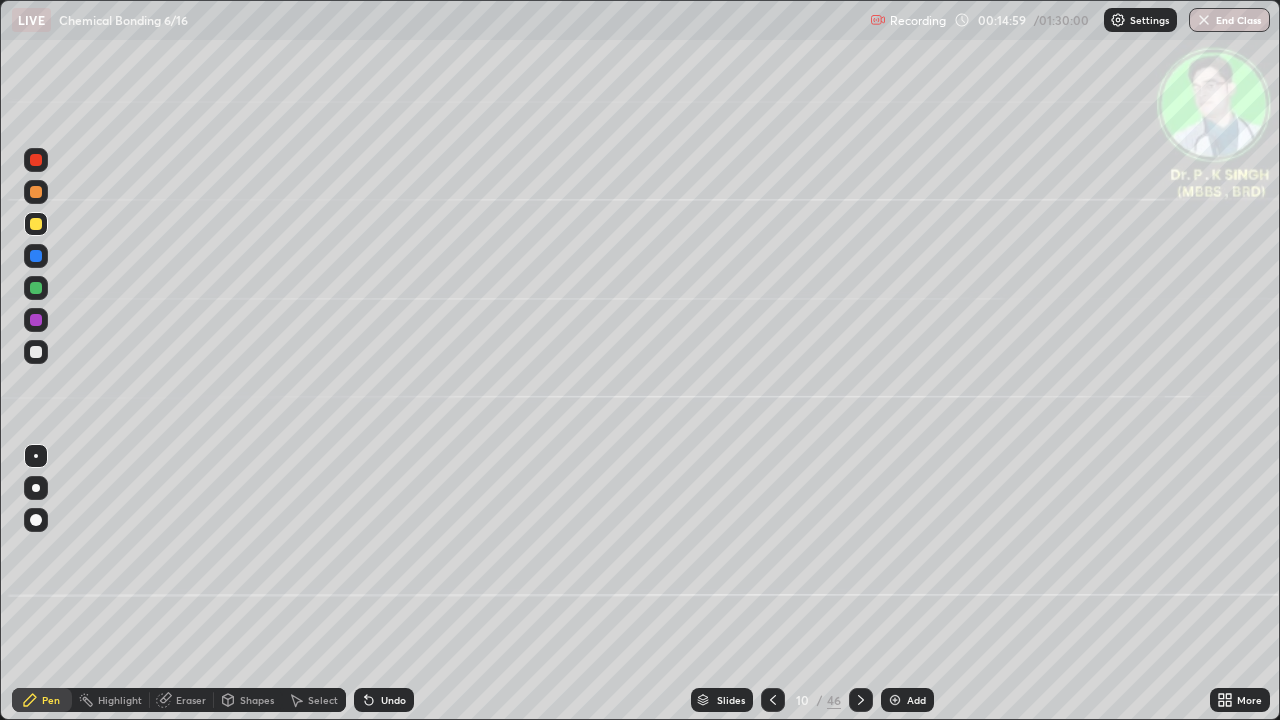 click at bounding box center [773, 700] 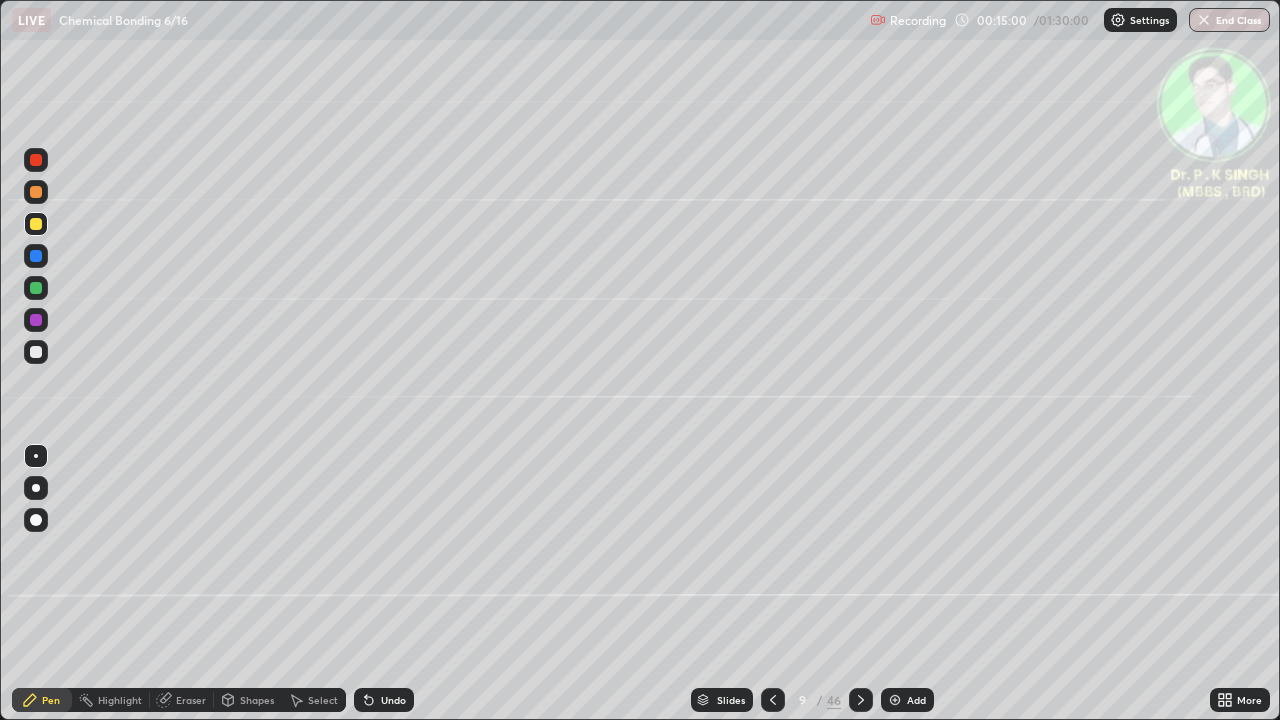 click 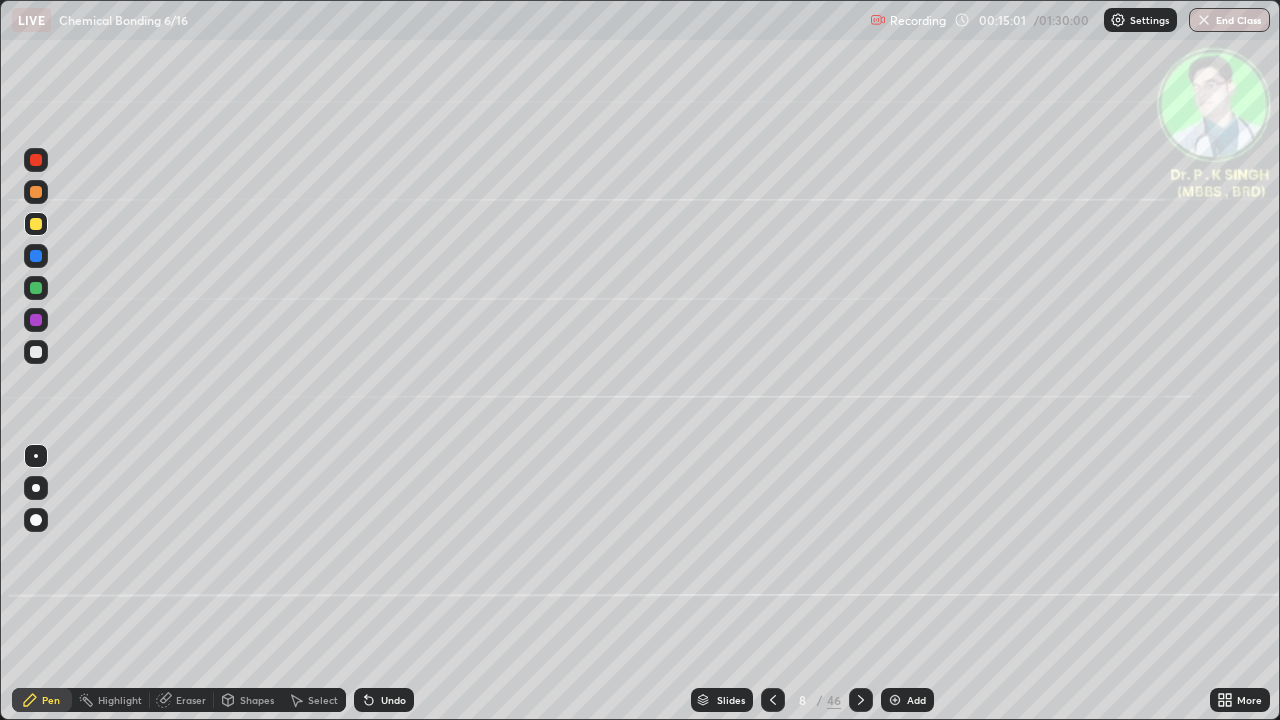 click 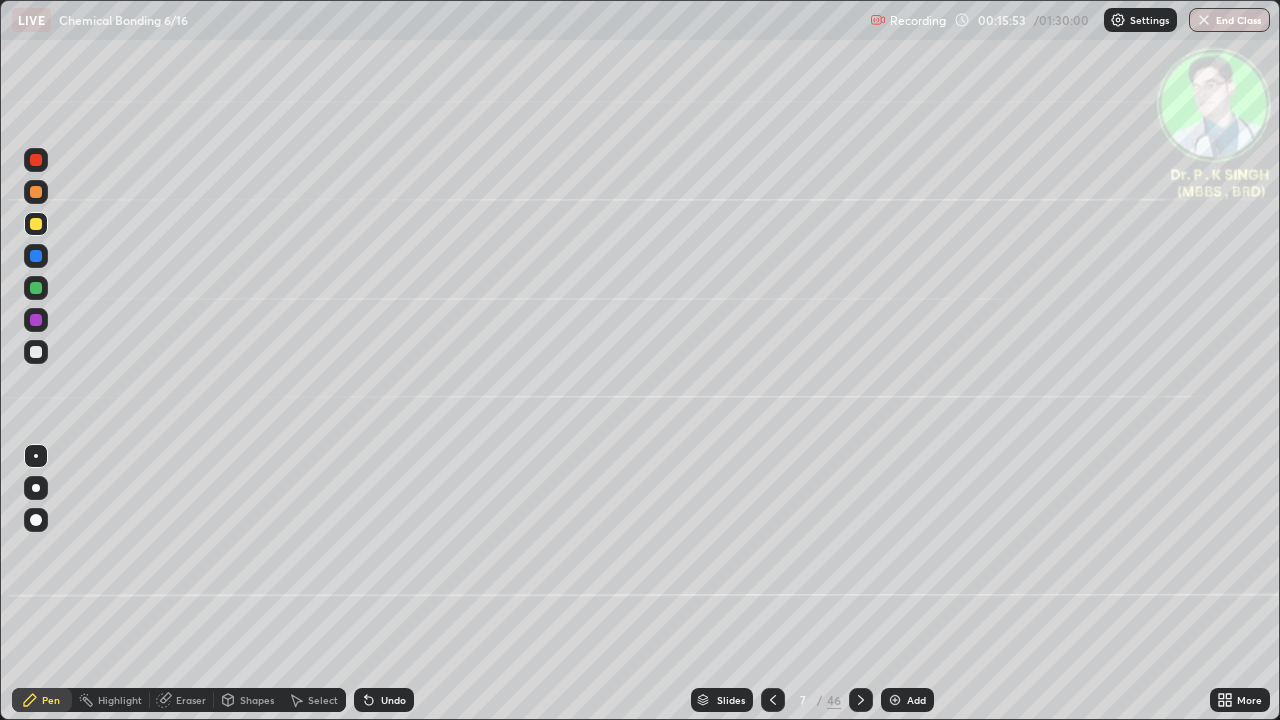 click 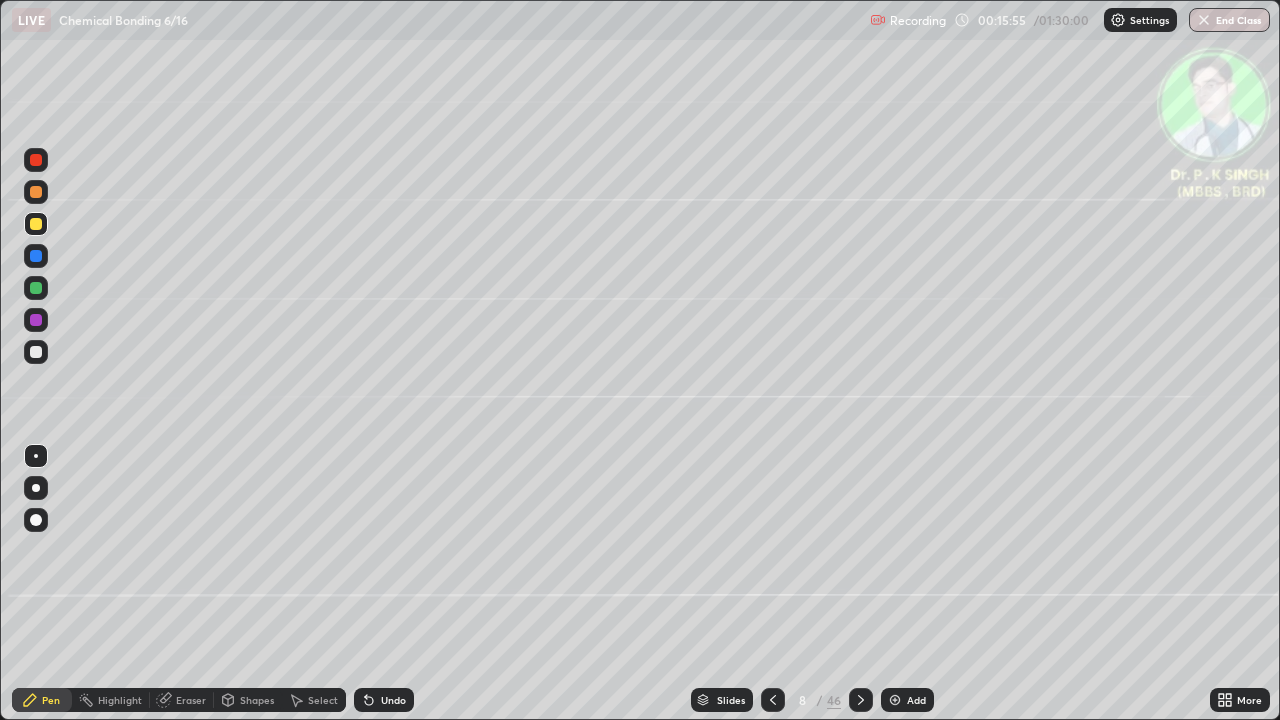 click at bounding box center (36, 256) 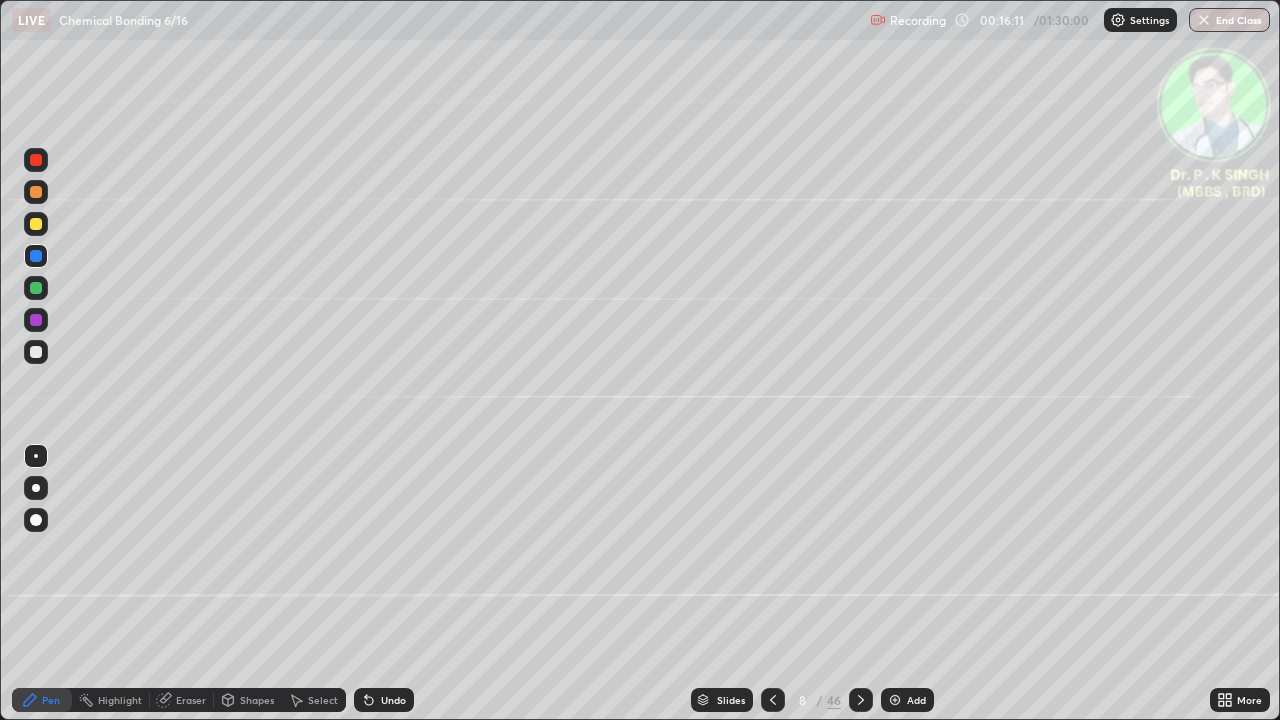 click at bounding box center (36, 224) 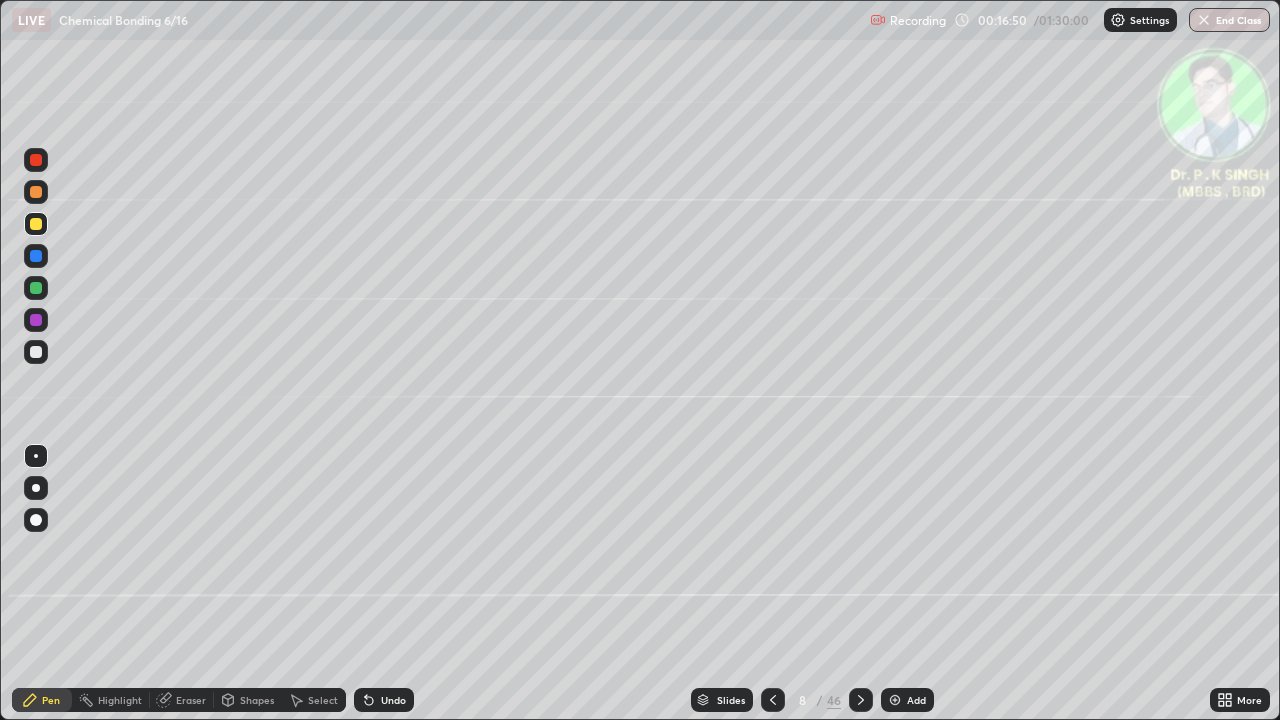 click at bounding box center [36, 224] 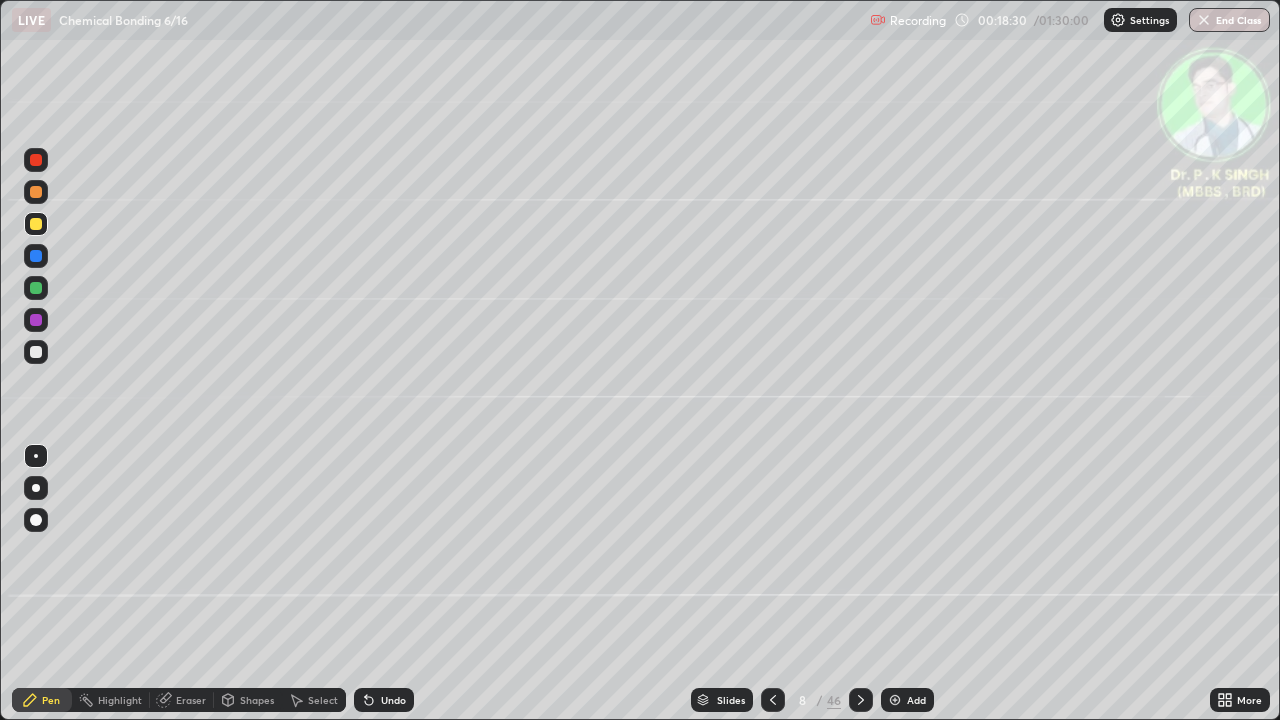 click 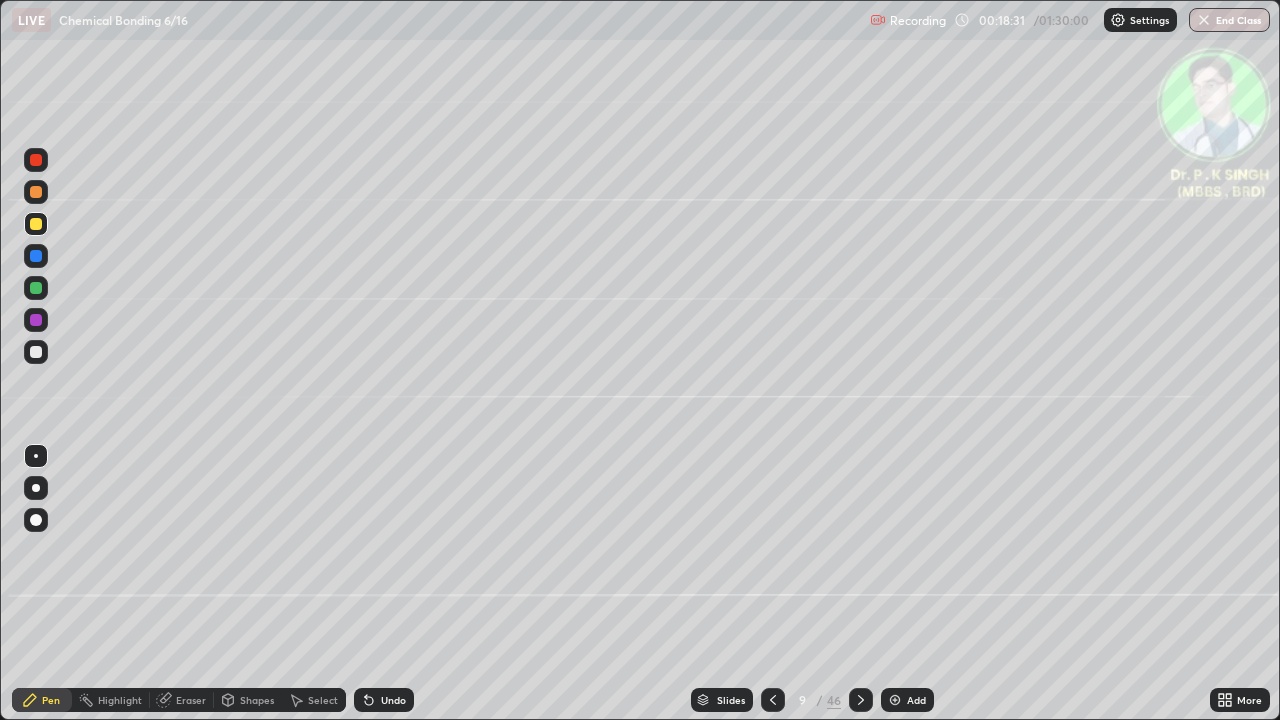 click at bounding box center [36, 256] 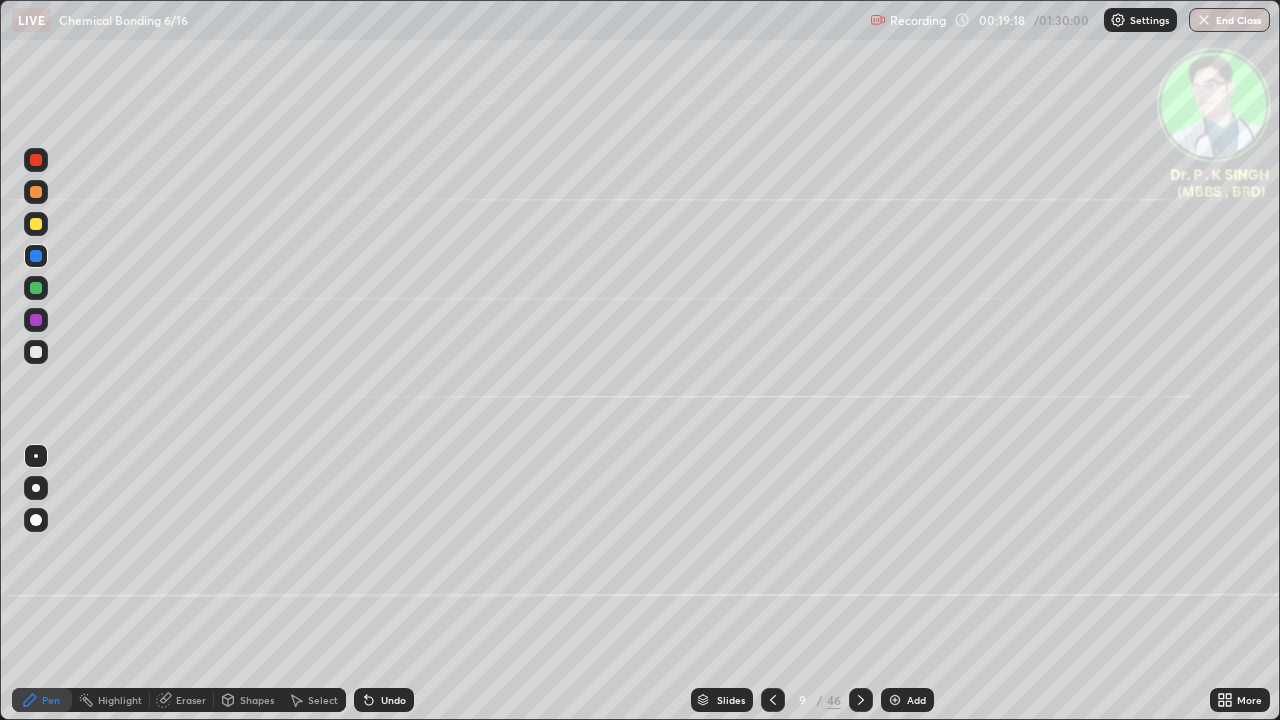 click at bounding box center [36, 224] 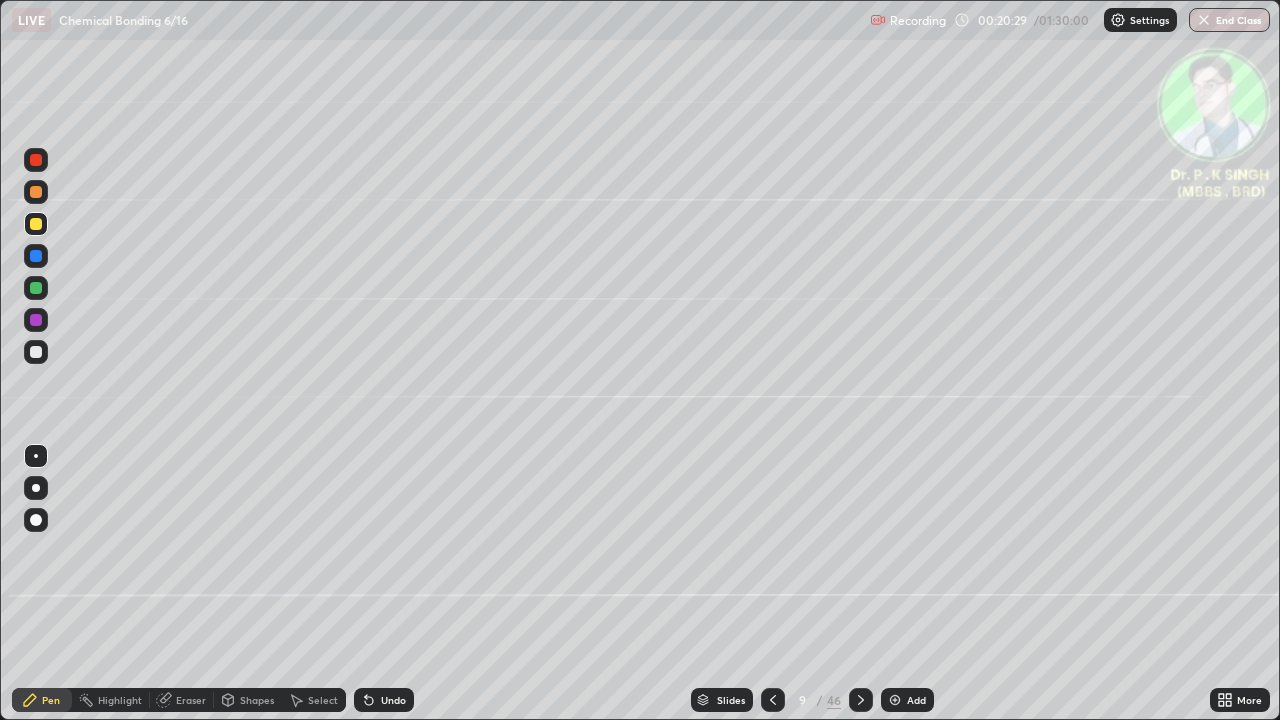click 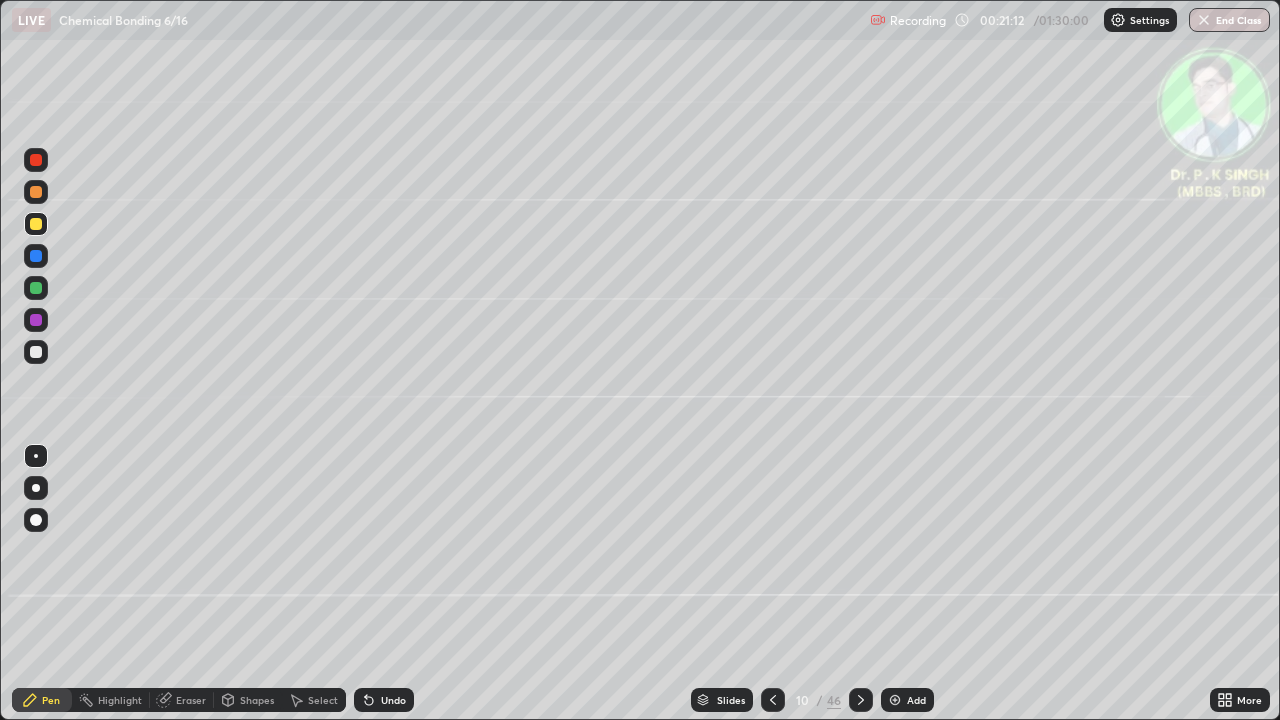click 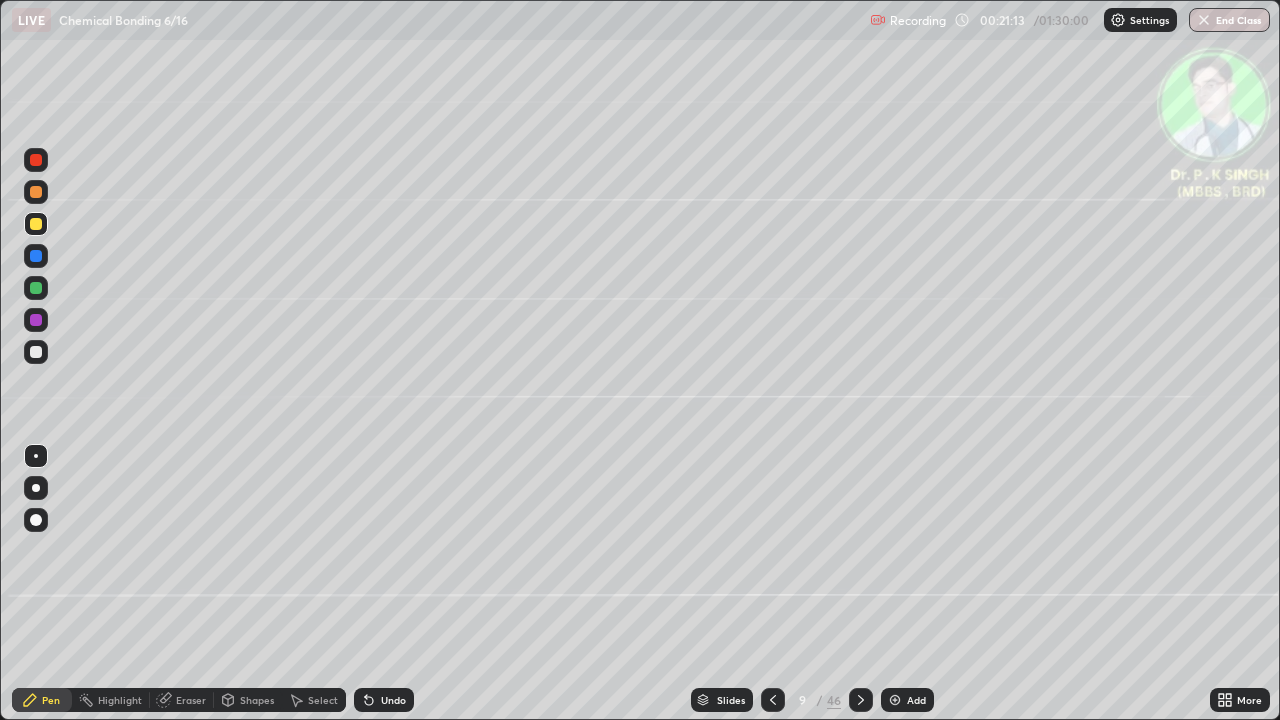 click 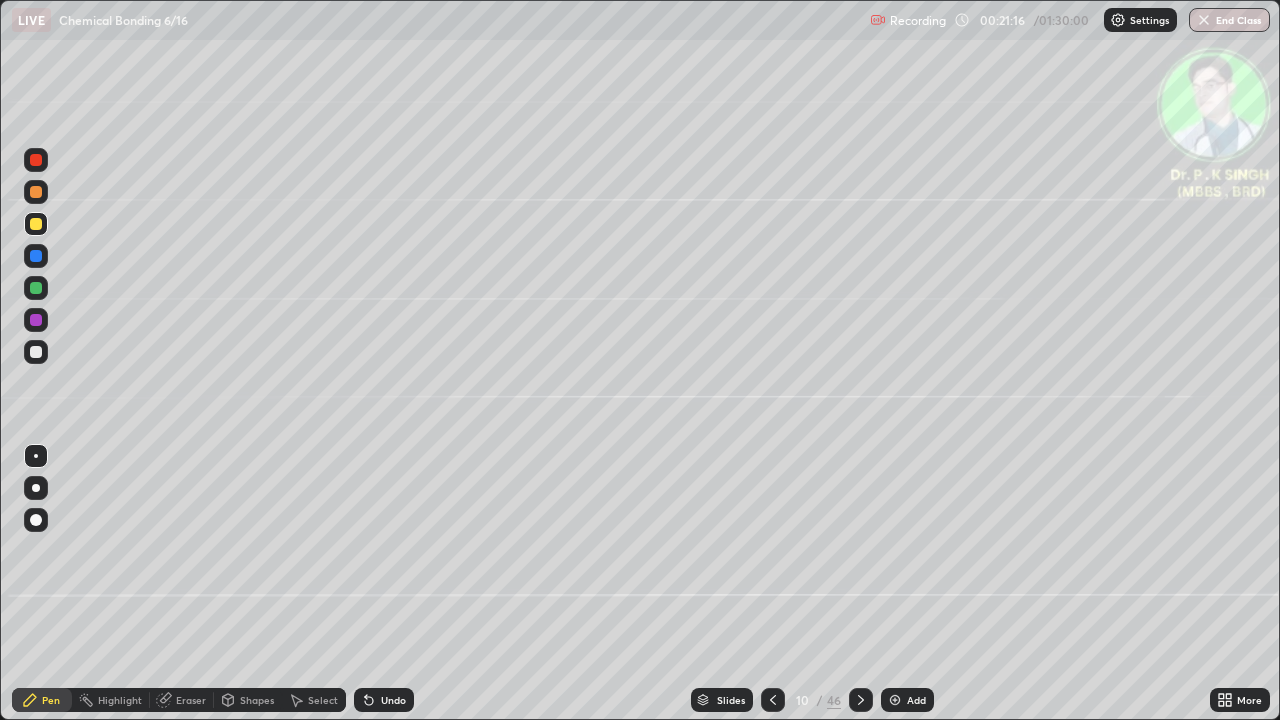 click on "Eraser" at bounding box center (182, 700) 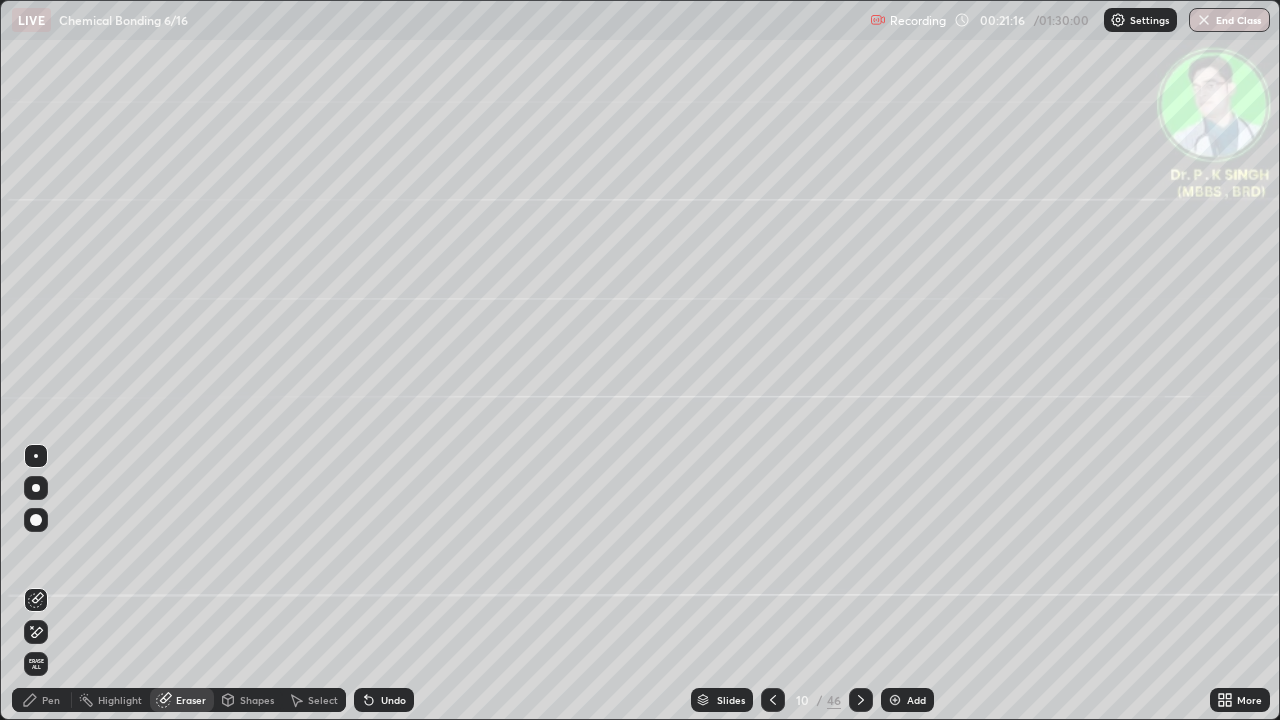 click on "Erase all" at bounding box center (36, 664) 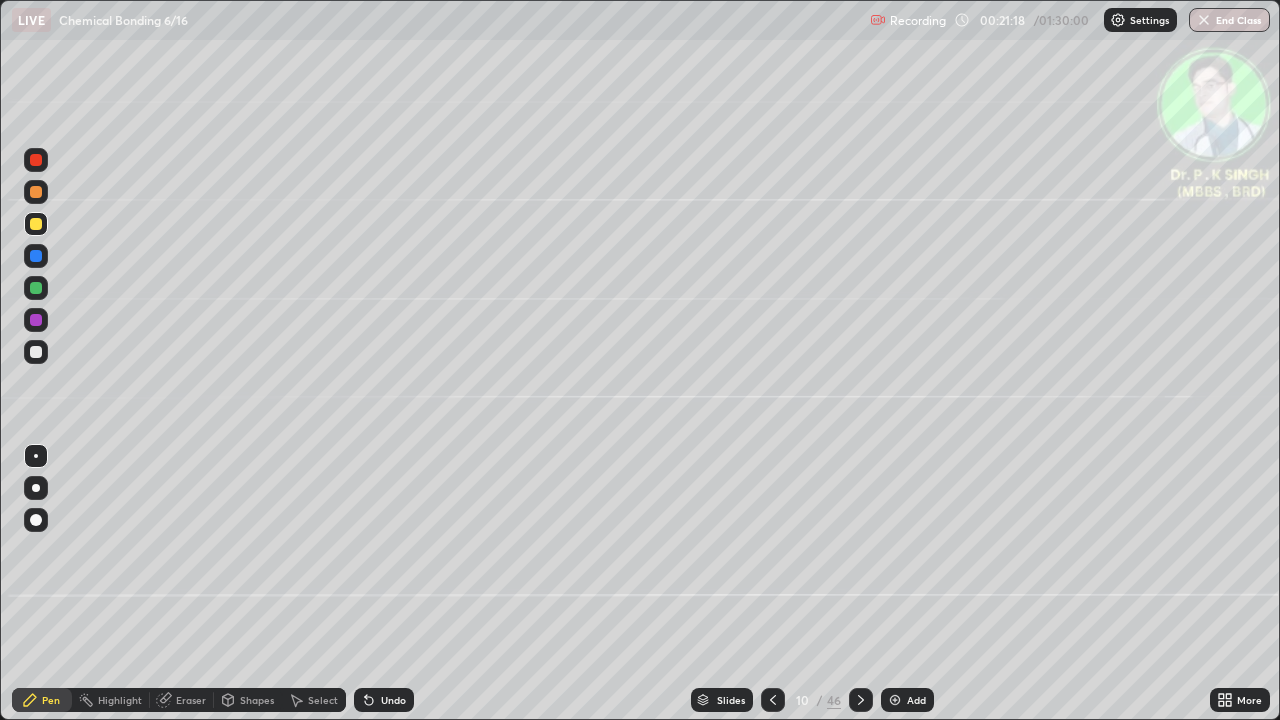 click 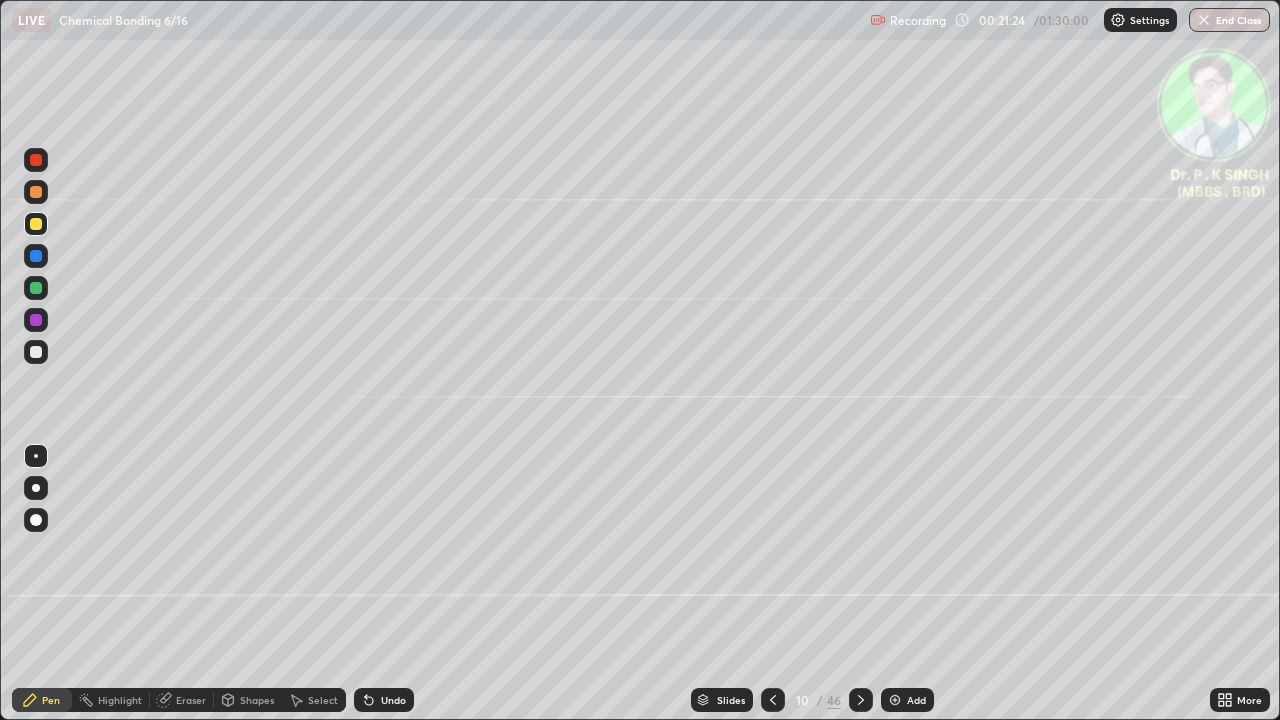 click at bounding box center (36, 224) 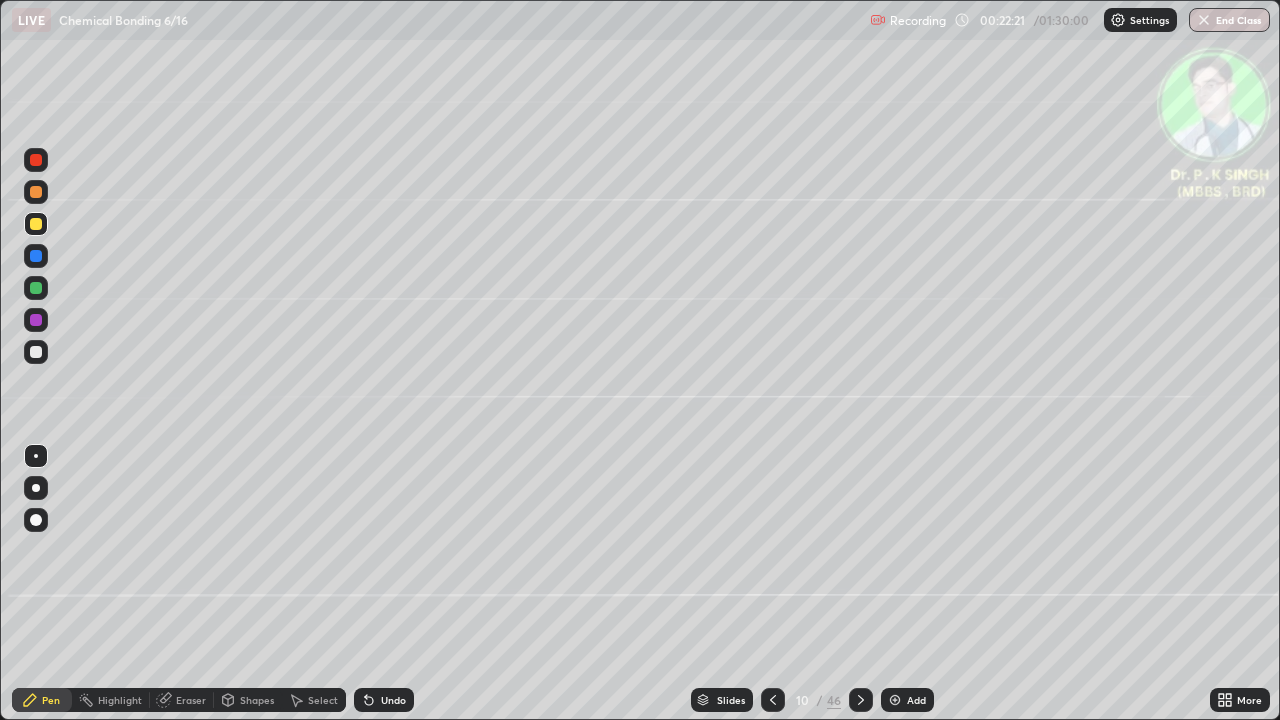 click 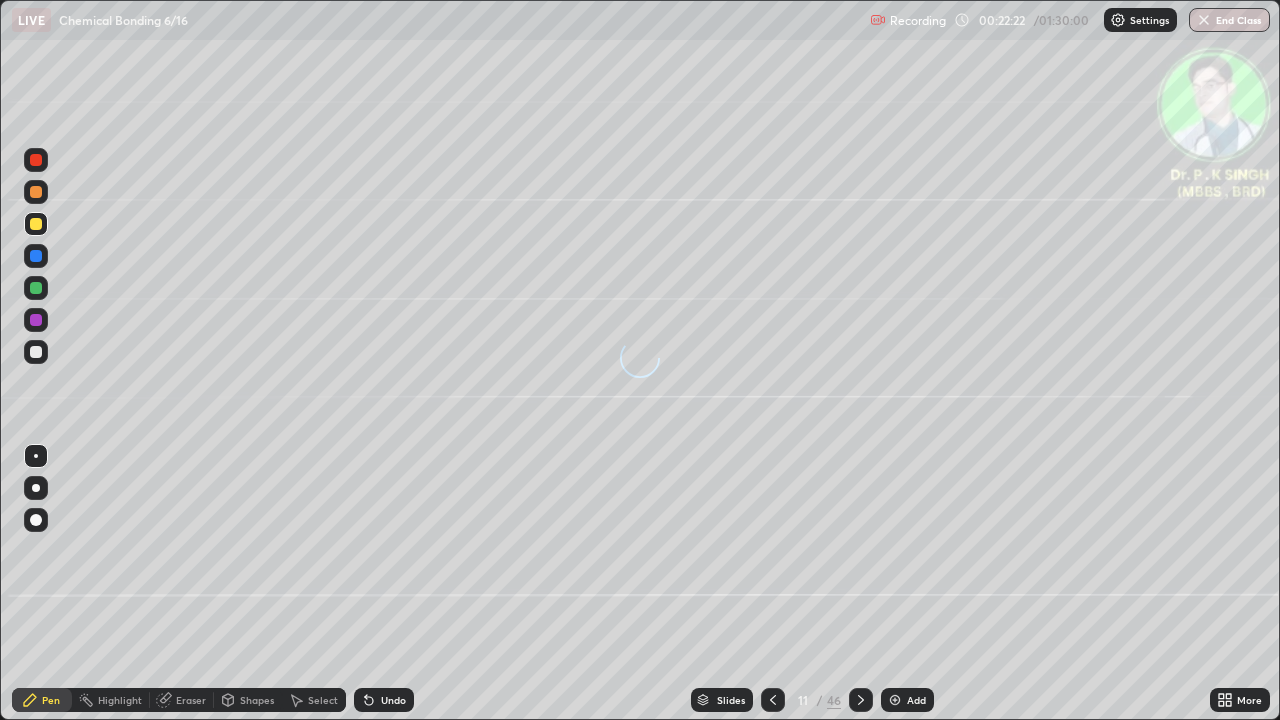 click at bounding box center (36, 256) 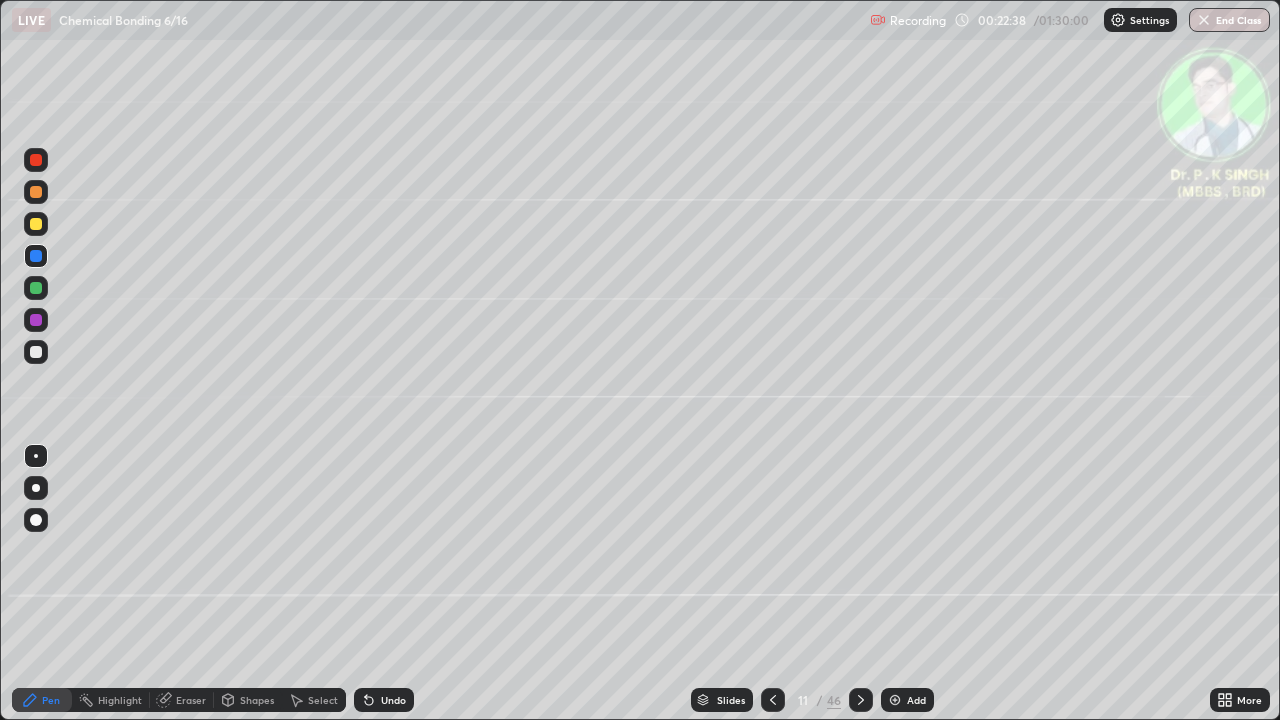 click at bounding box center [36, 224] 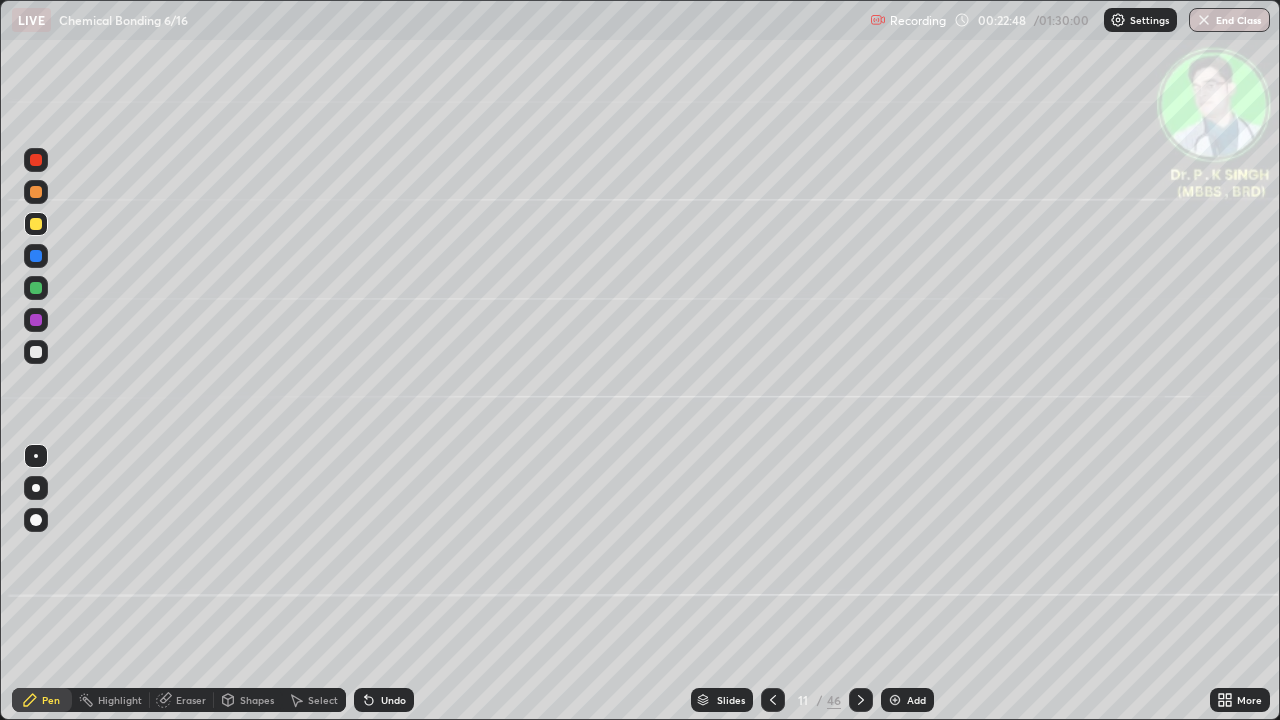 click 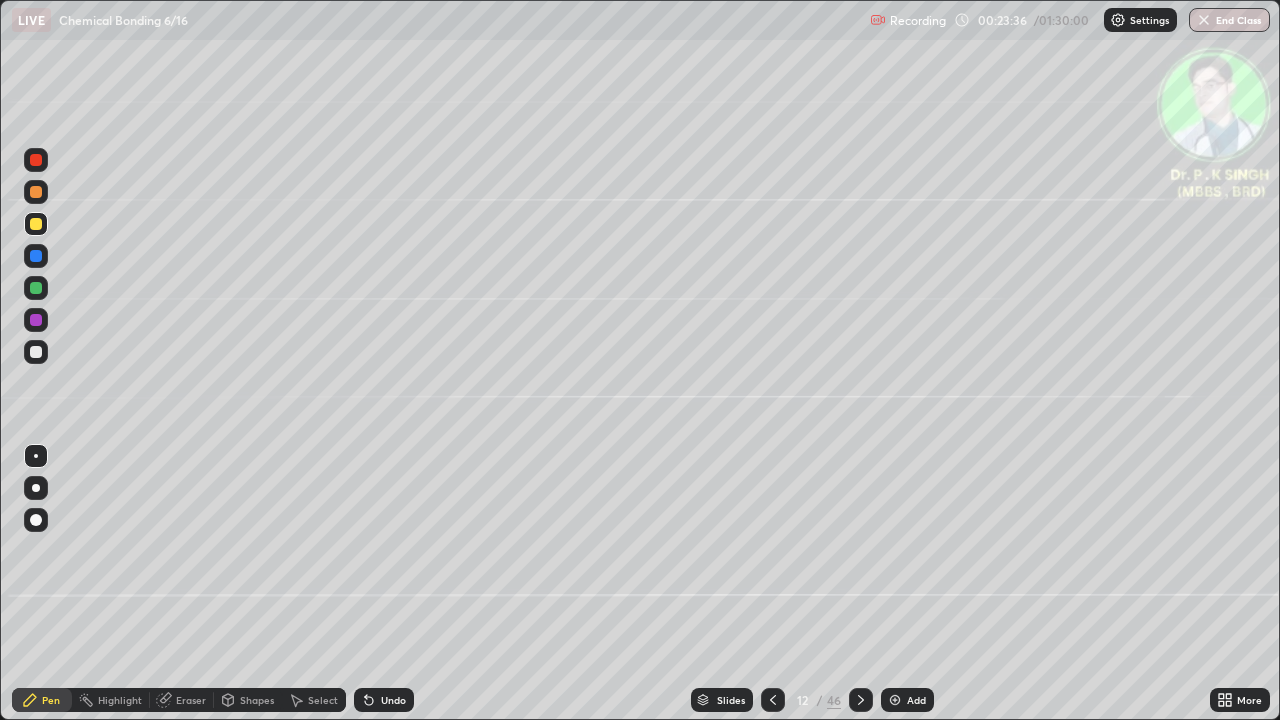 click 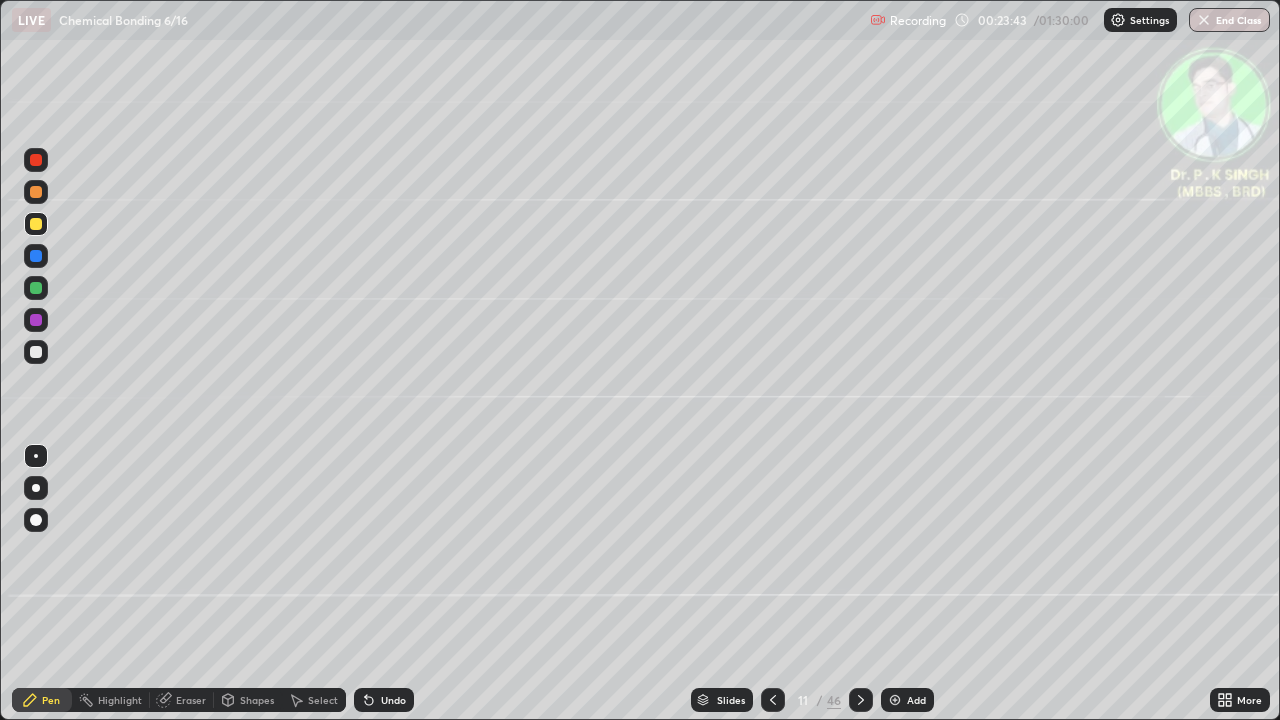 click at bounding box center (36, 224) 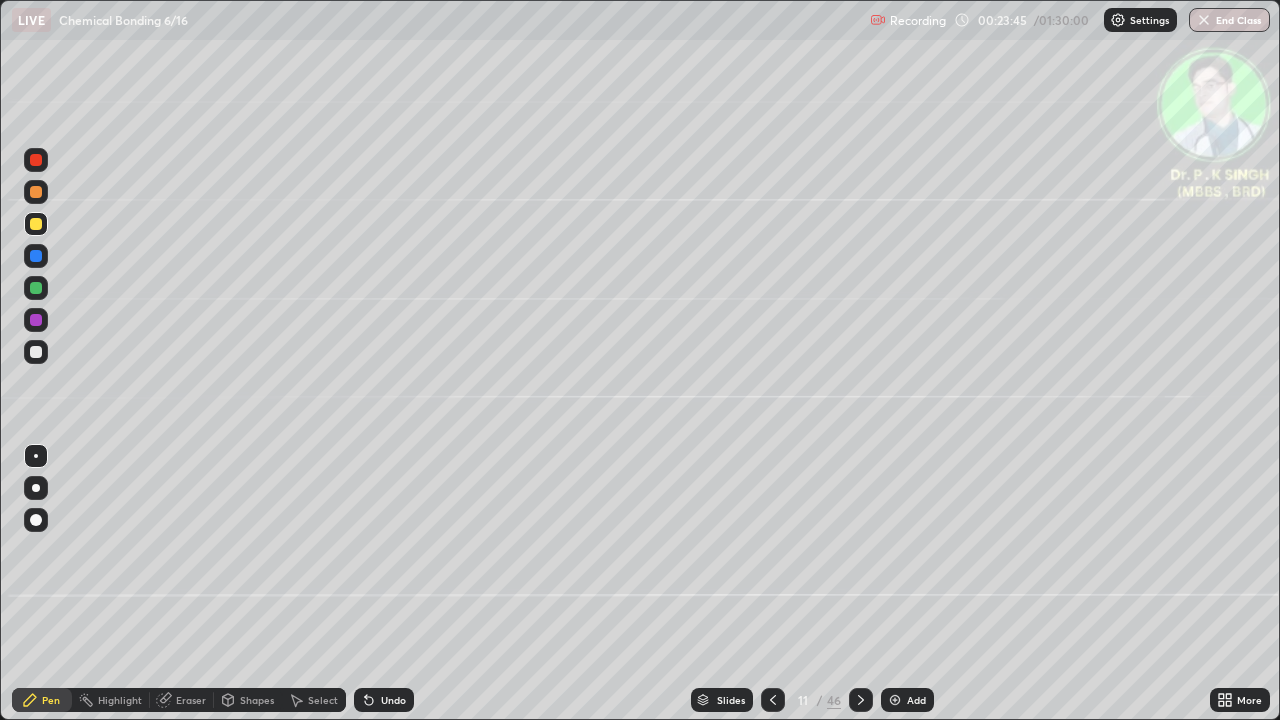 click at bounding box center (36, 224) 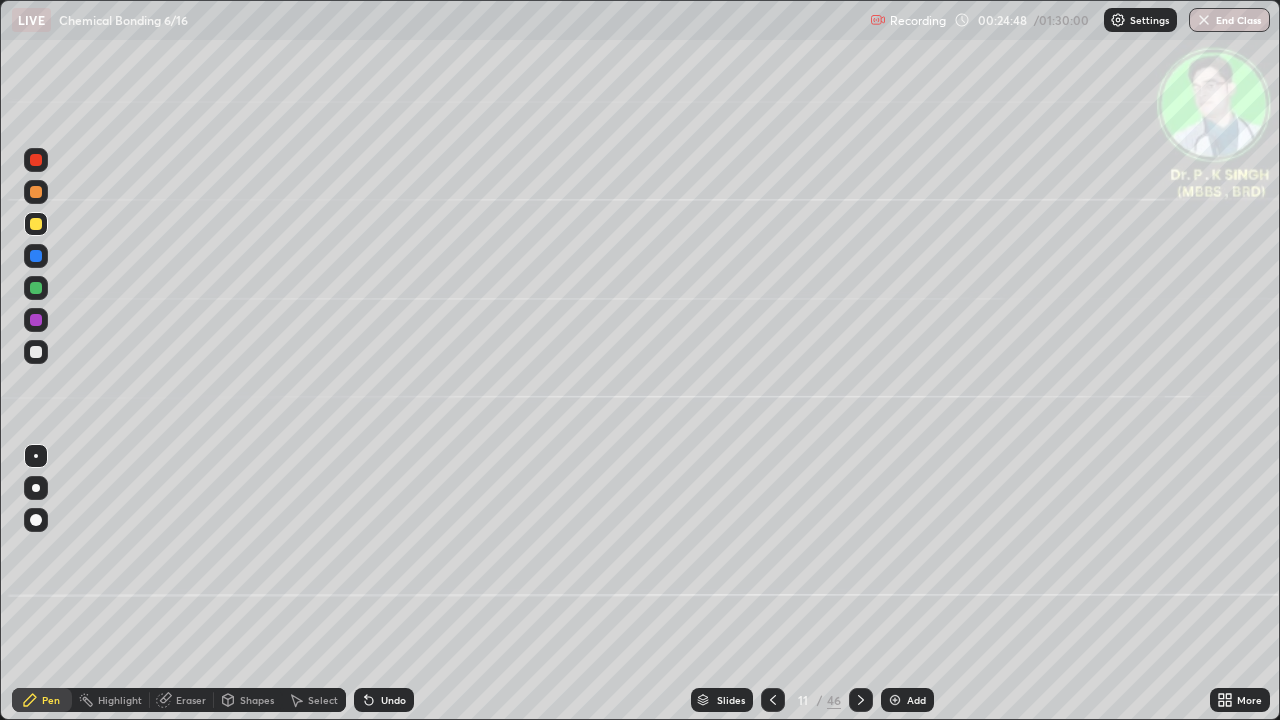 click 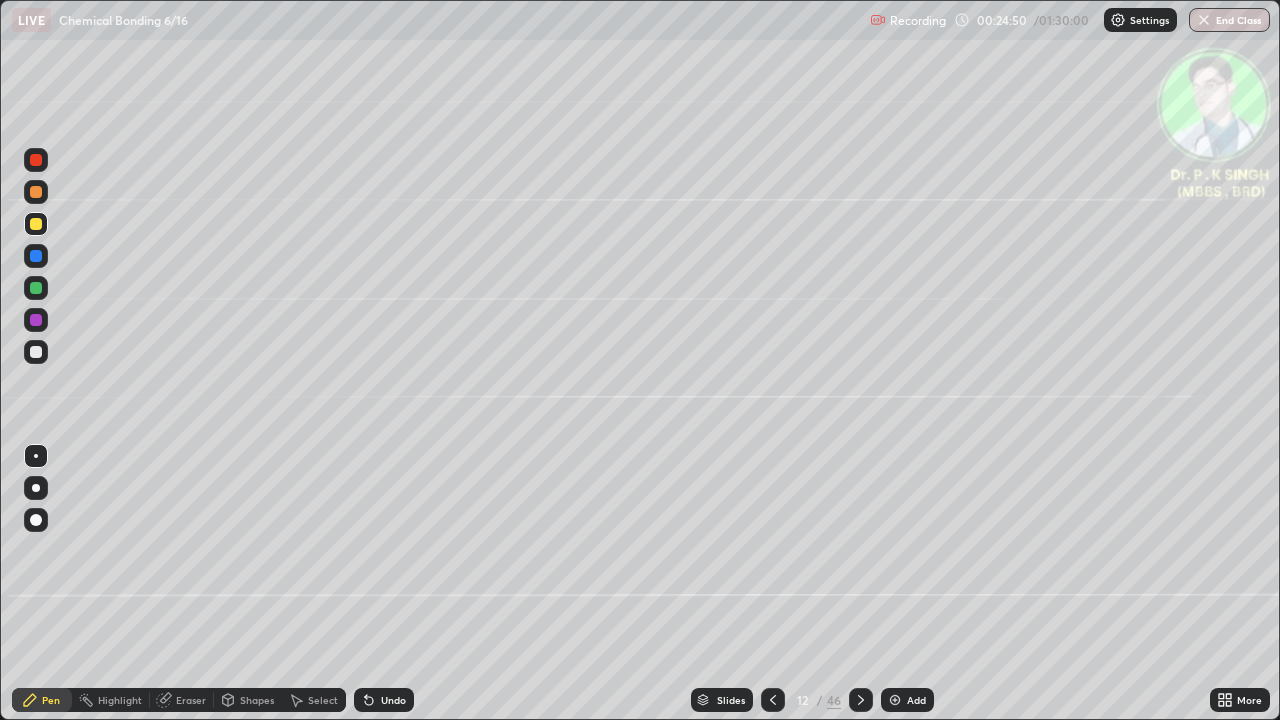 click 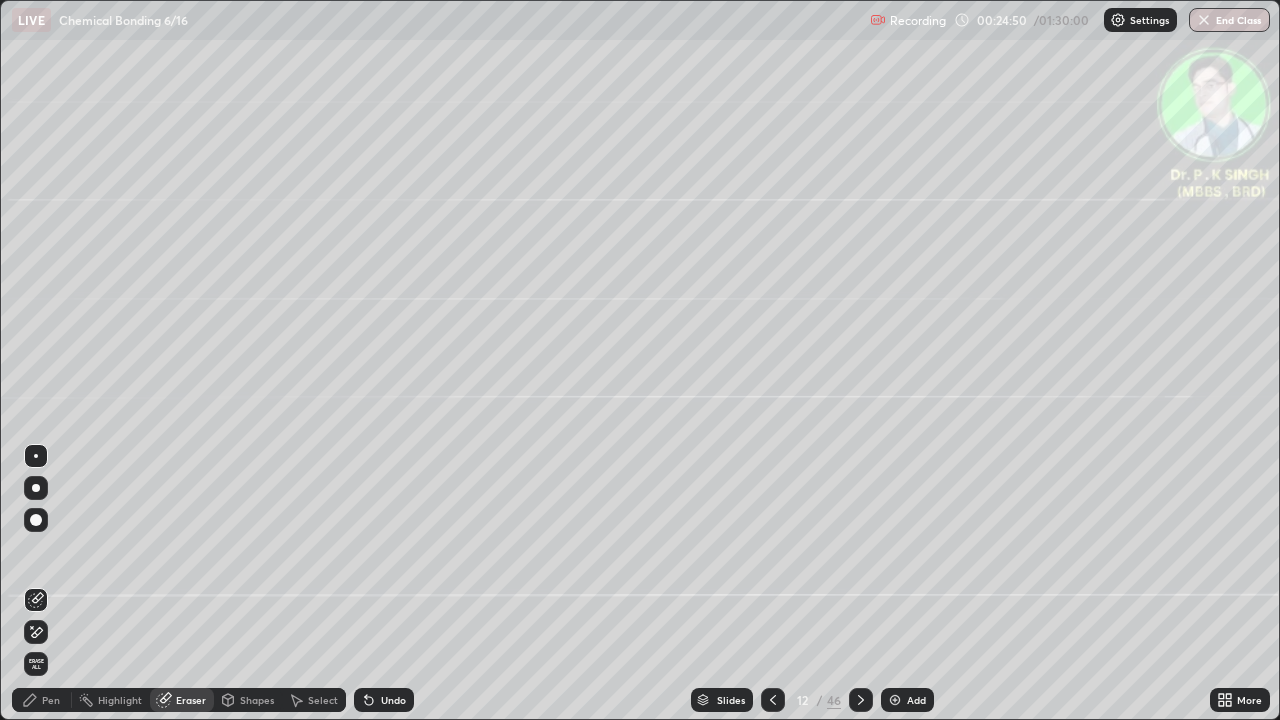 click on "Erase all" at bounding box center [36, 664] 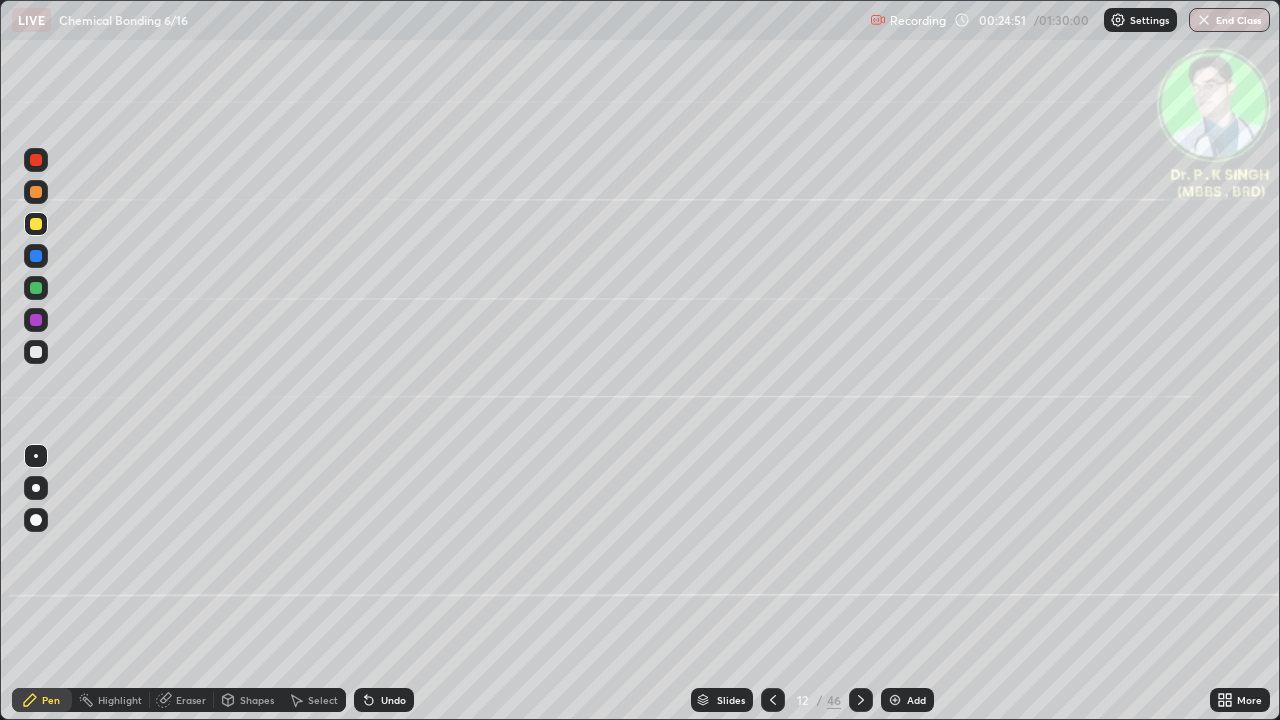 click on "Pen" at bounding box center [42, 700] 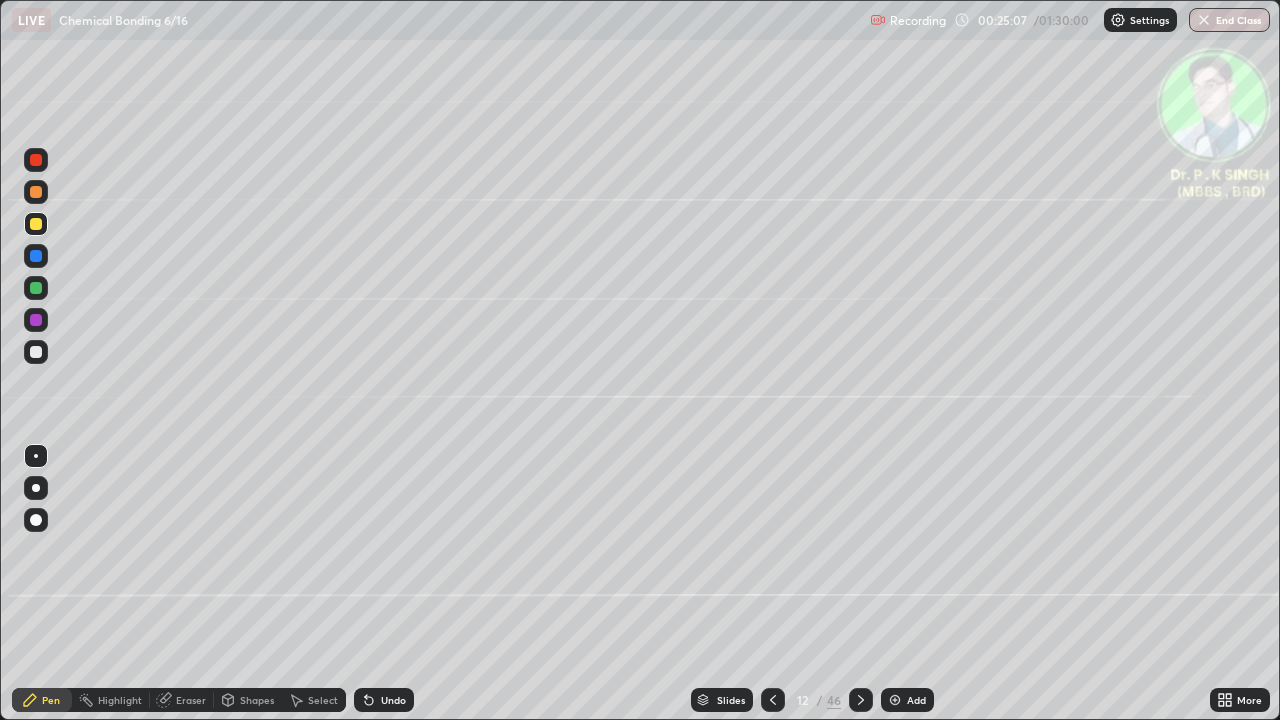 click at bounding box center [36, 224] 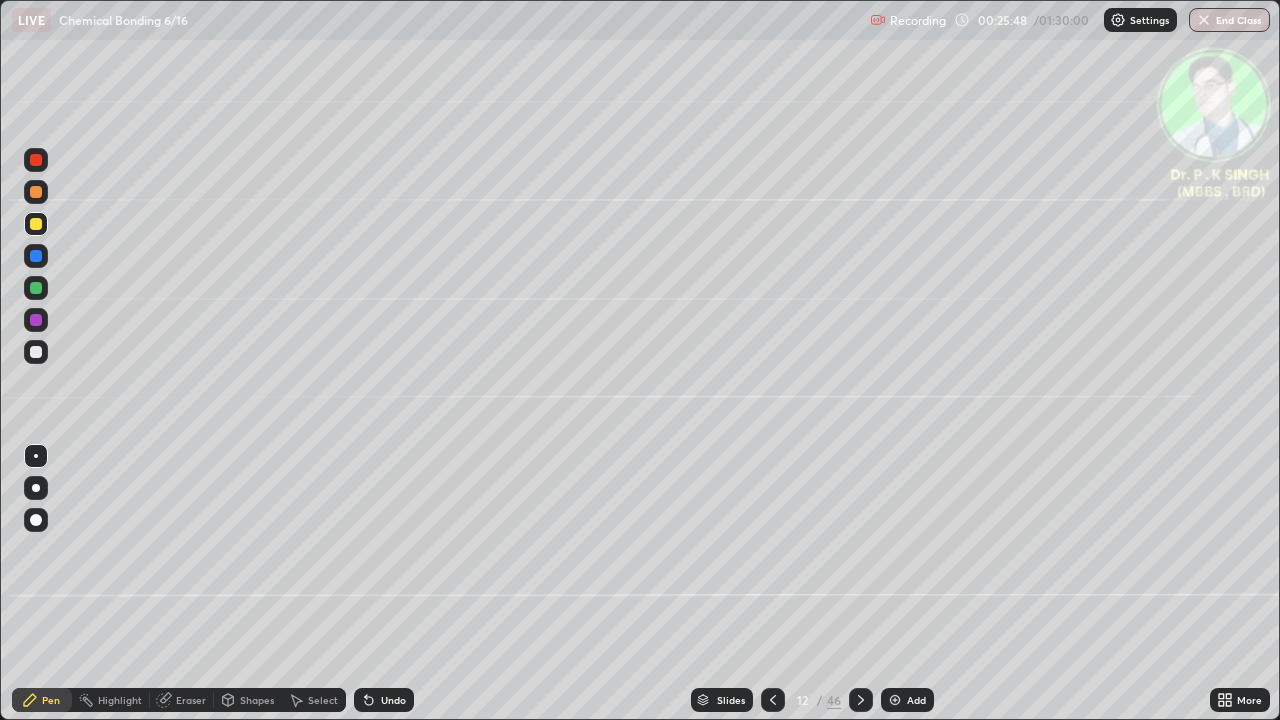 click 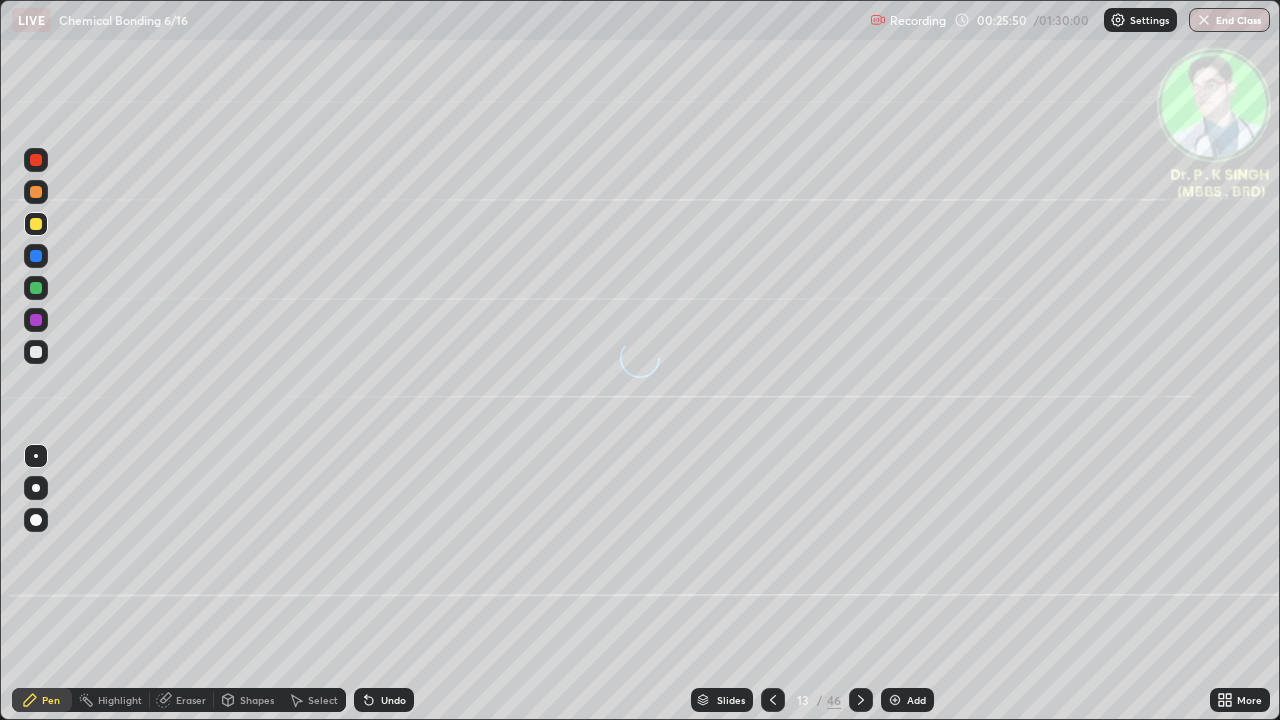 click at bounding box center [36, 224] 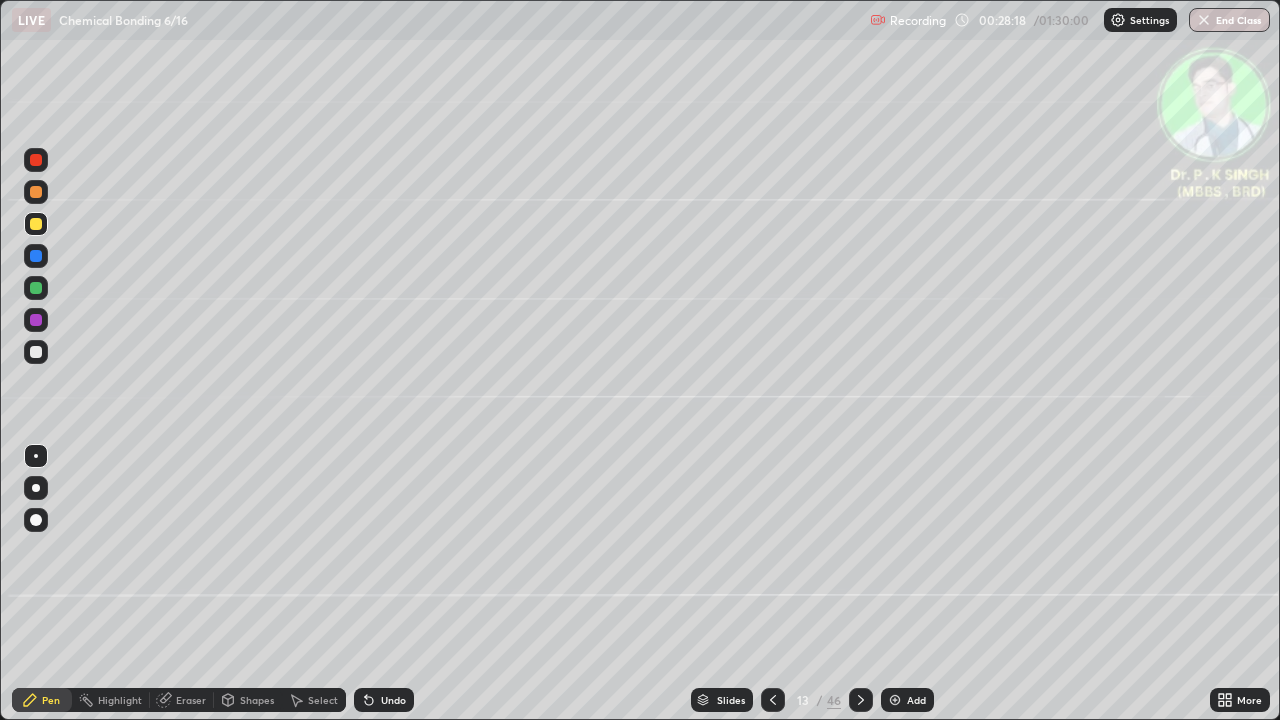 click 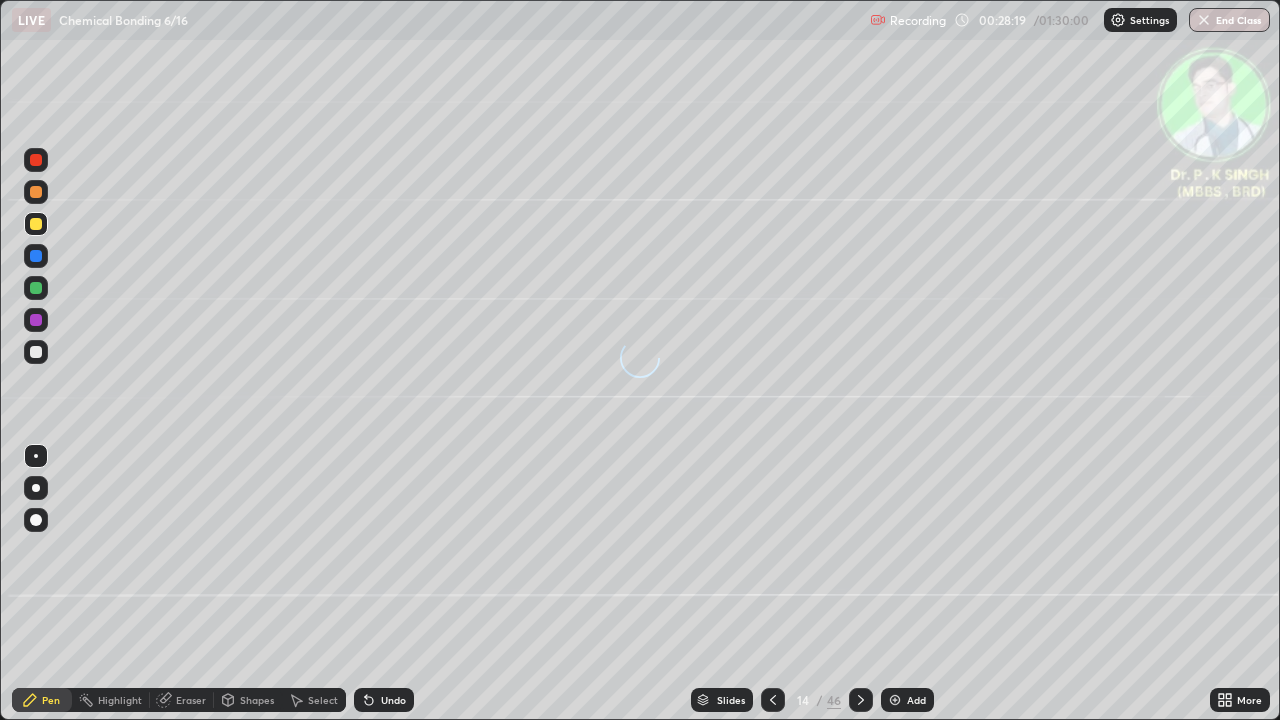 click at bounding box center [36, 224] 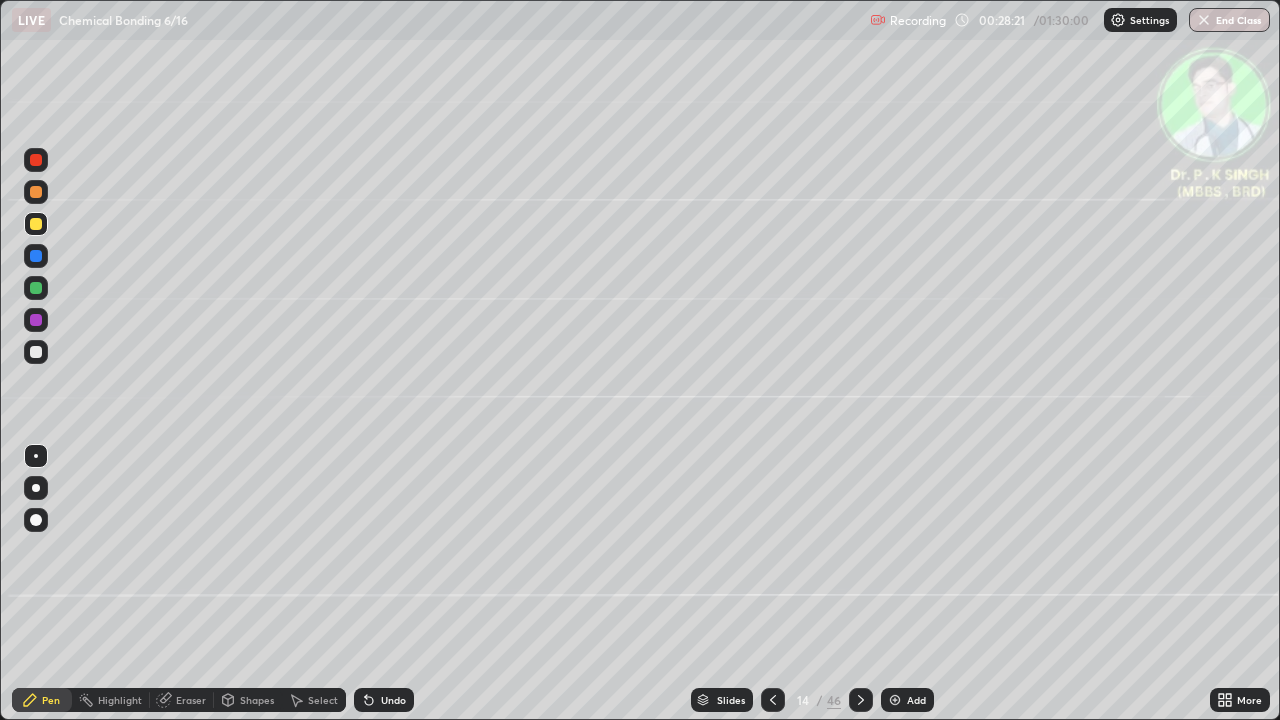 click at bounding box center (36, 224) 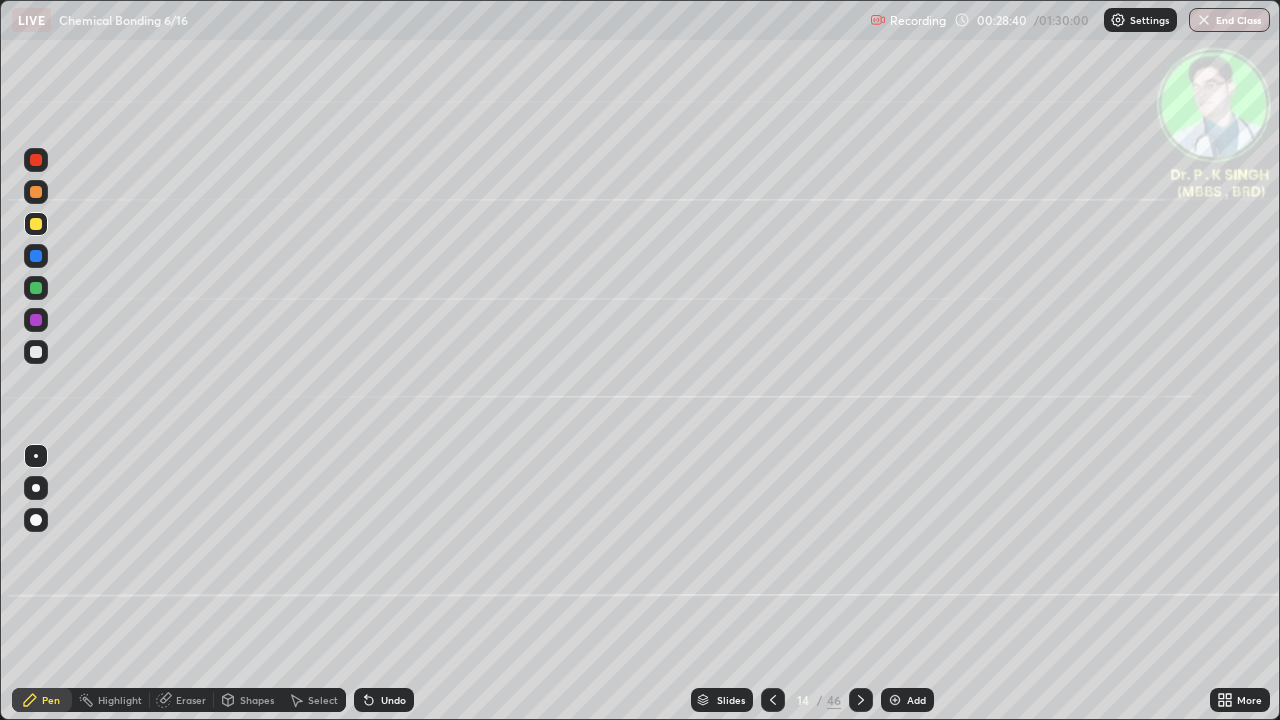 click at bounding box center (36, 224) 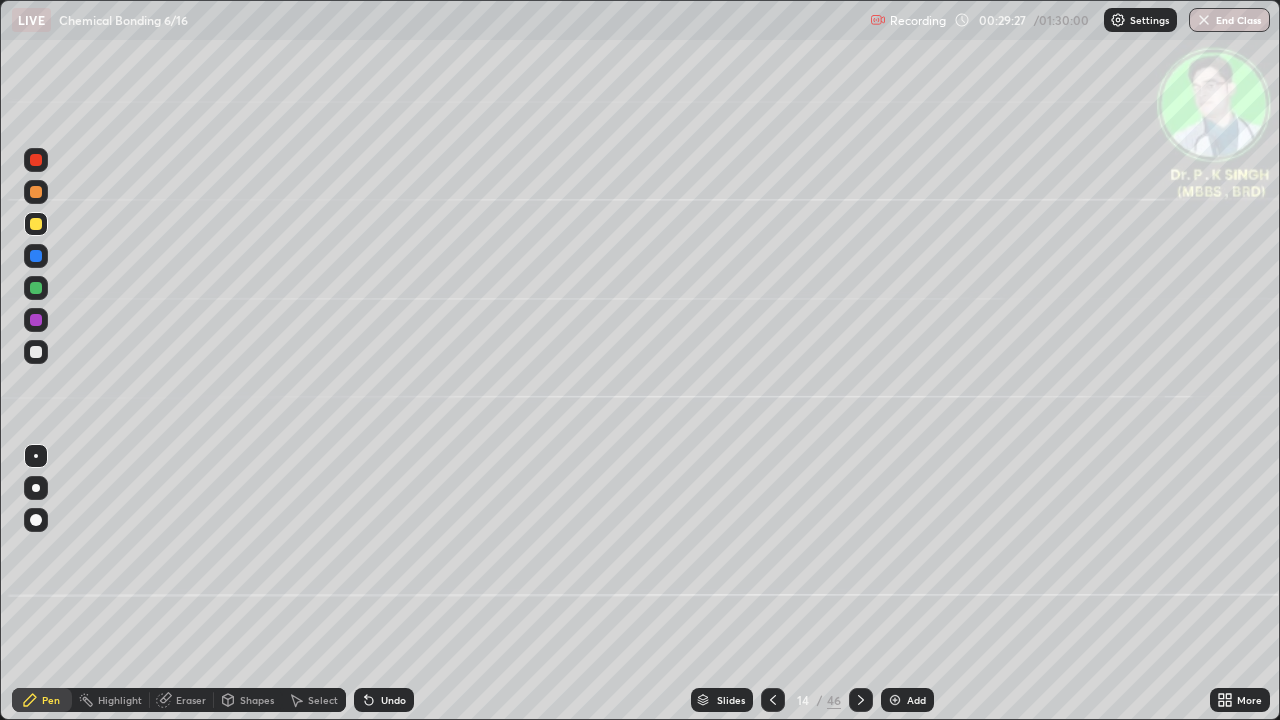 click 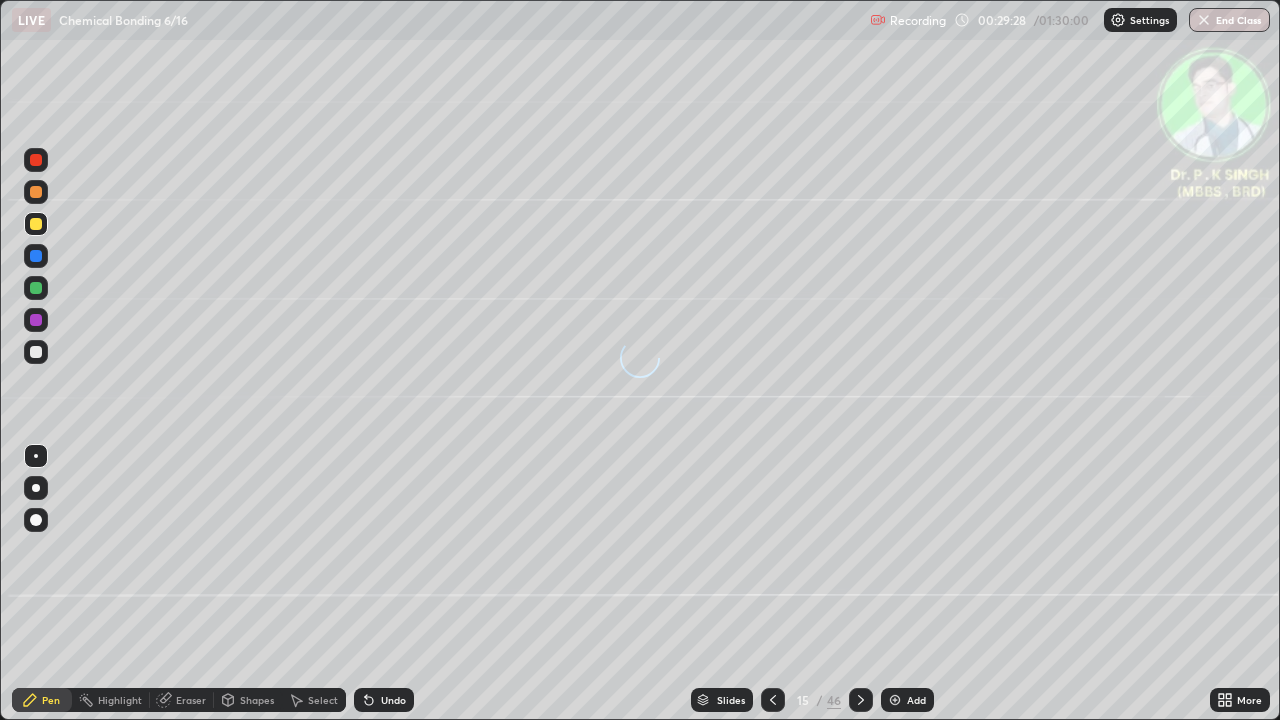 click at bounding box center (36, 224) 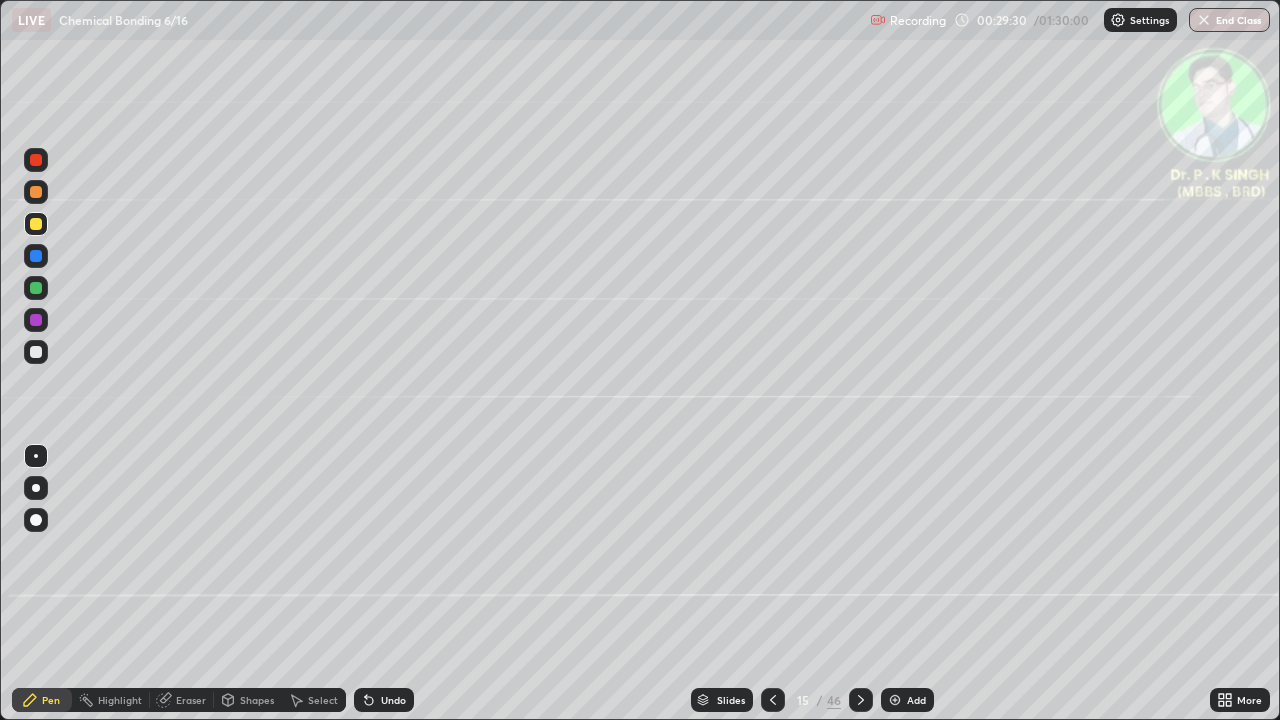 click at bounding box center [36, 256] 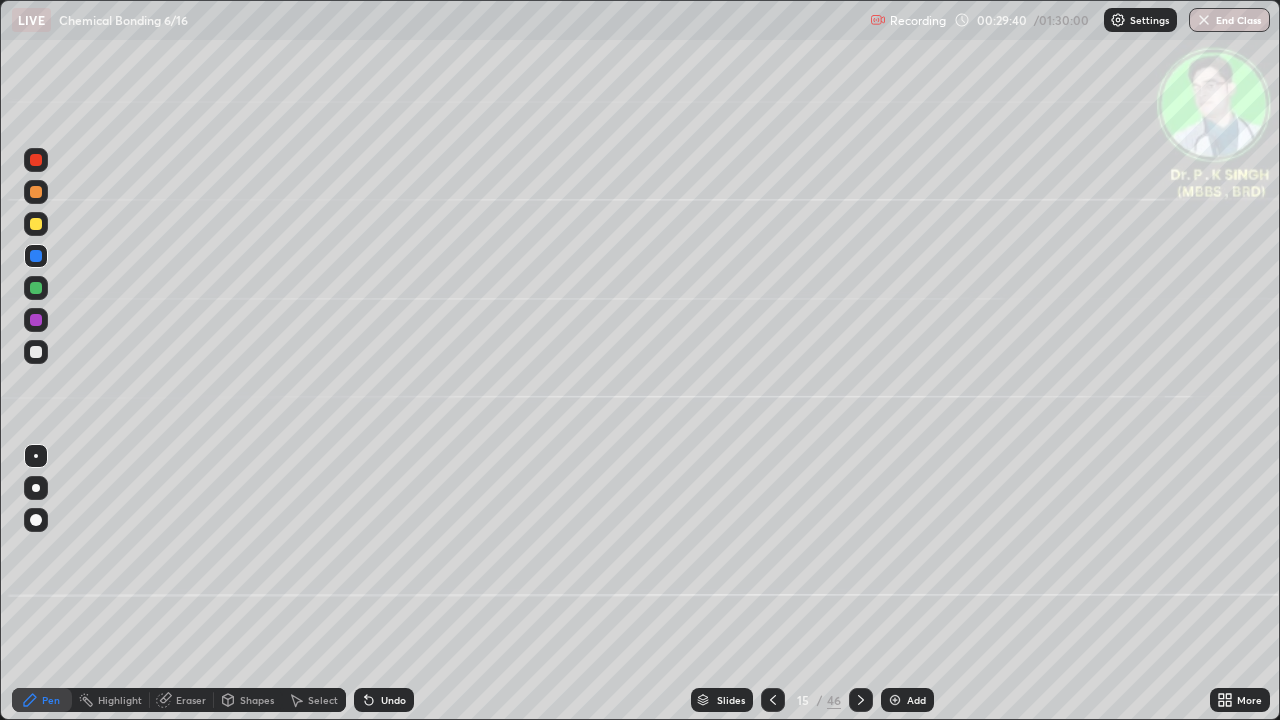 click at bounding box center [36, 224] 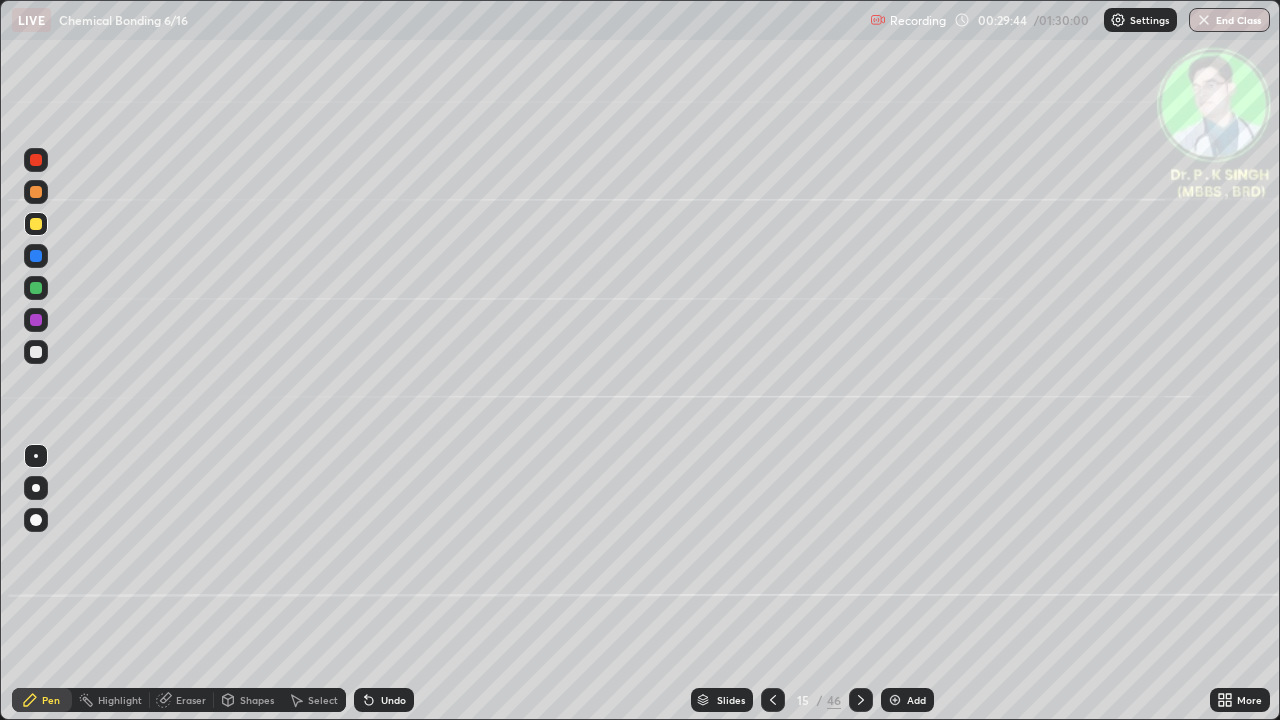 click at bounding box center [36, 224] 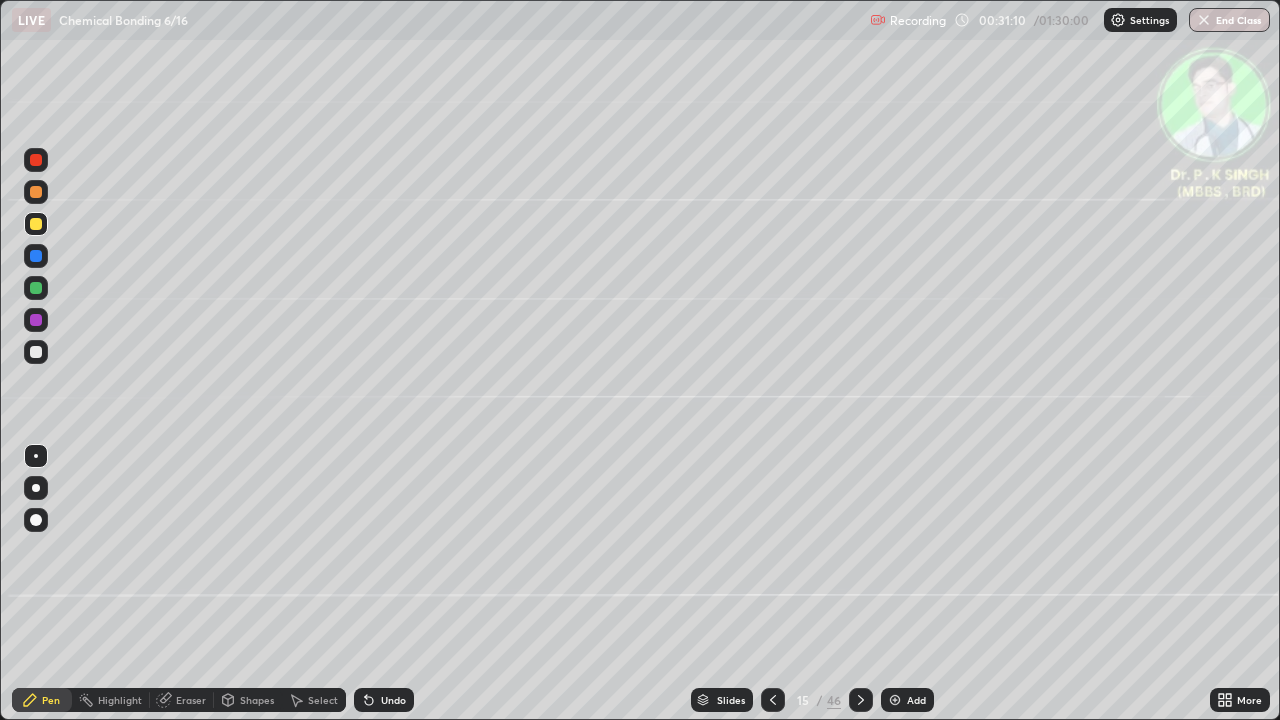 click 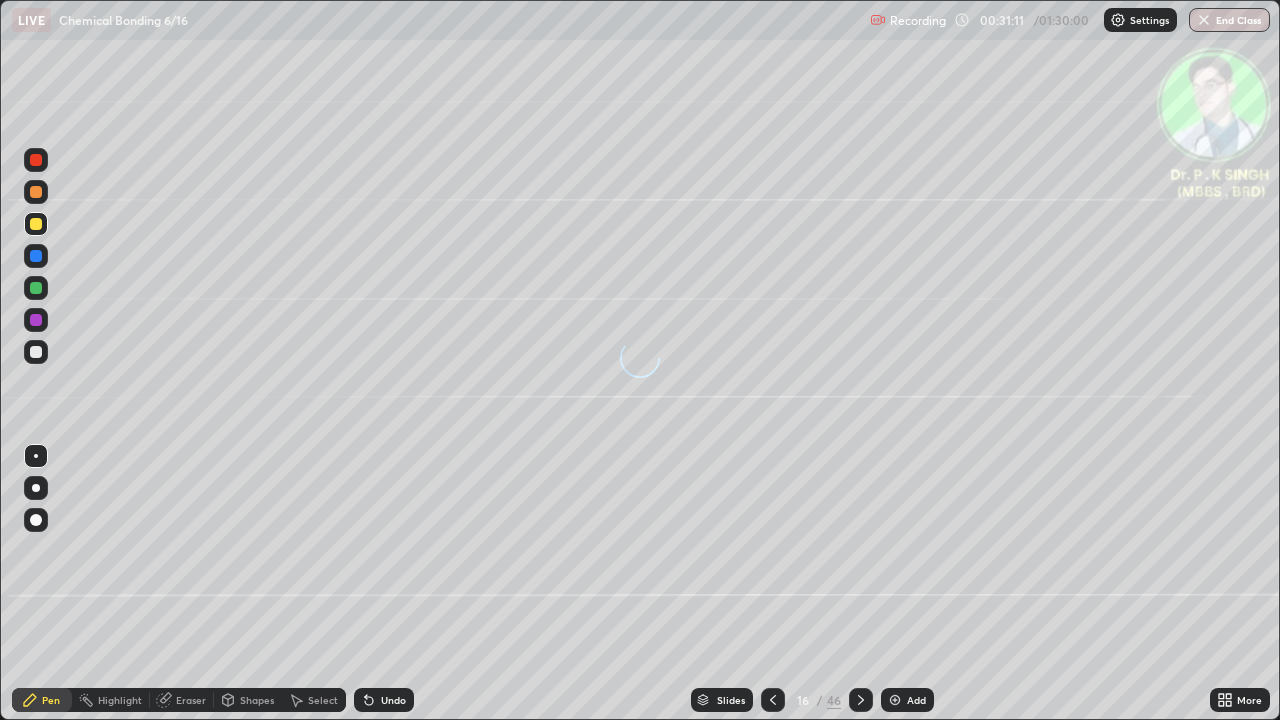 click at bounding box center (36, 256) 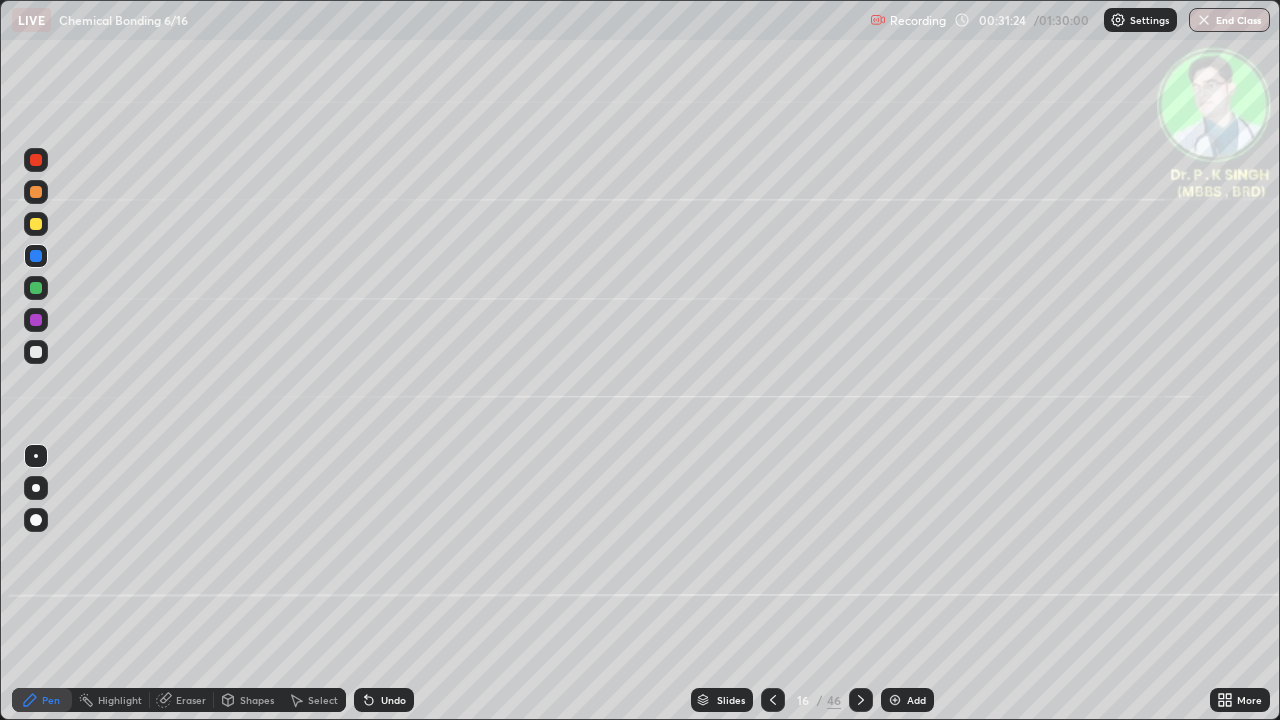 click at bounding box center [36, 224] 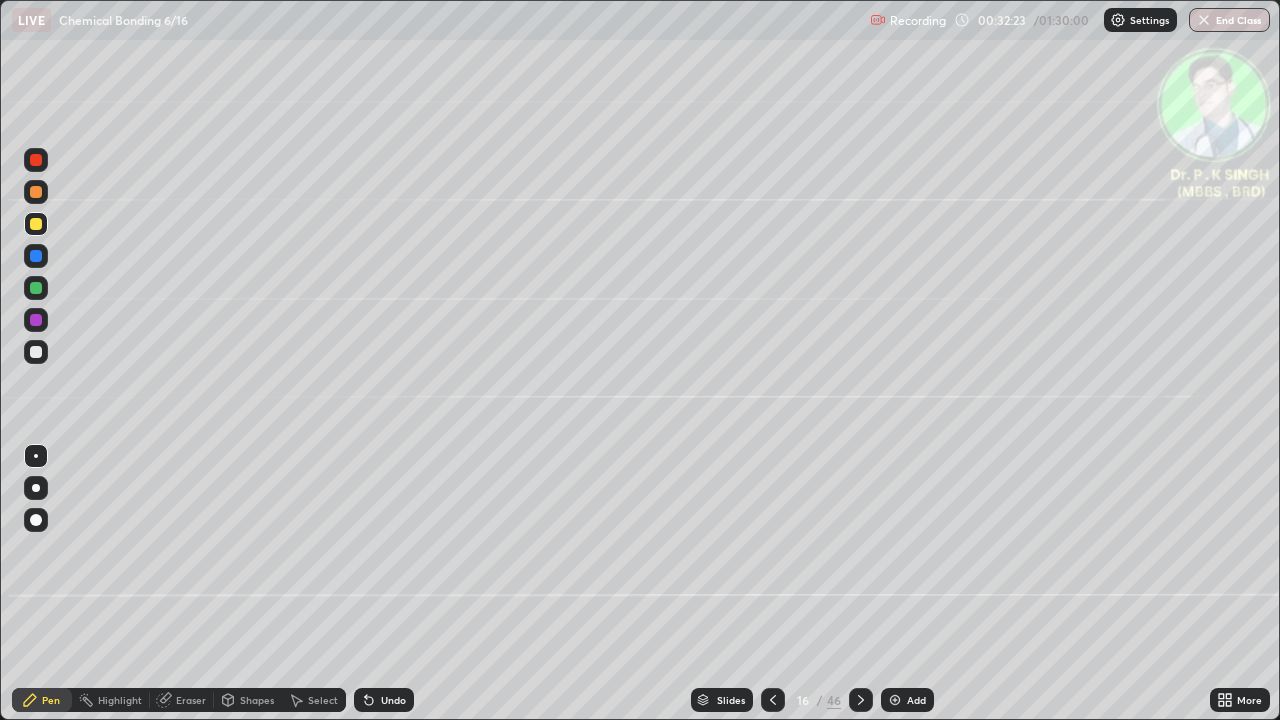 click at bounding box center [36, 288] 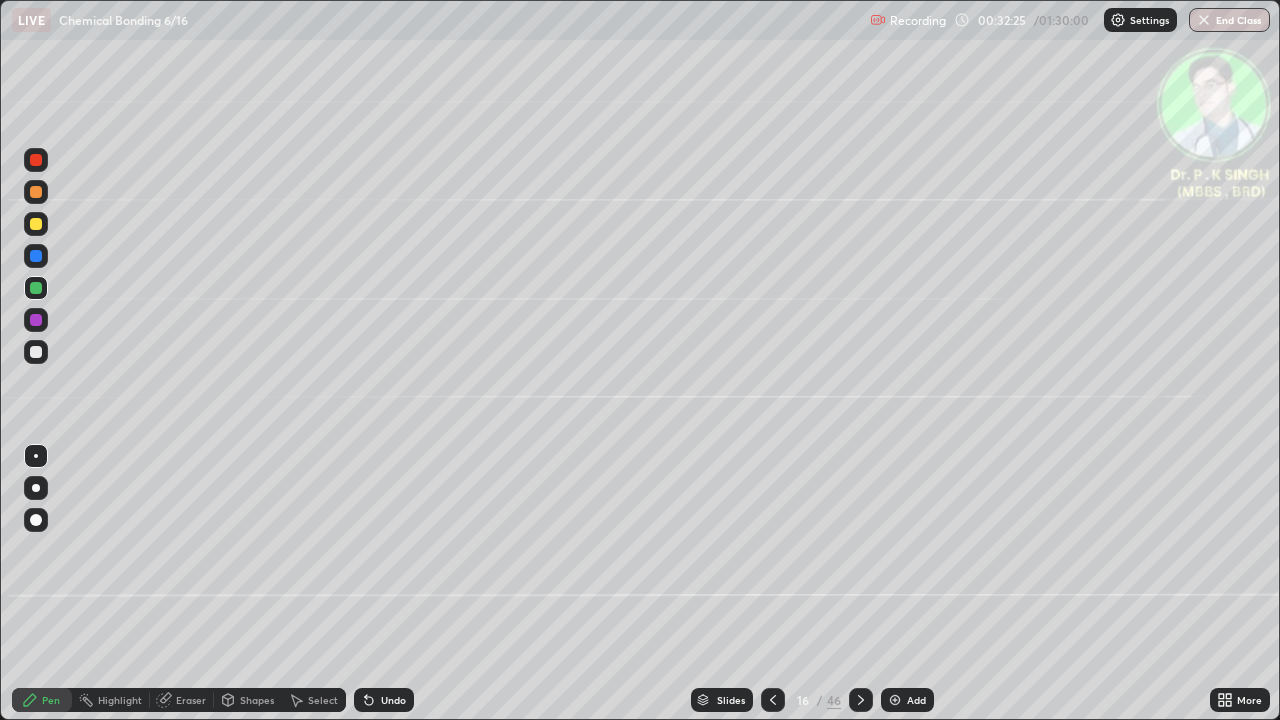 click at bounding box center (36, 288) 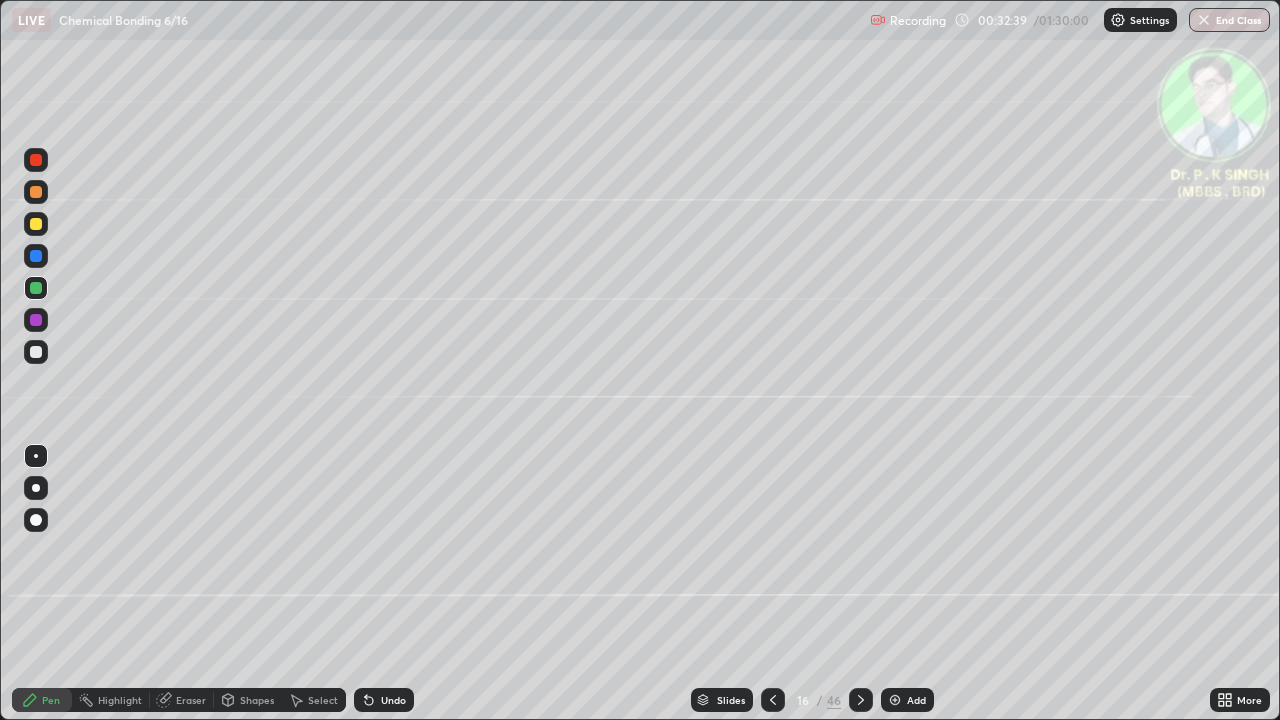 click at bounding box center (36, 288) 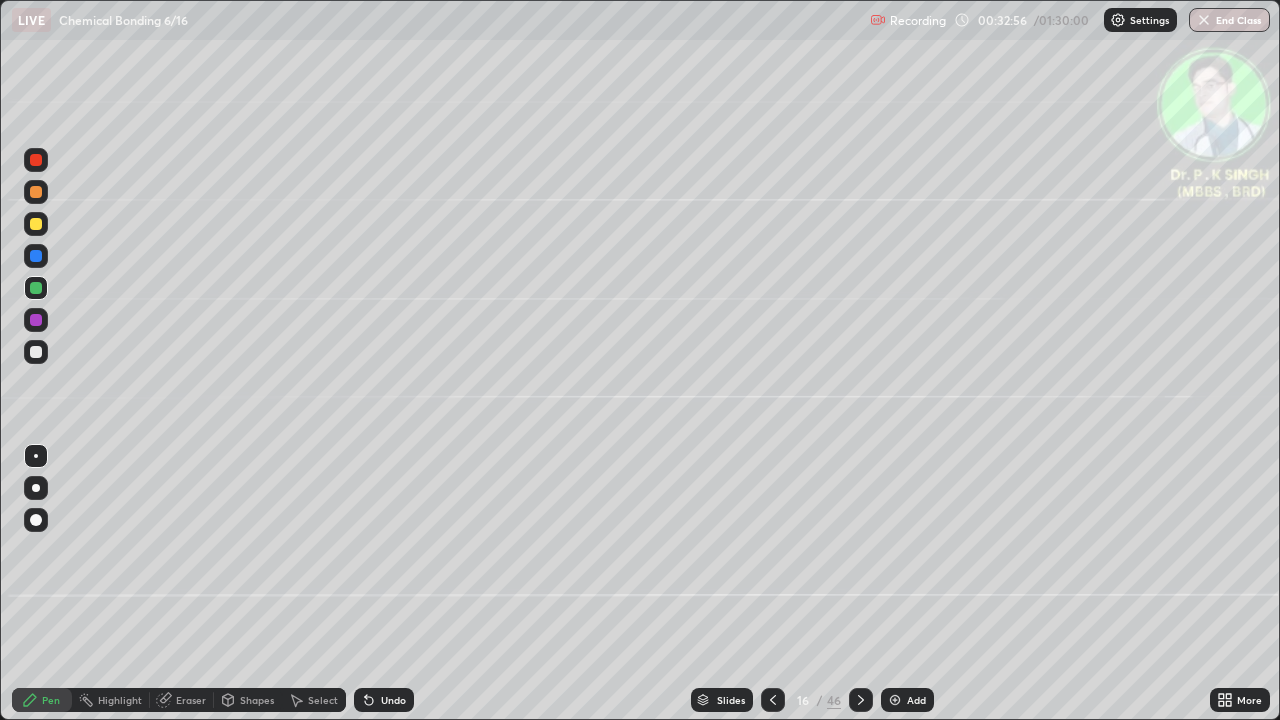 click at bounding box center [36, 224] 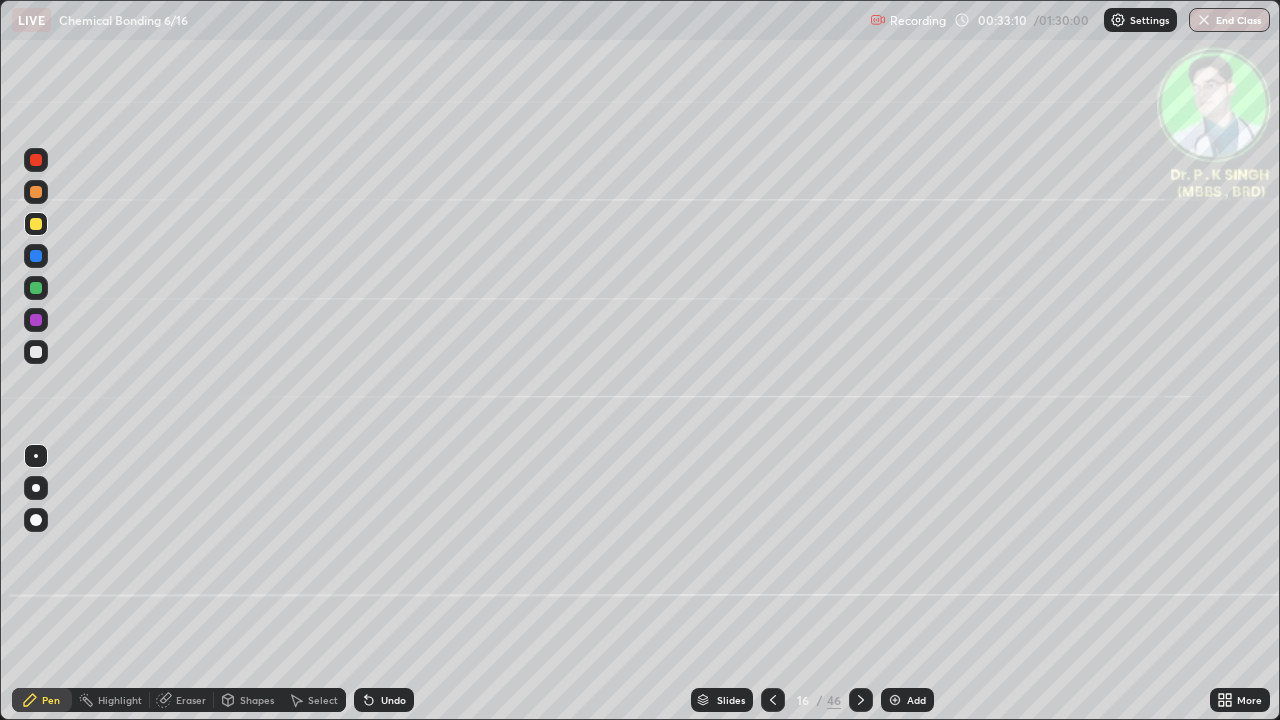 click 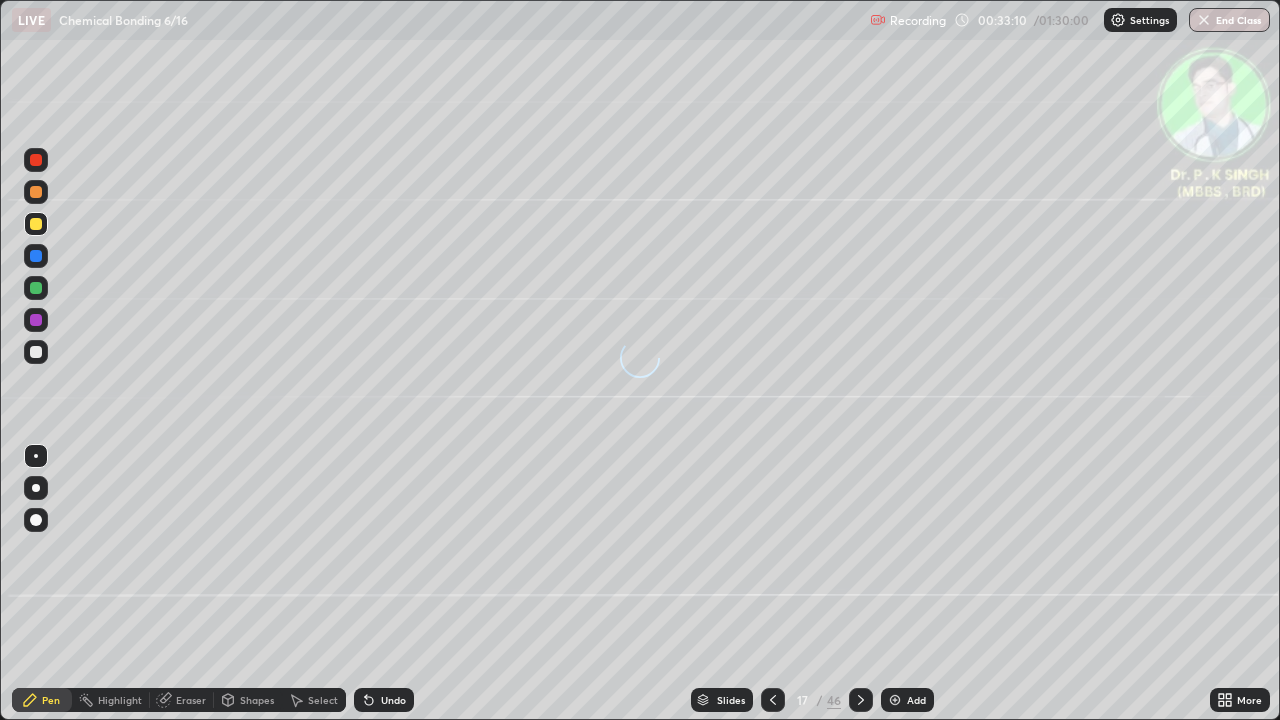 click 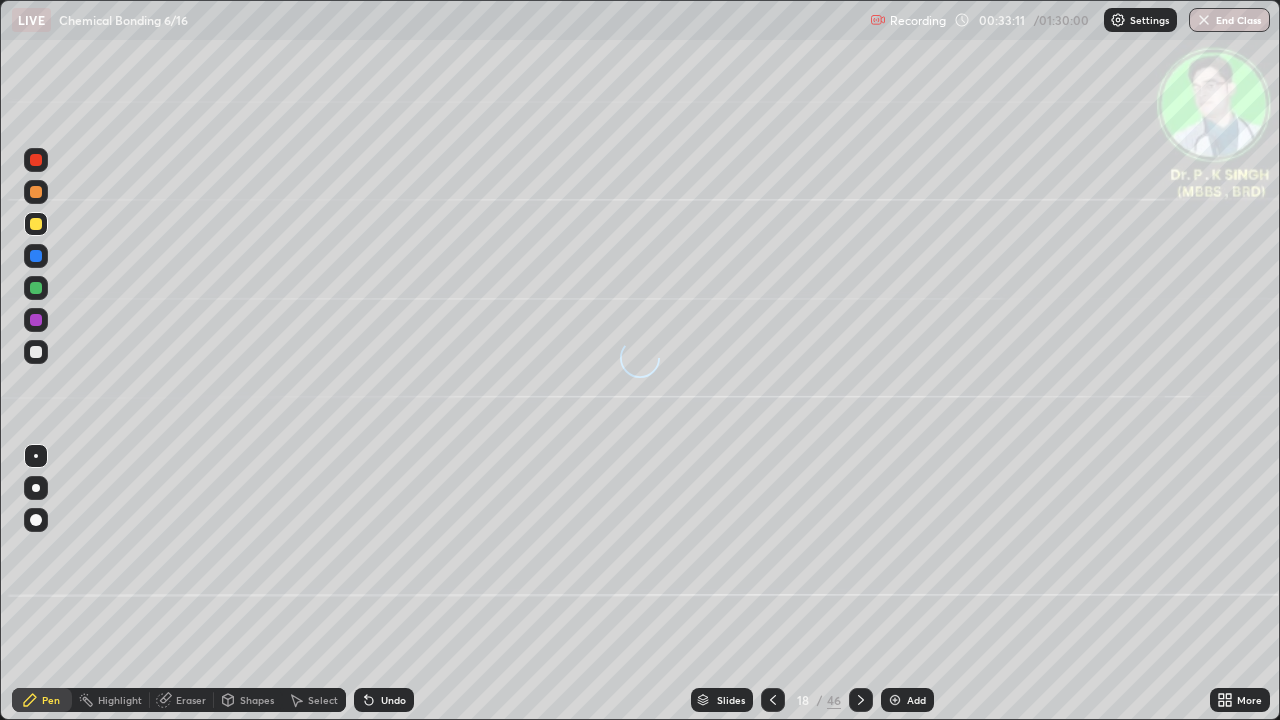 click at bounding box center (861, 700) 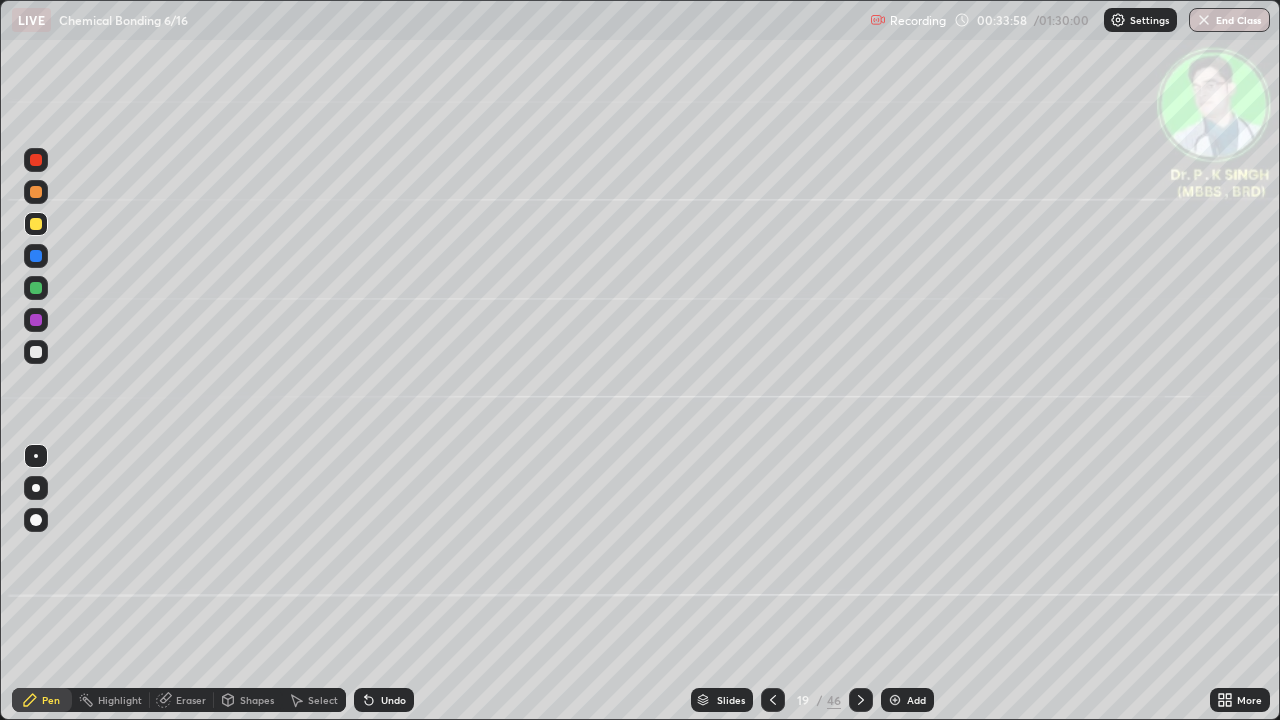 click 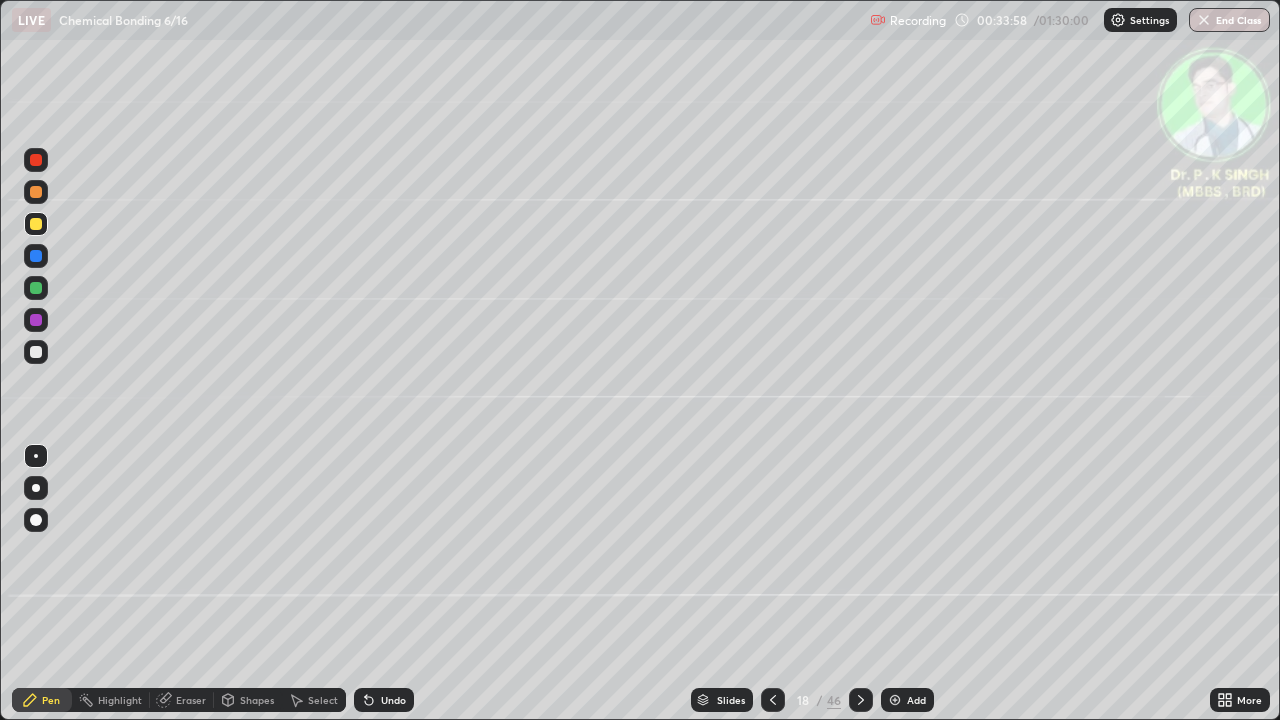 click 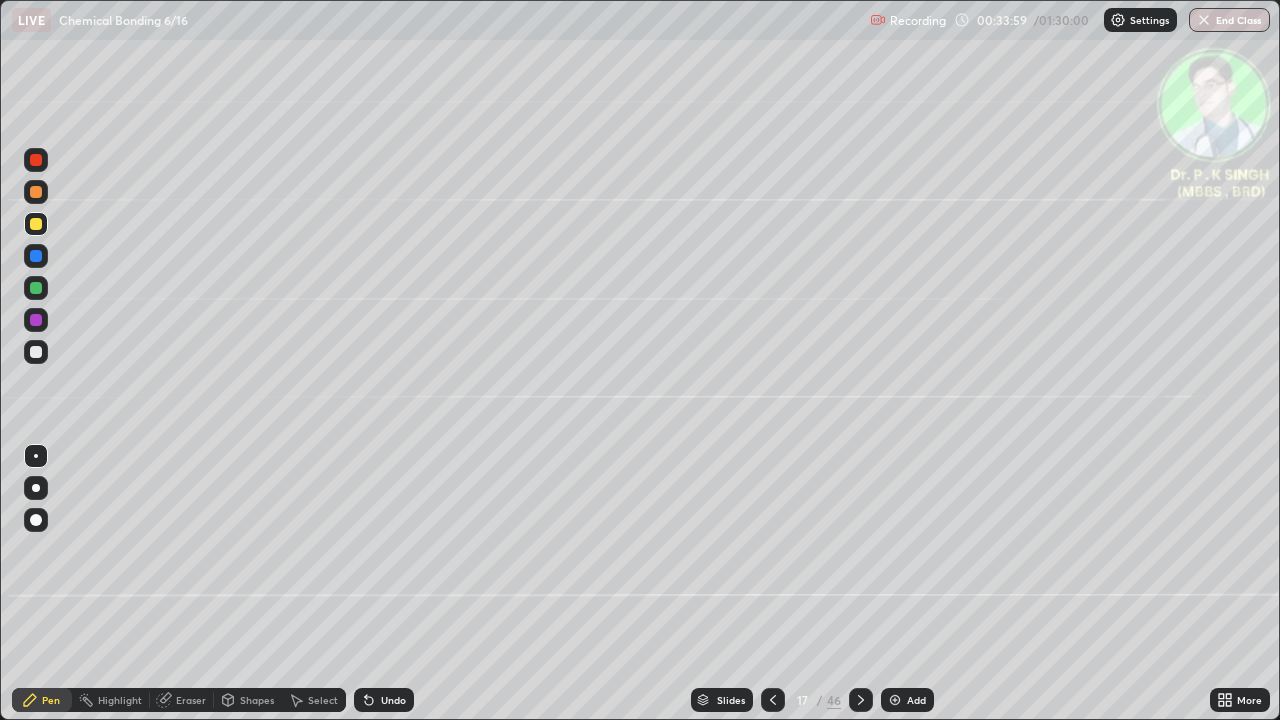 click at bounding box center [773, 700] 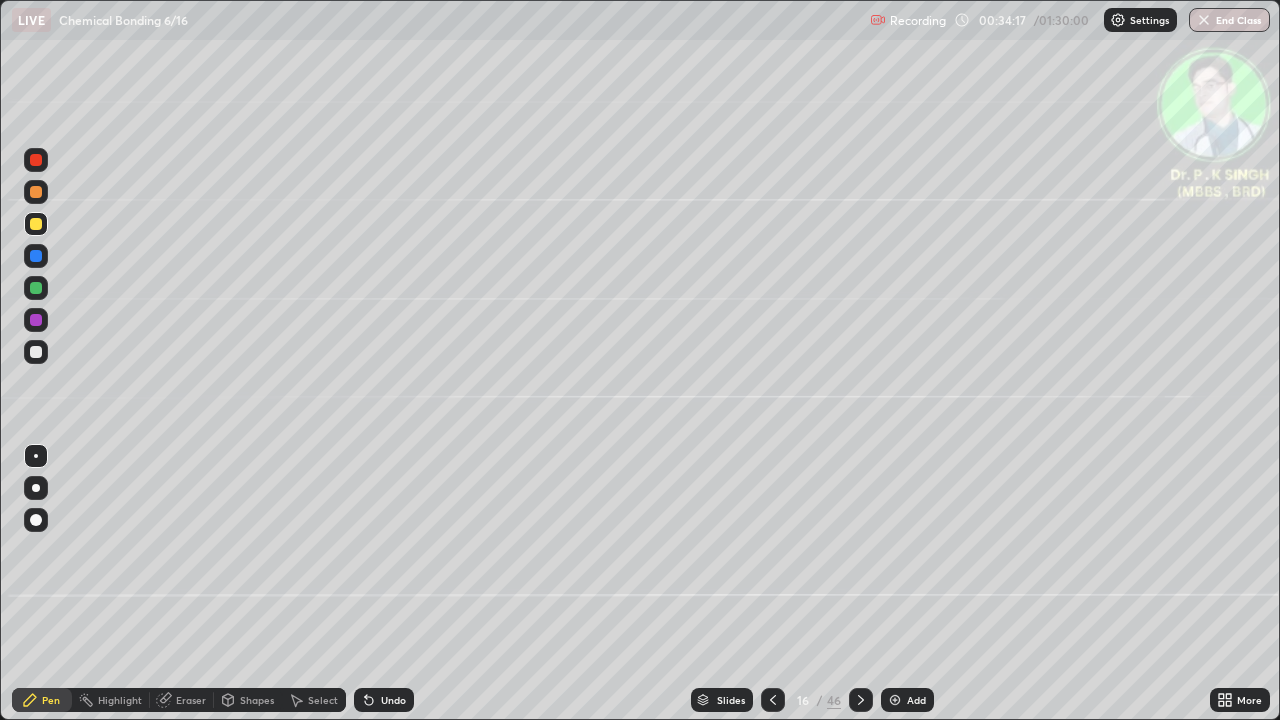 click 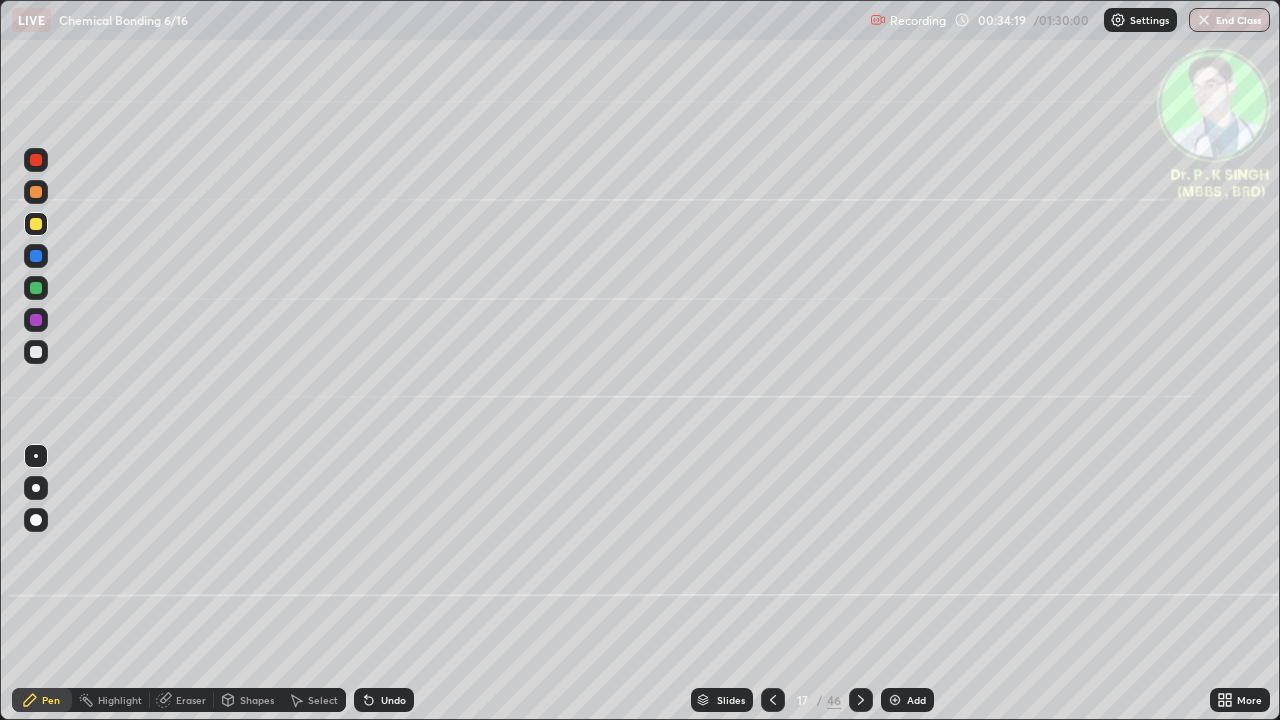 click at bounding box center [36, 224] 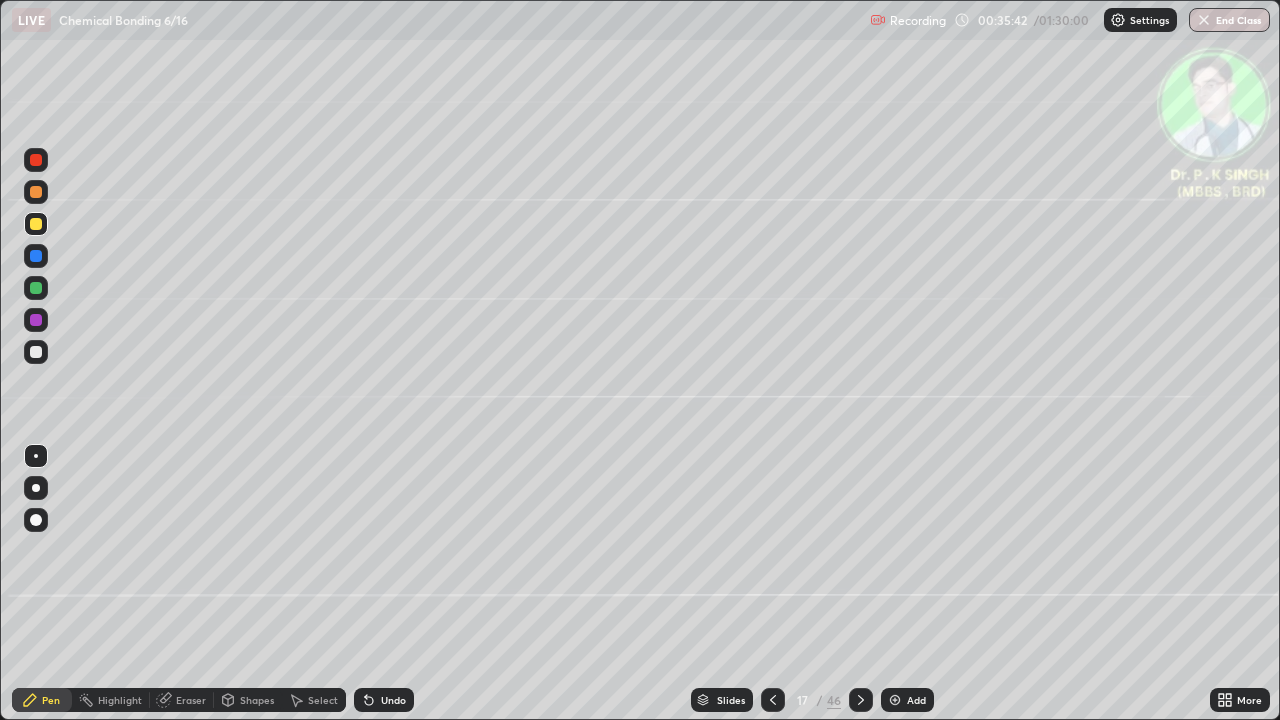 click at bounding box center (36, 288) 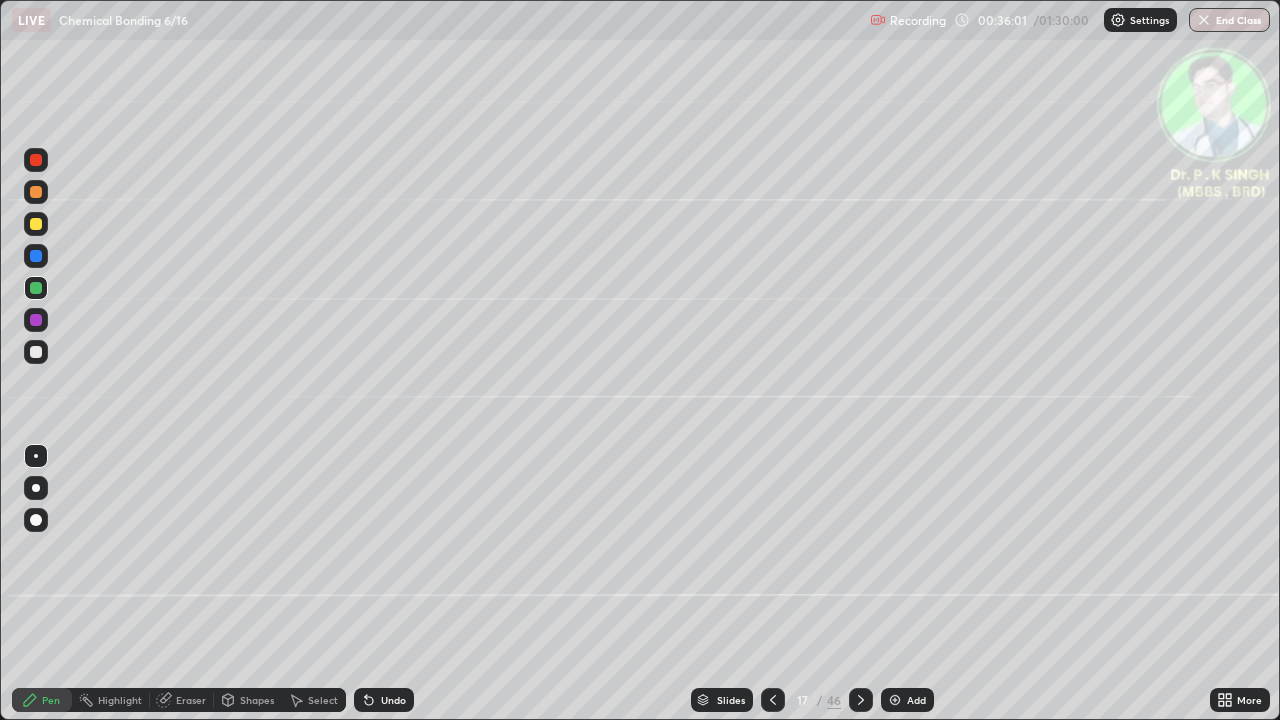 click 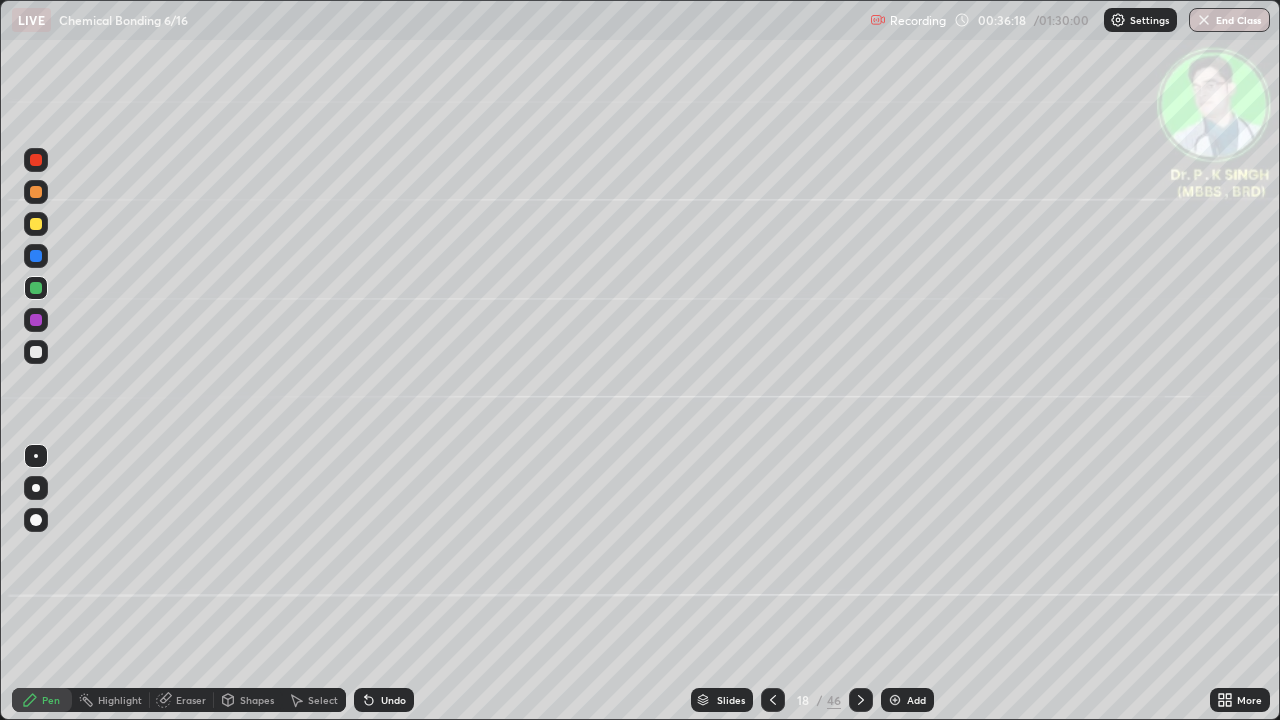click at bounding box center (36, 224) 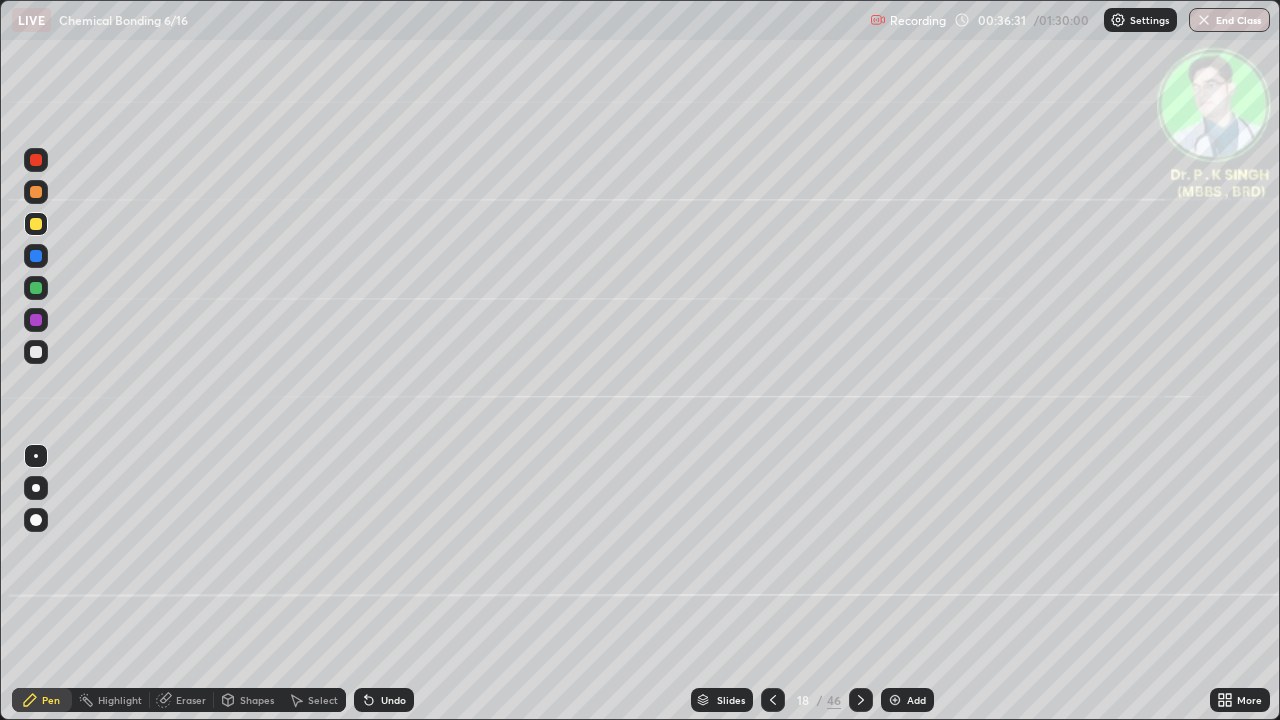 click at bounding box center (36, 224) 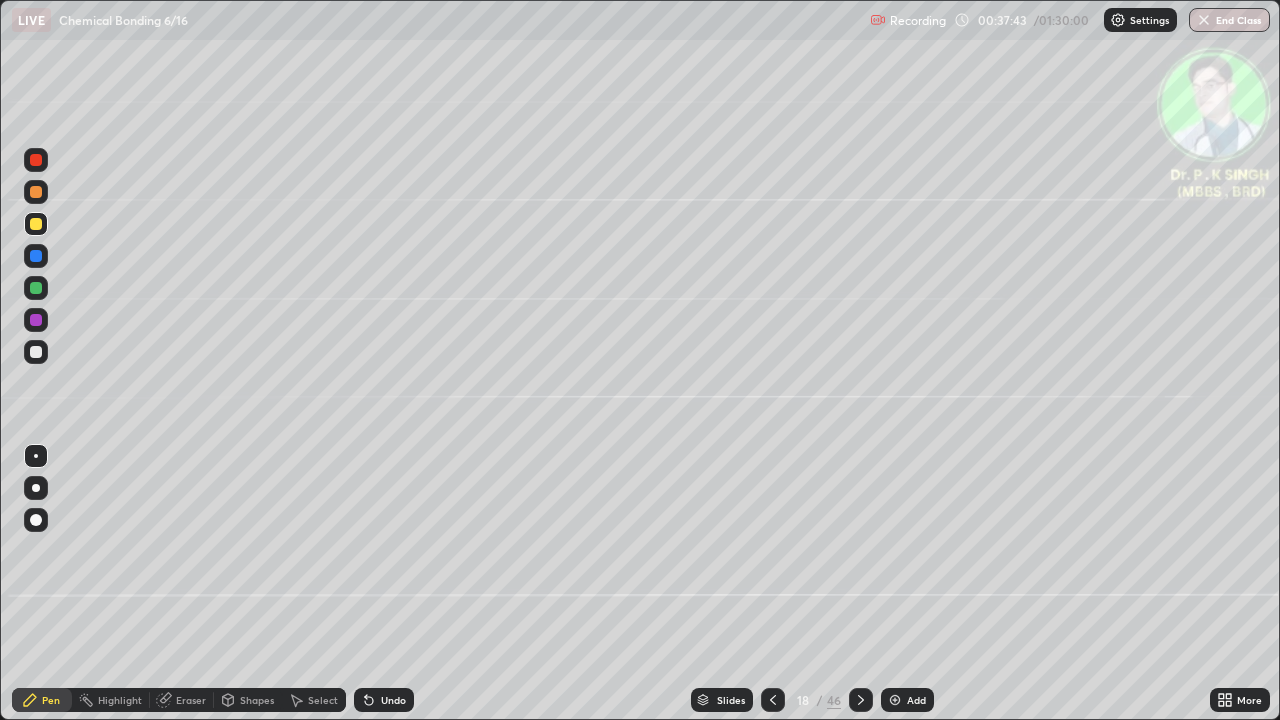click at bounding box center [36, 288] 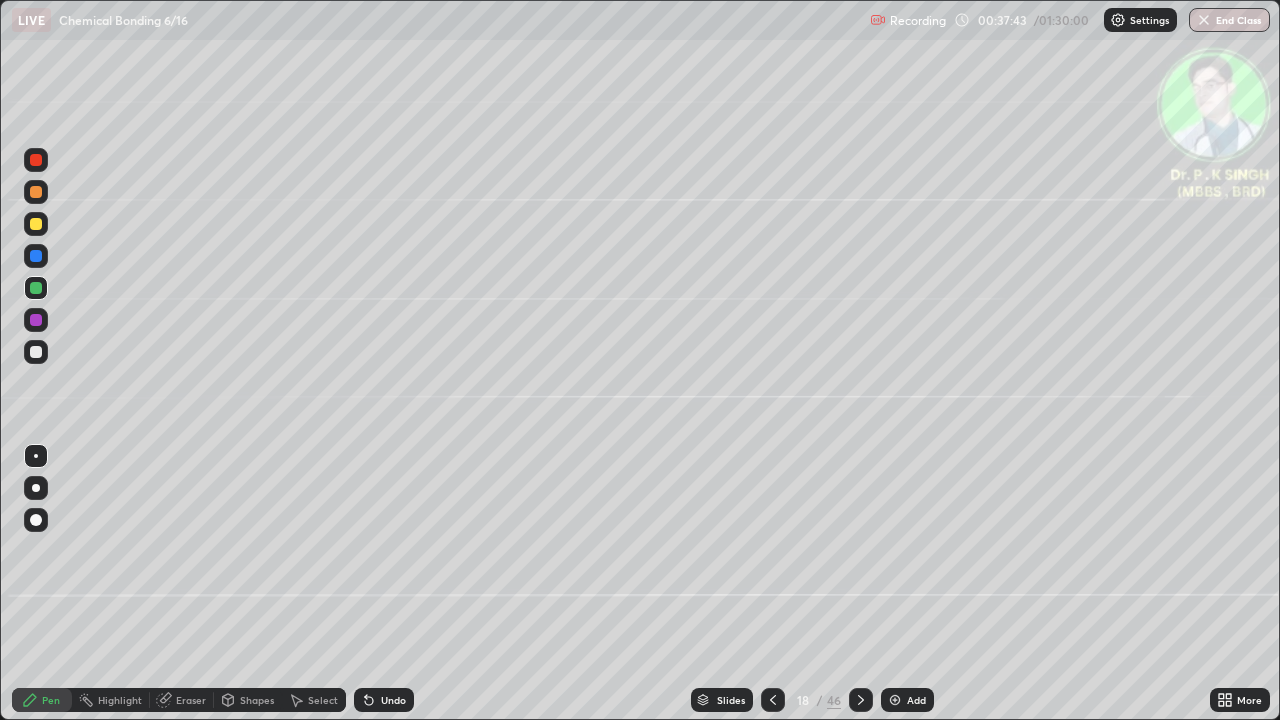click at bounding box center (36, 288) 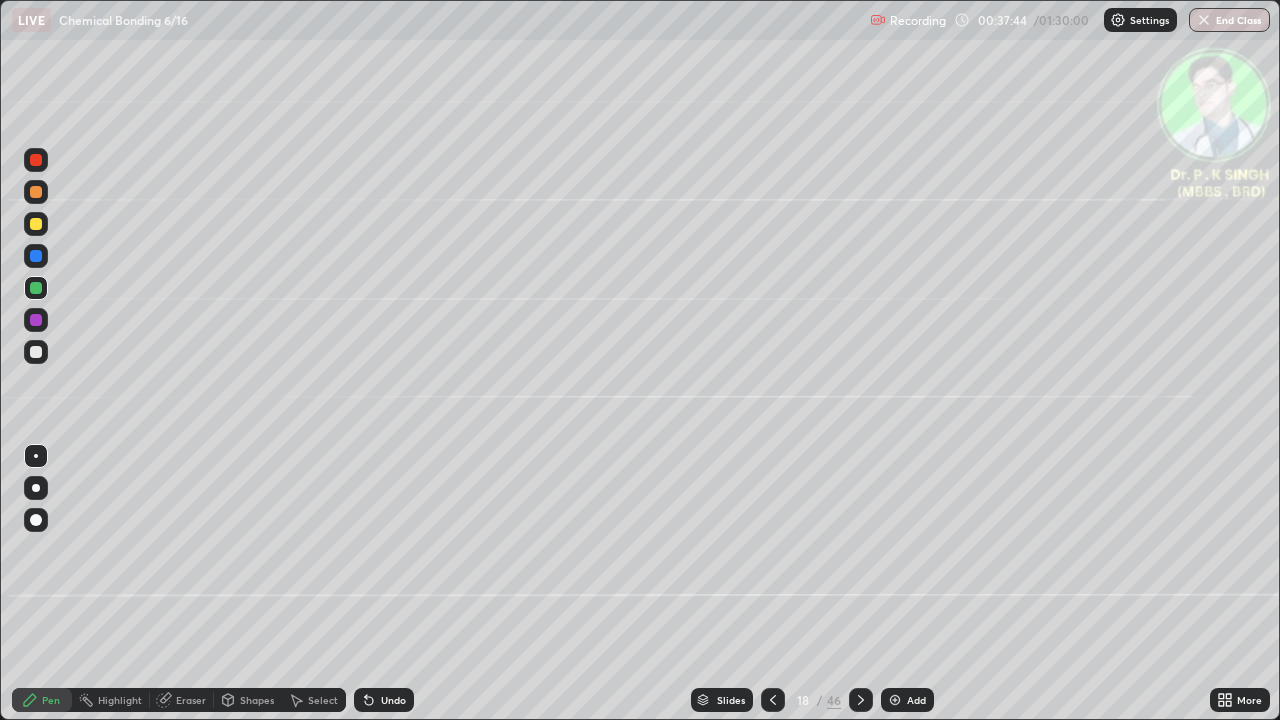 click at bounding box center [36, 288] 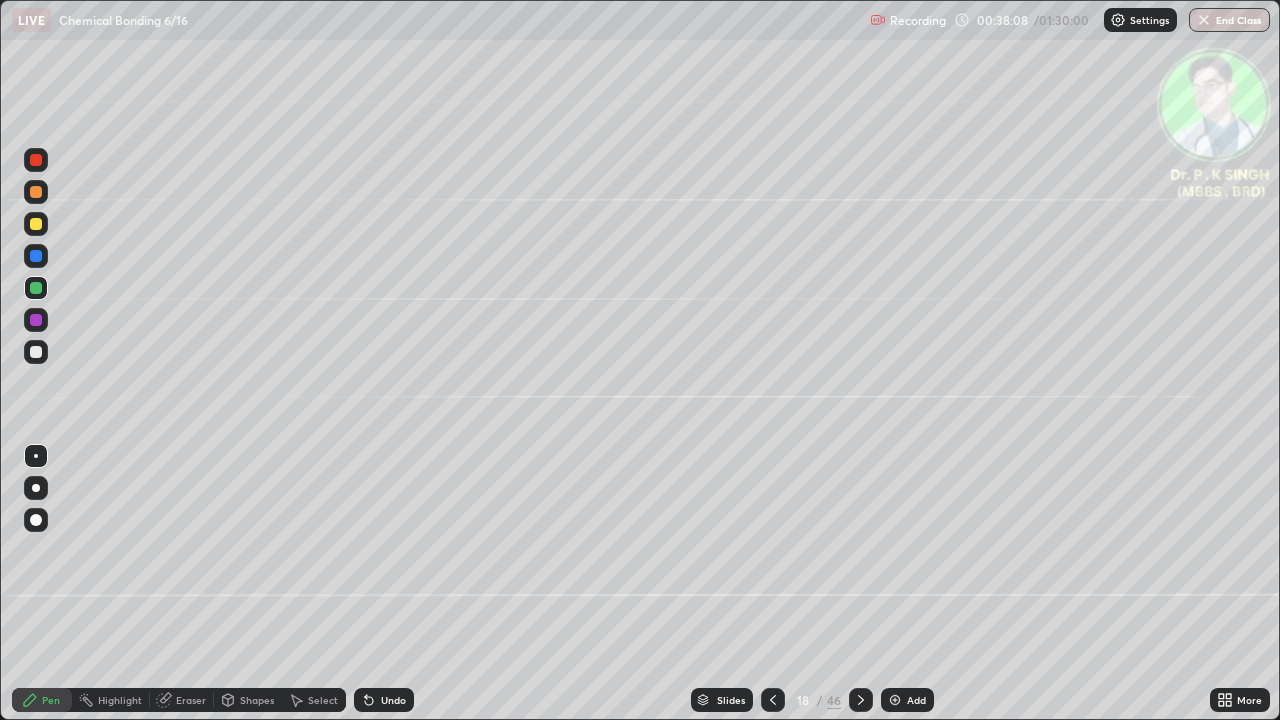 click 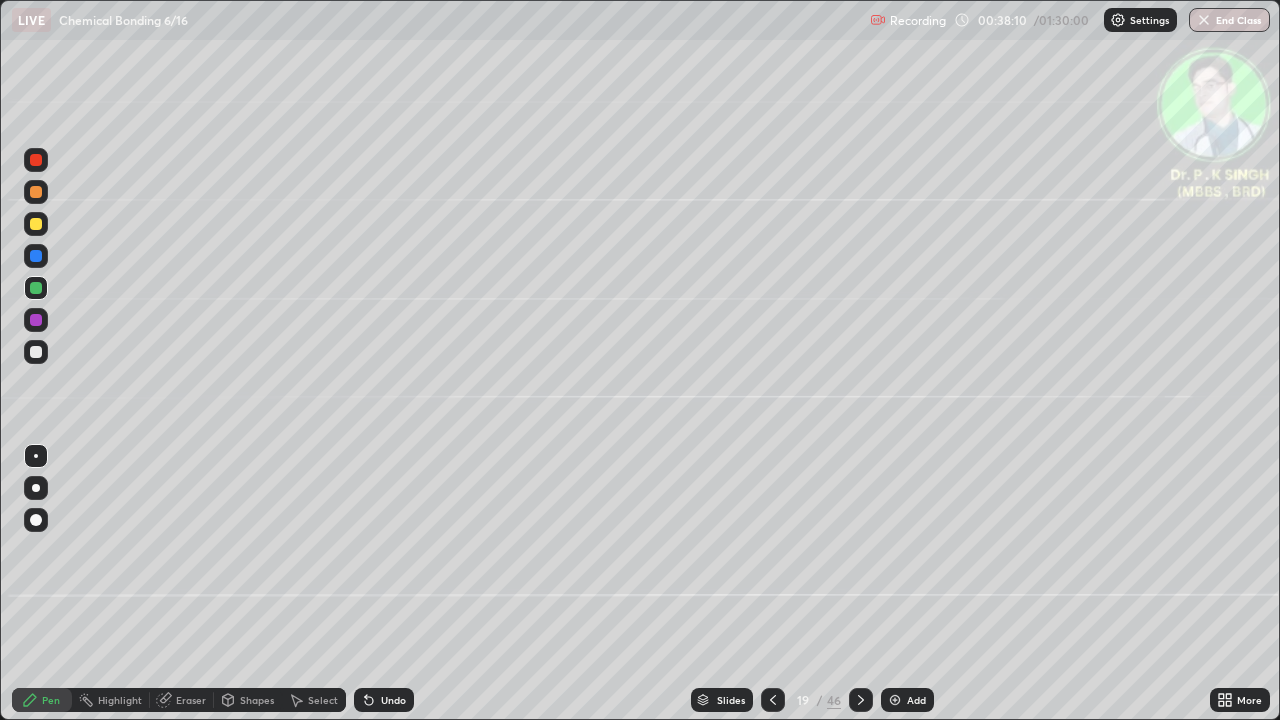 click 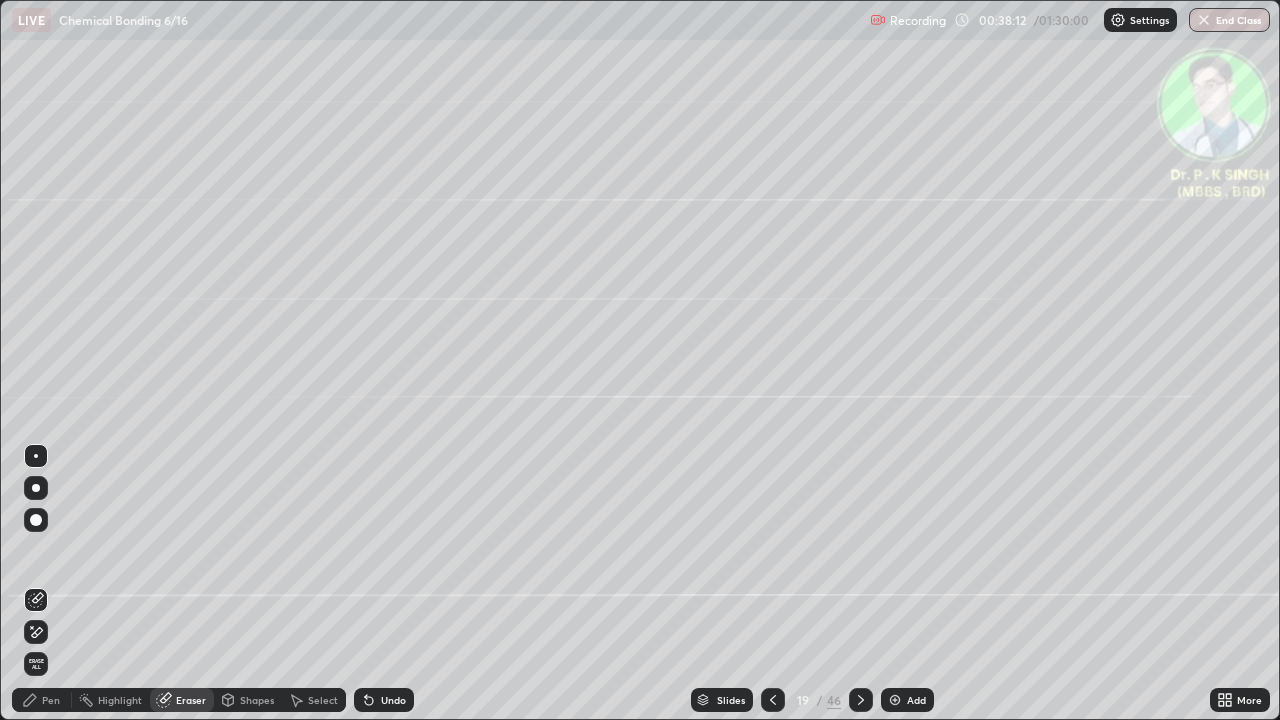 click on "Erase all" at bounding box center (36, 664) 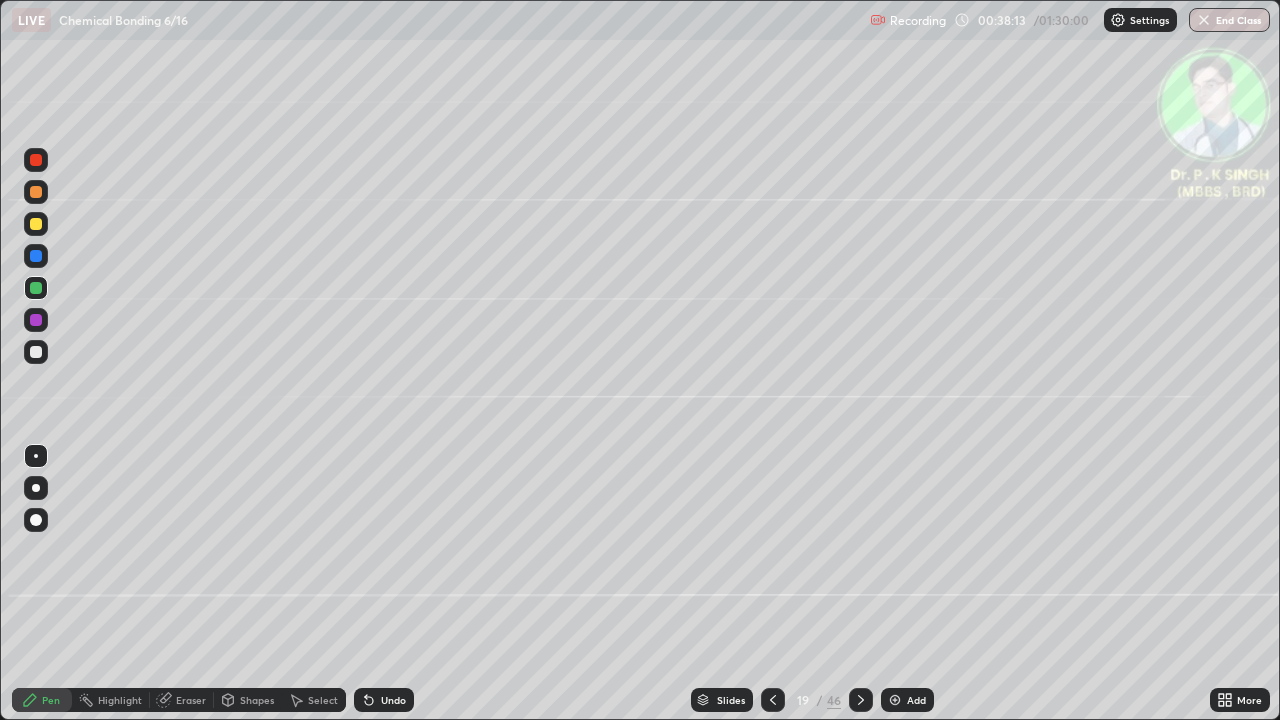 click on "Pen" at bounding box center (42, 700) 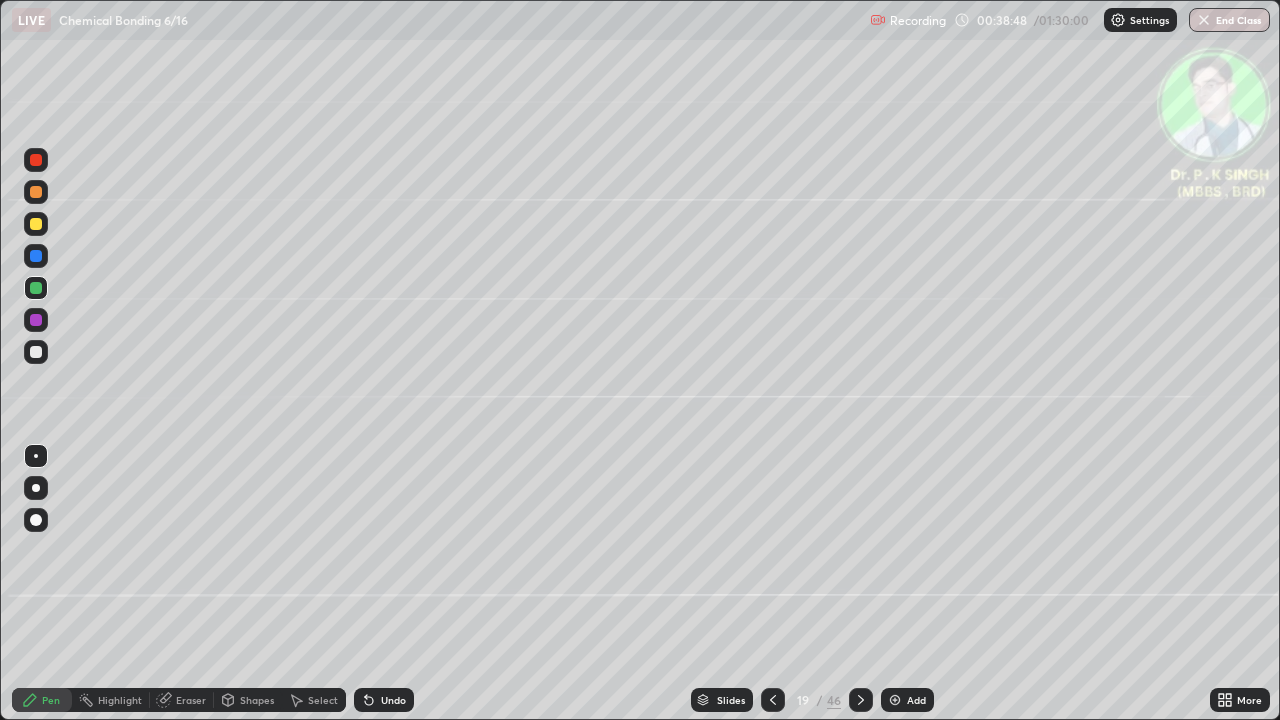 click at bounding box center (36, 256) 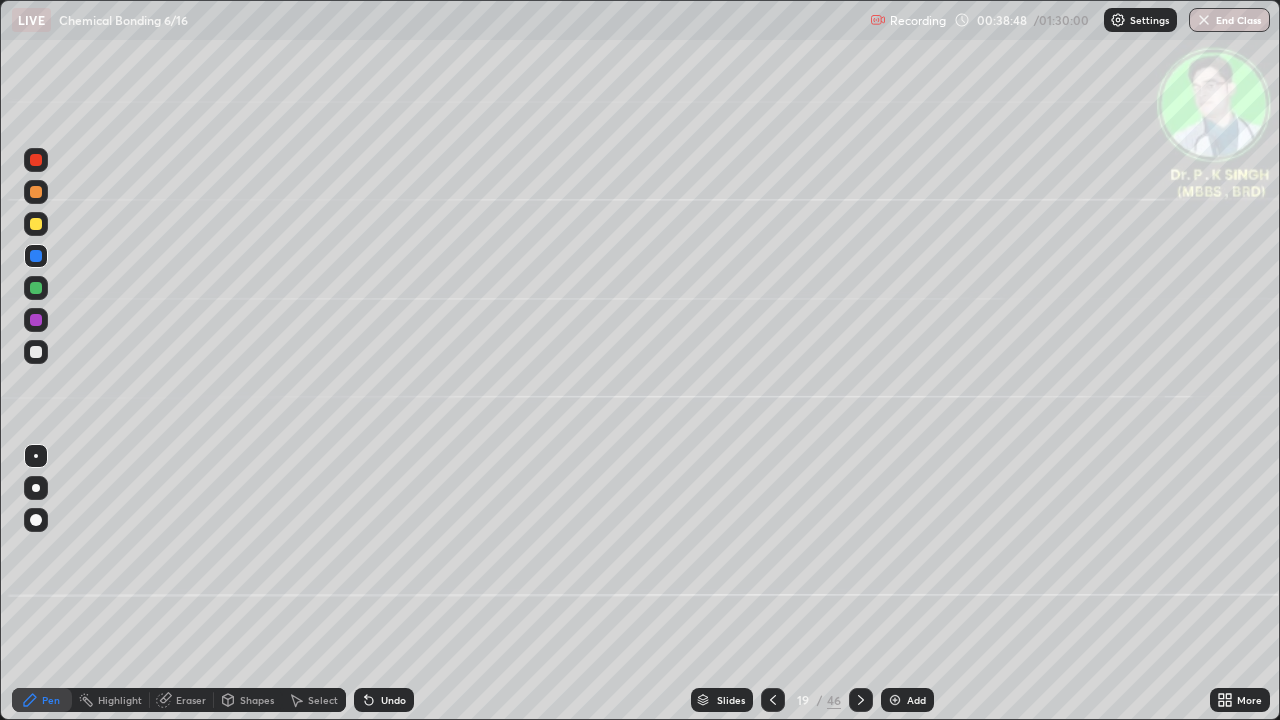 click at bounding box center [36, 256] 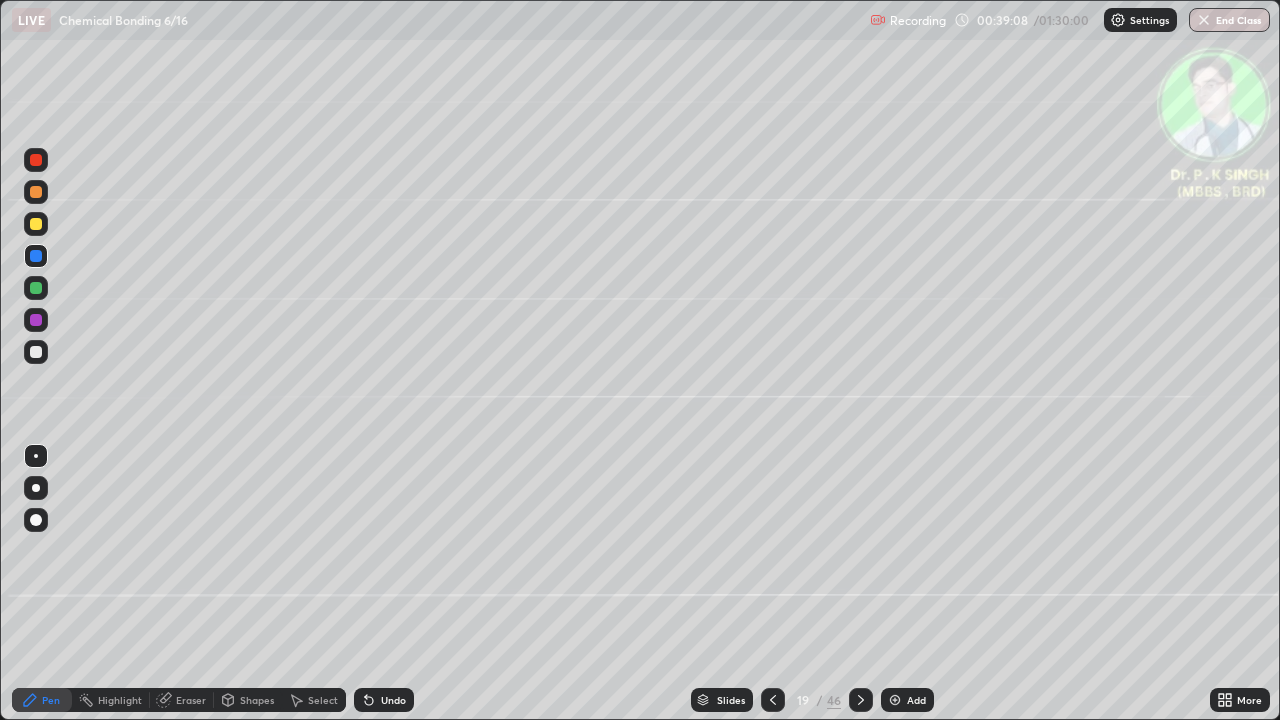 click at bounding box center (36, 288) 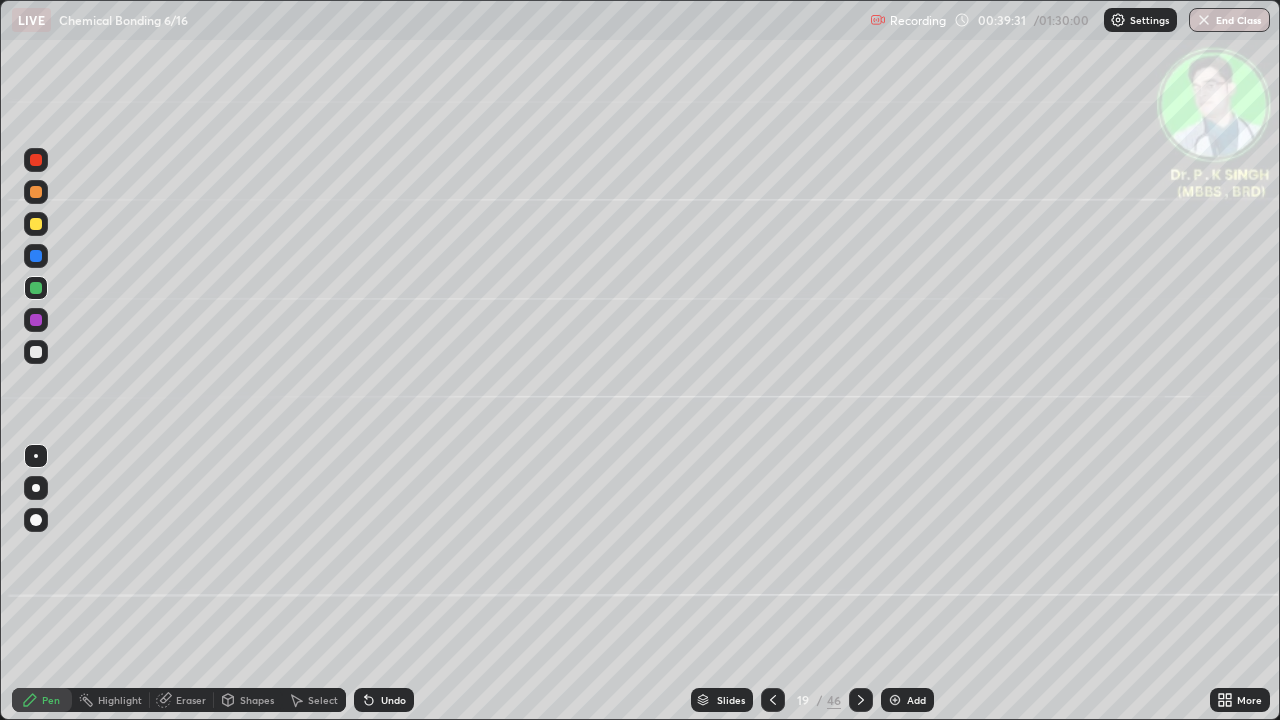 click at bounding box center [36, 224] 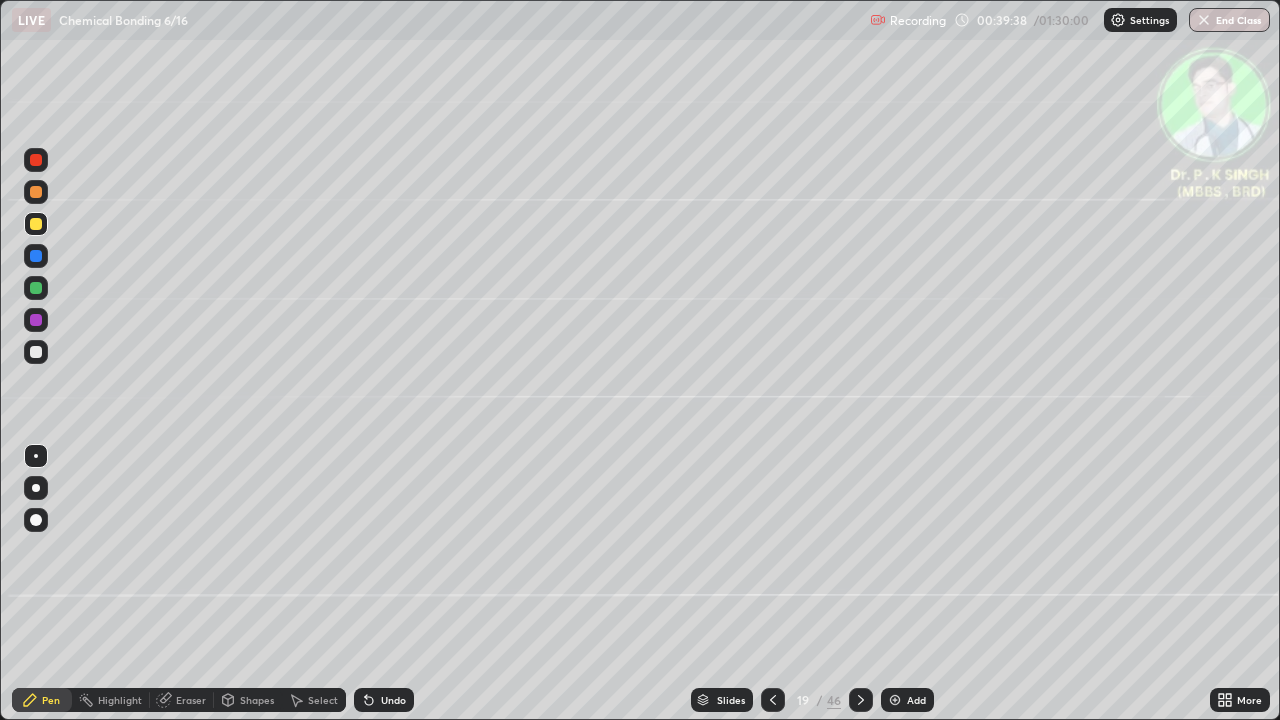 click 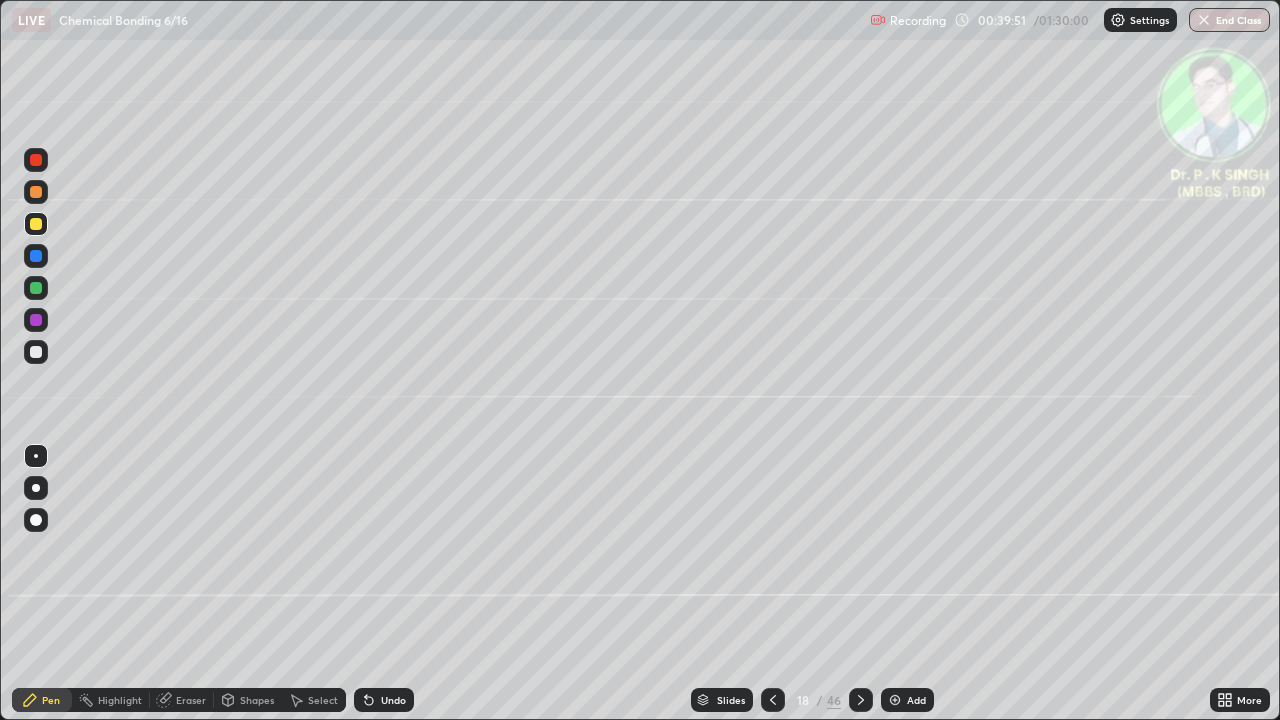 click 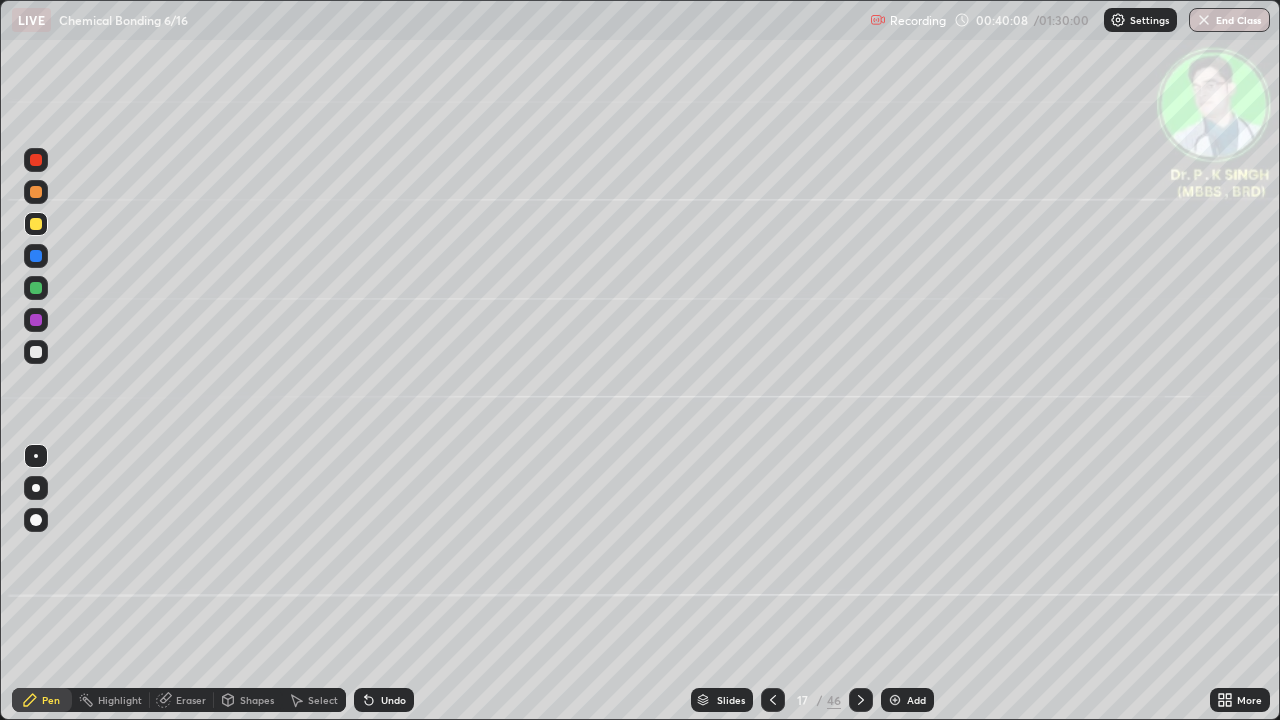 click 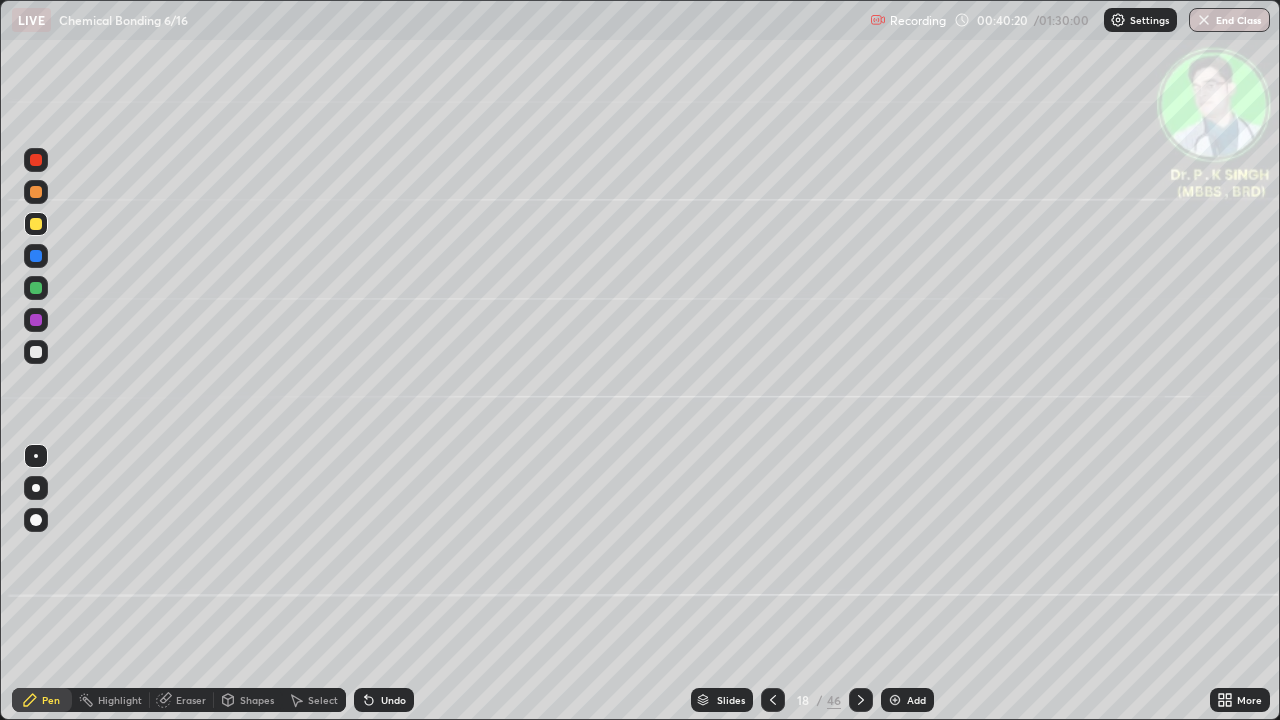 click at bounding box center [861, 700] 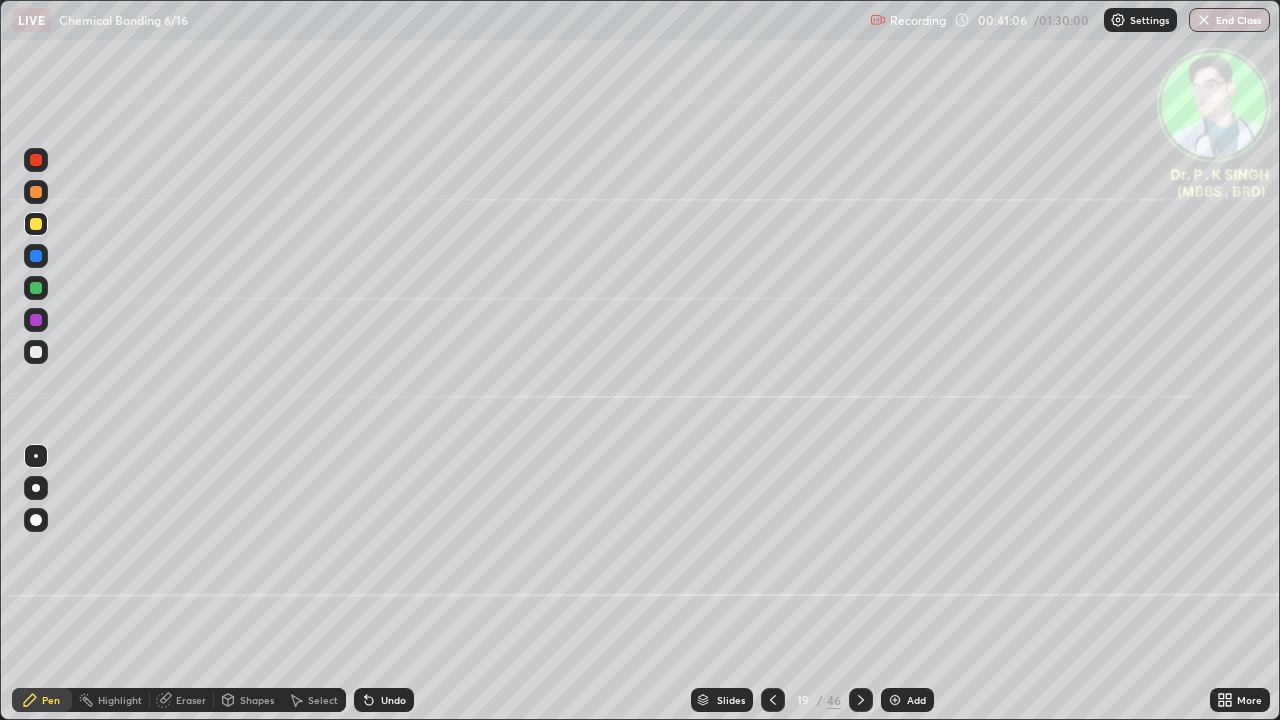 click at bounding box center (36, 224) 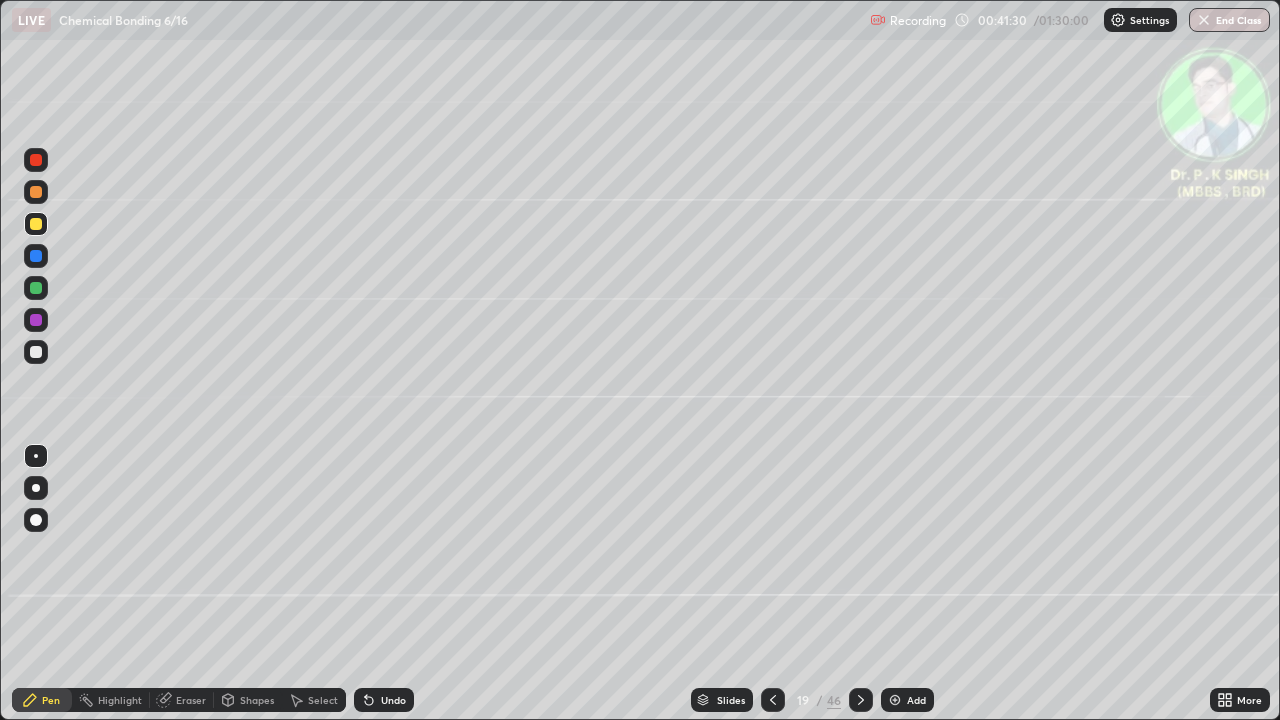 click 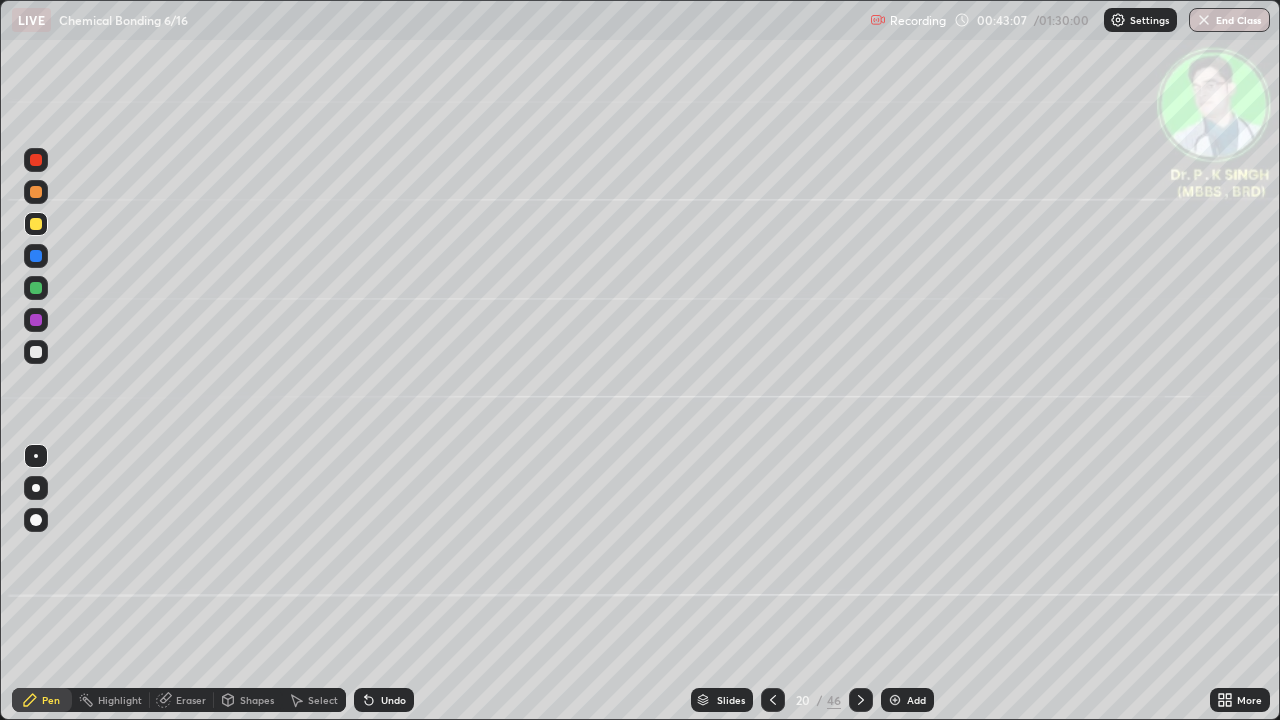 click 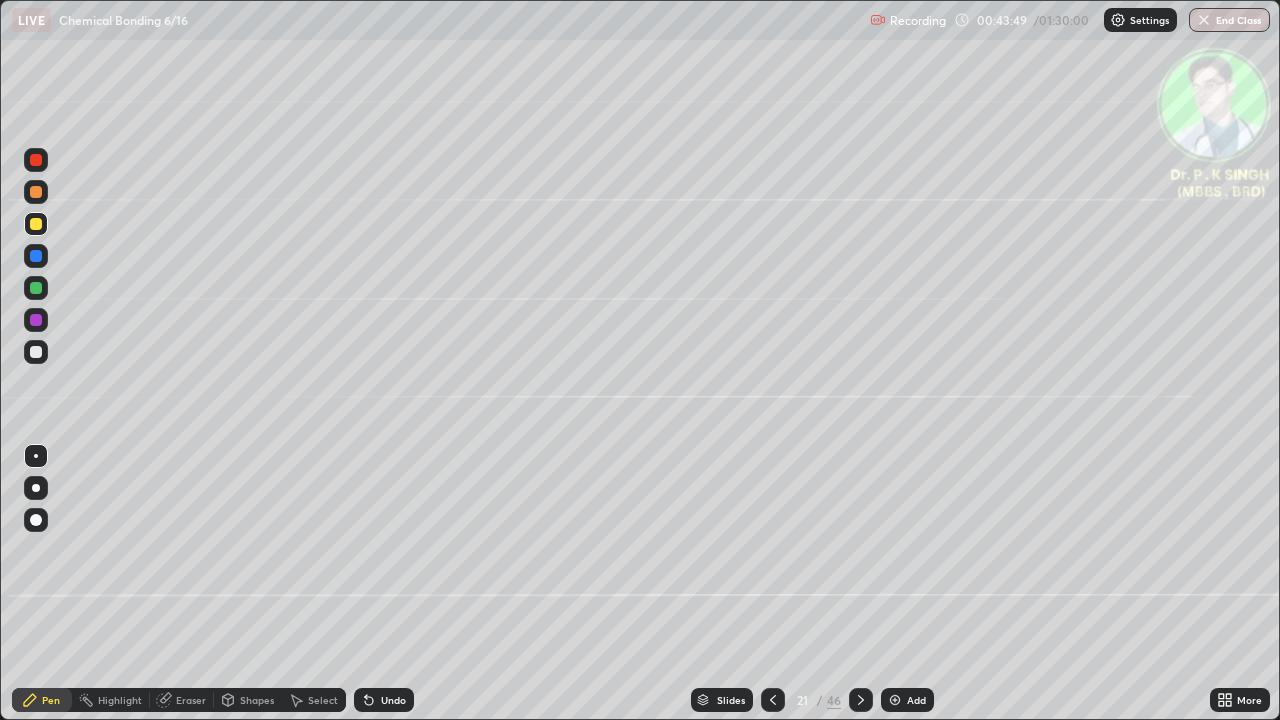 click at bounding box center (861, 700) 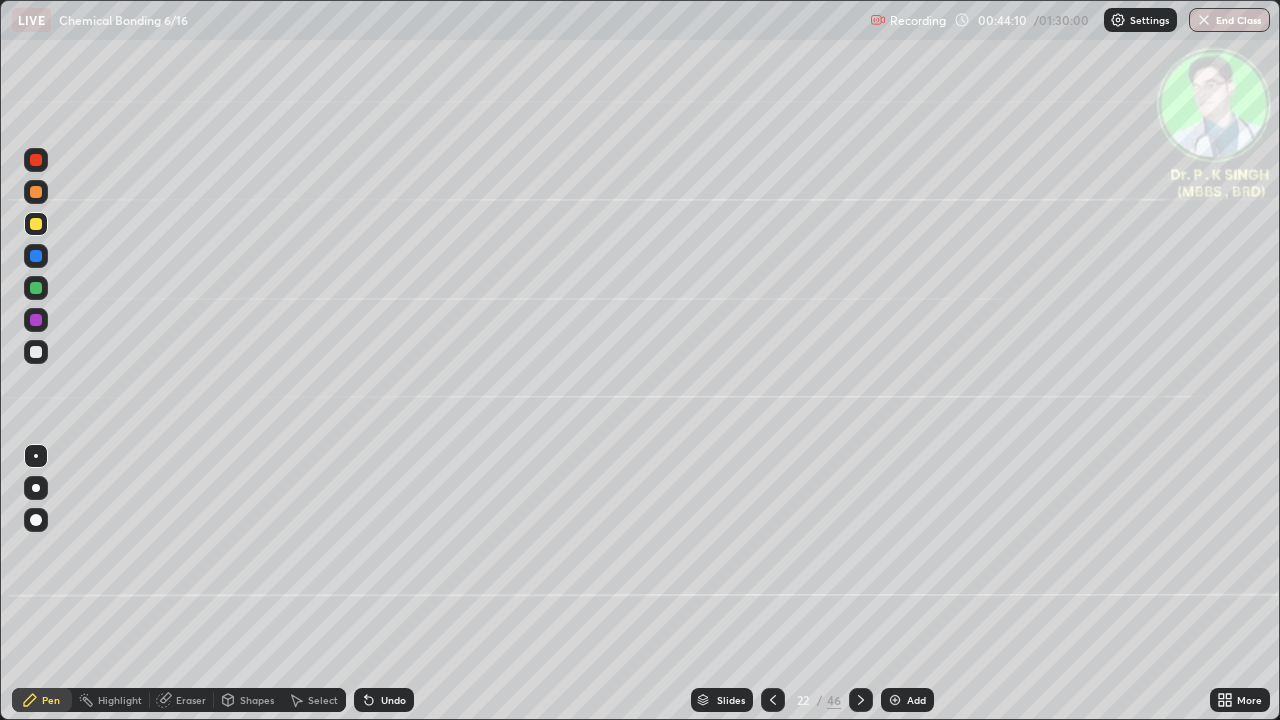 click 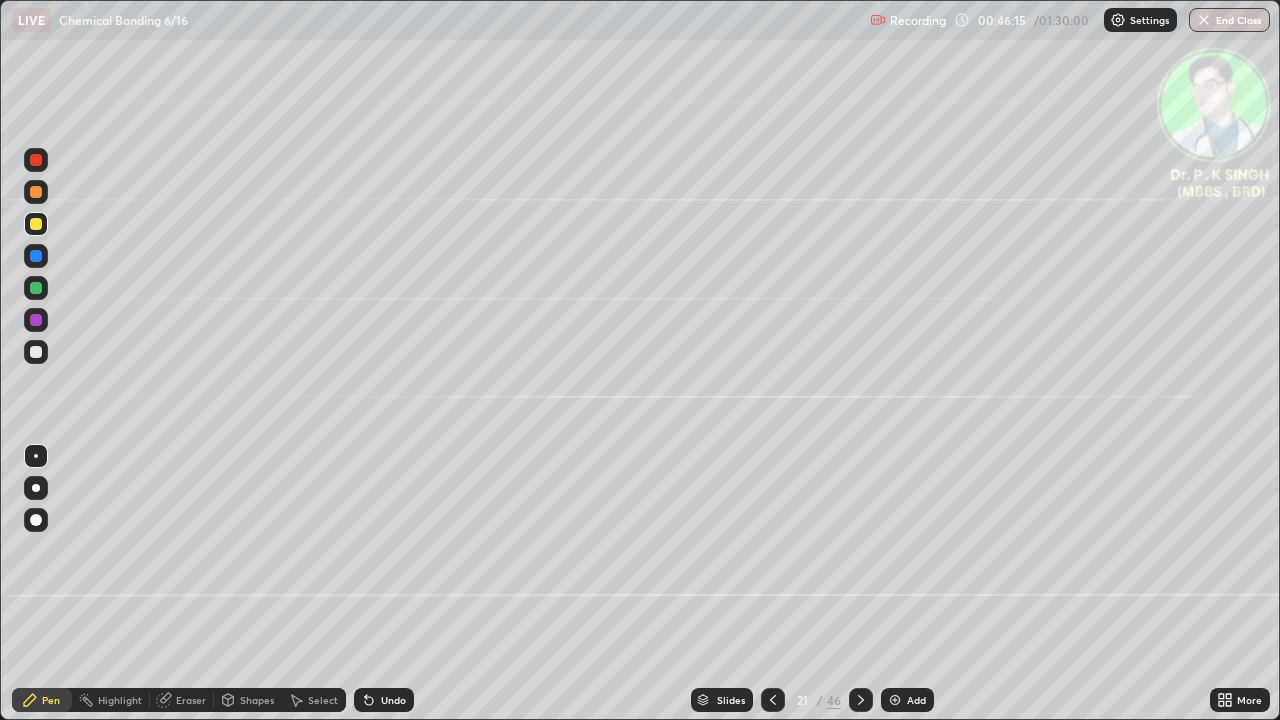 click at bounding box center [36, 256] 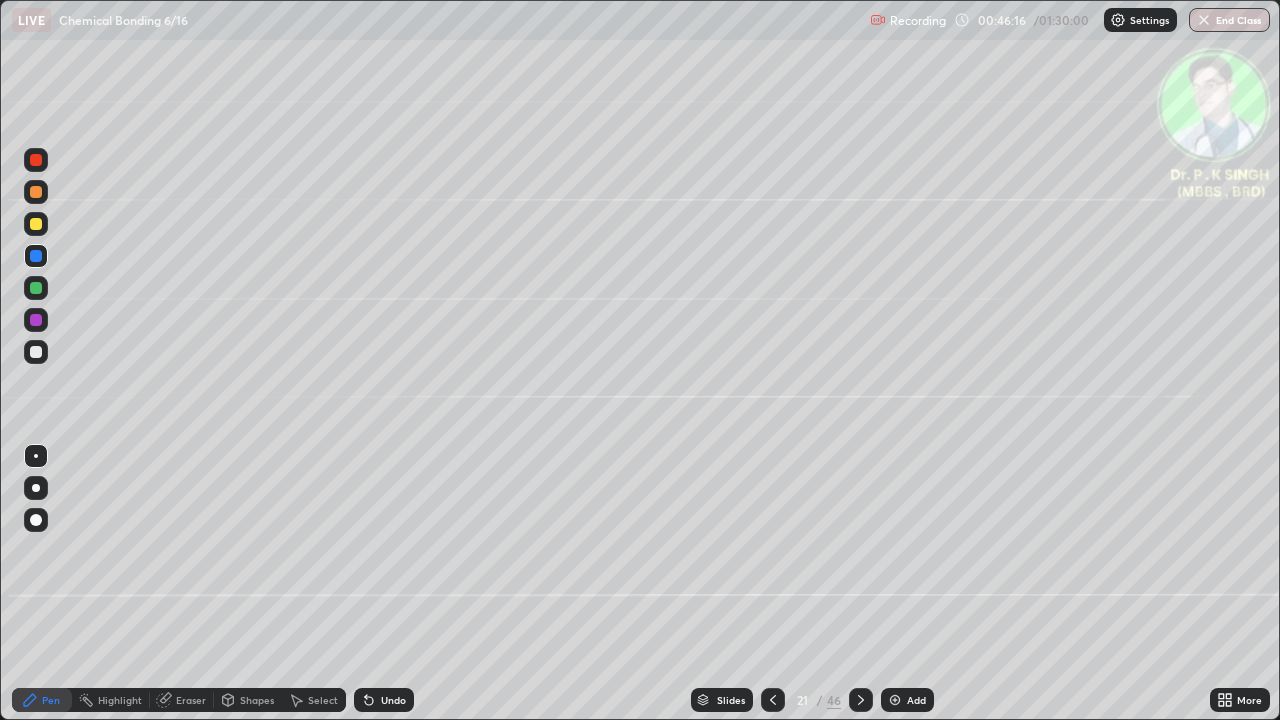 click 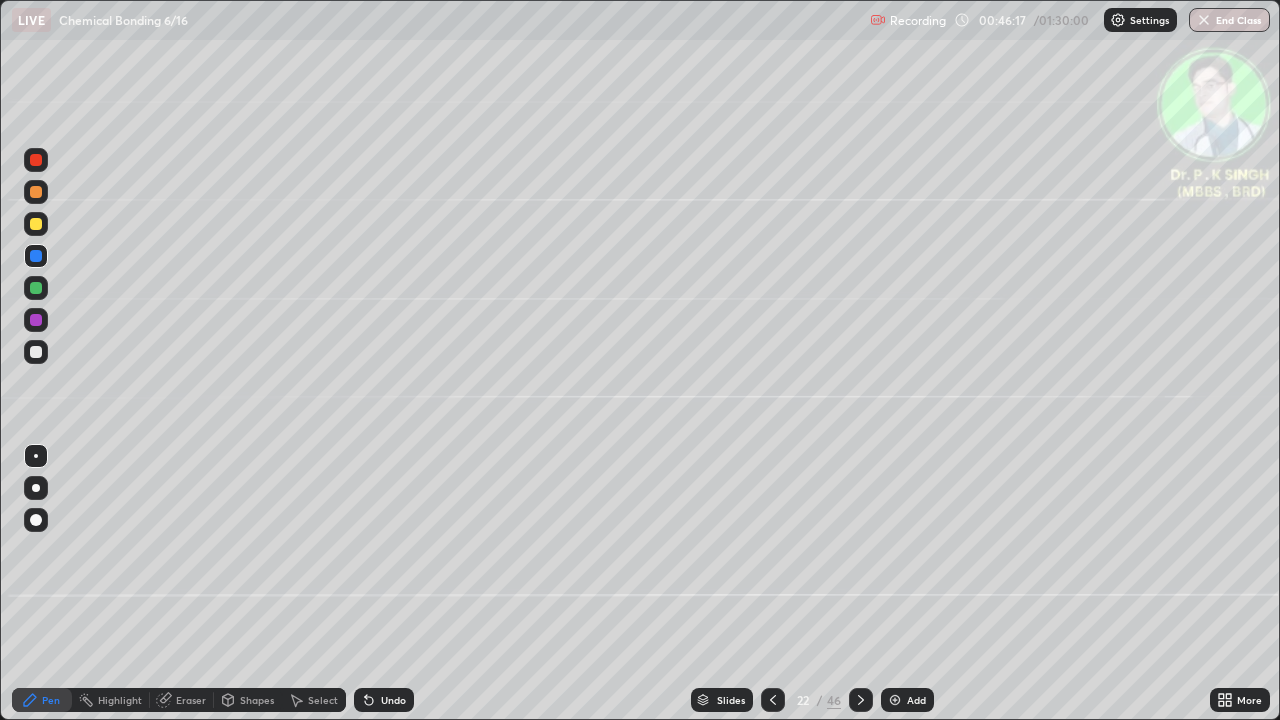 click 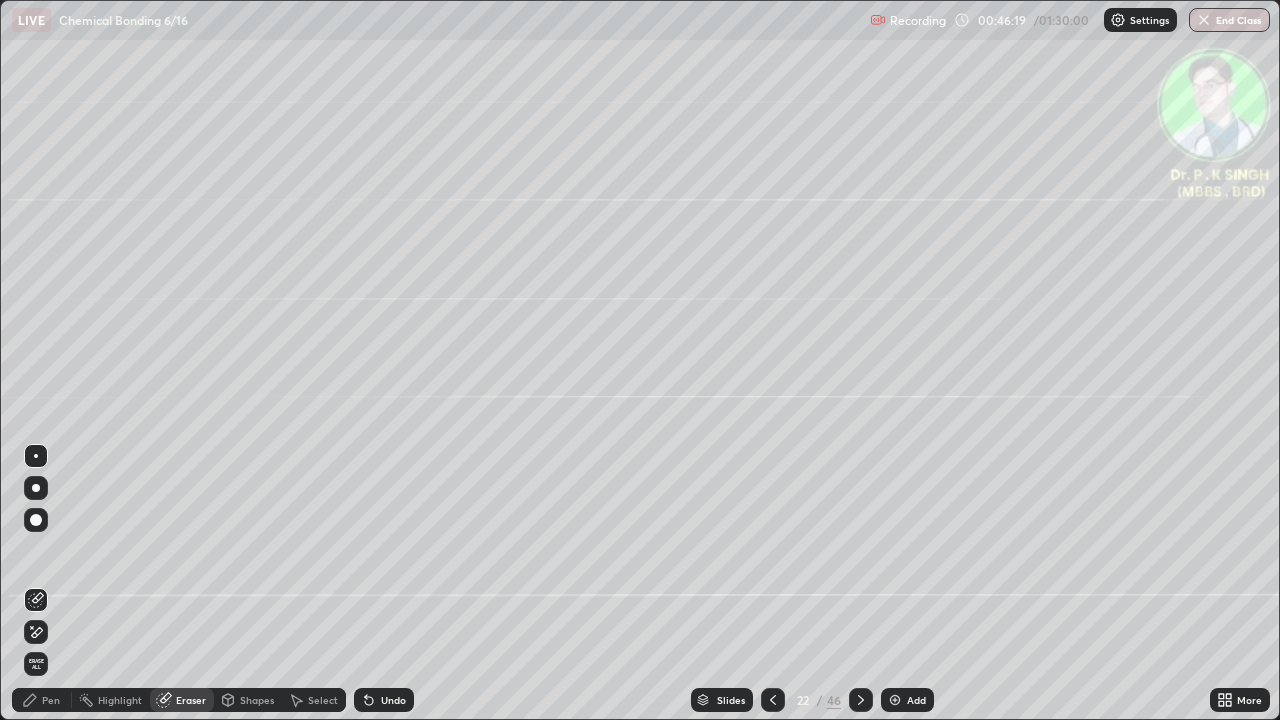 click on "Erase all" at bounding box center (36, 664) 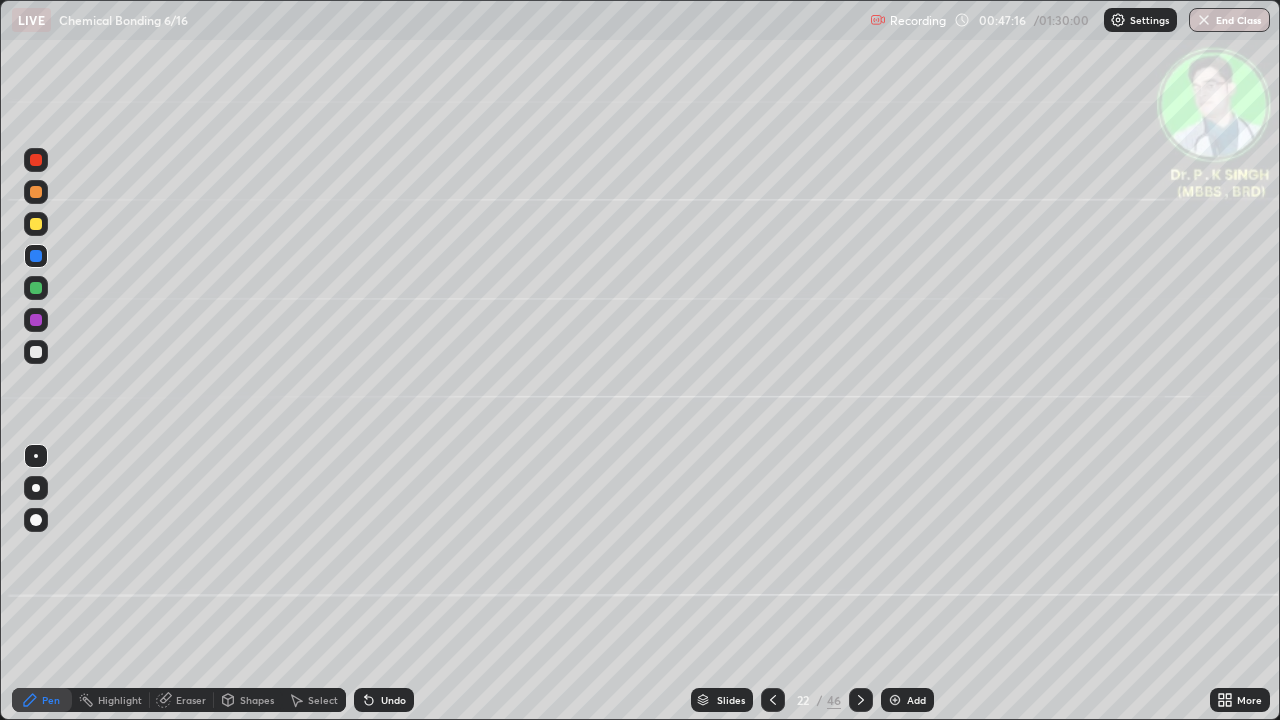 click at bounding box center (36, 288) 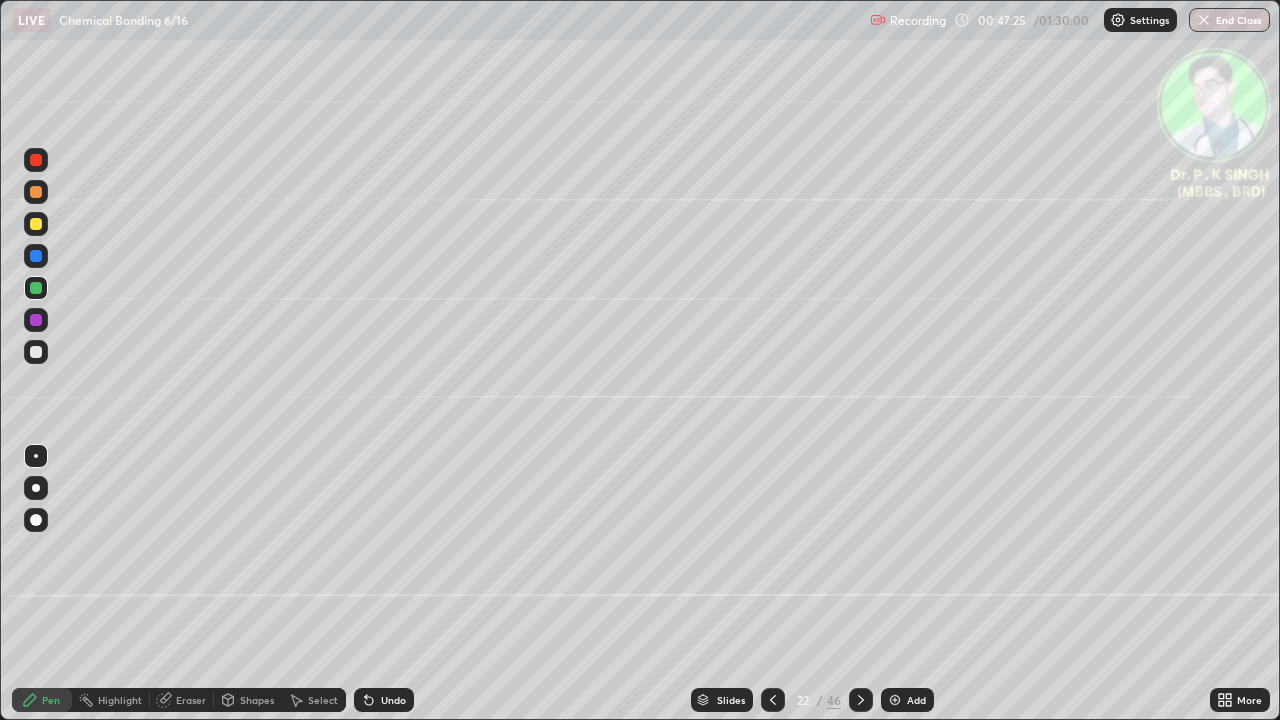 click 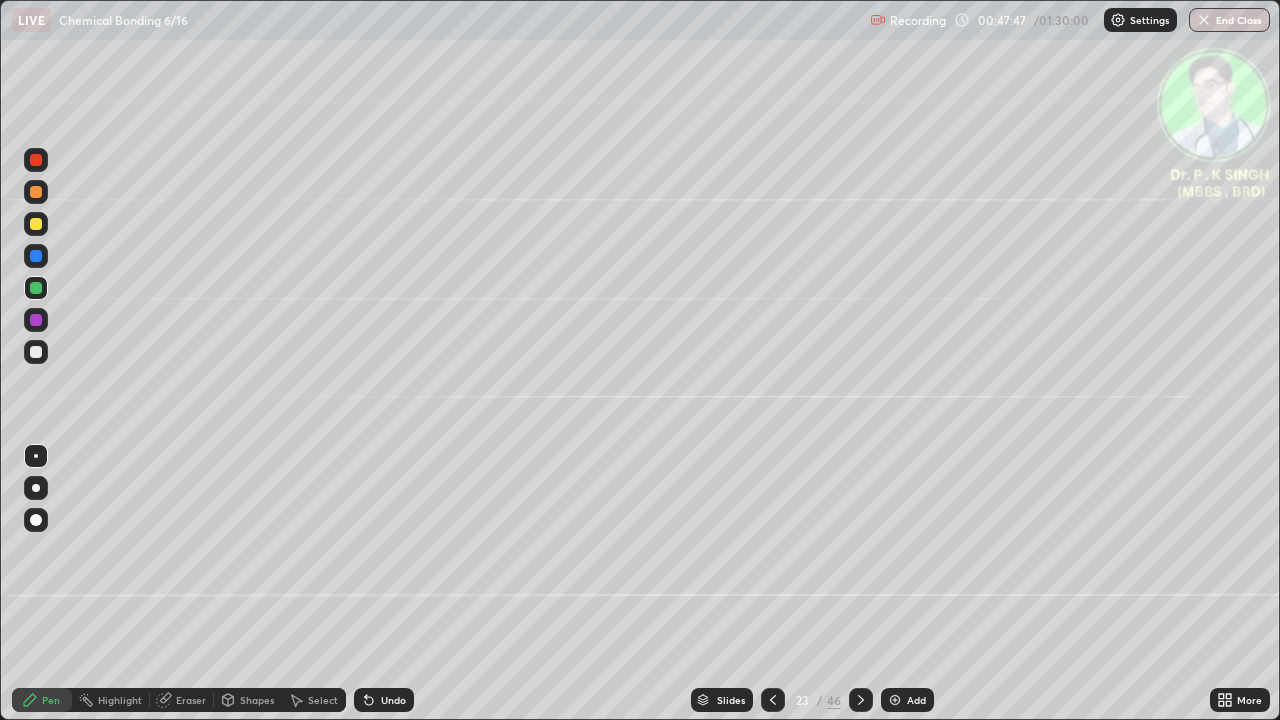 click at bounding box center [36, 224] 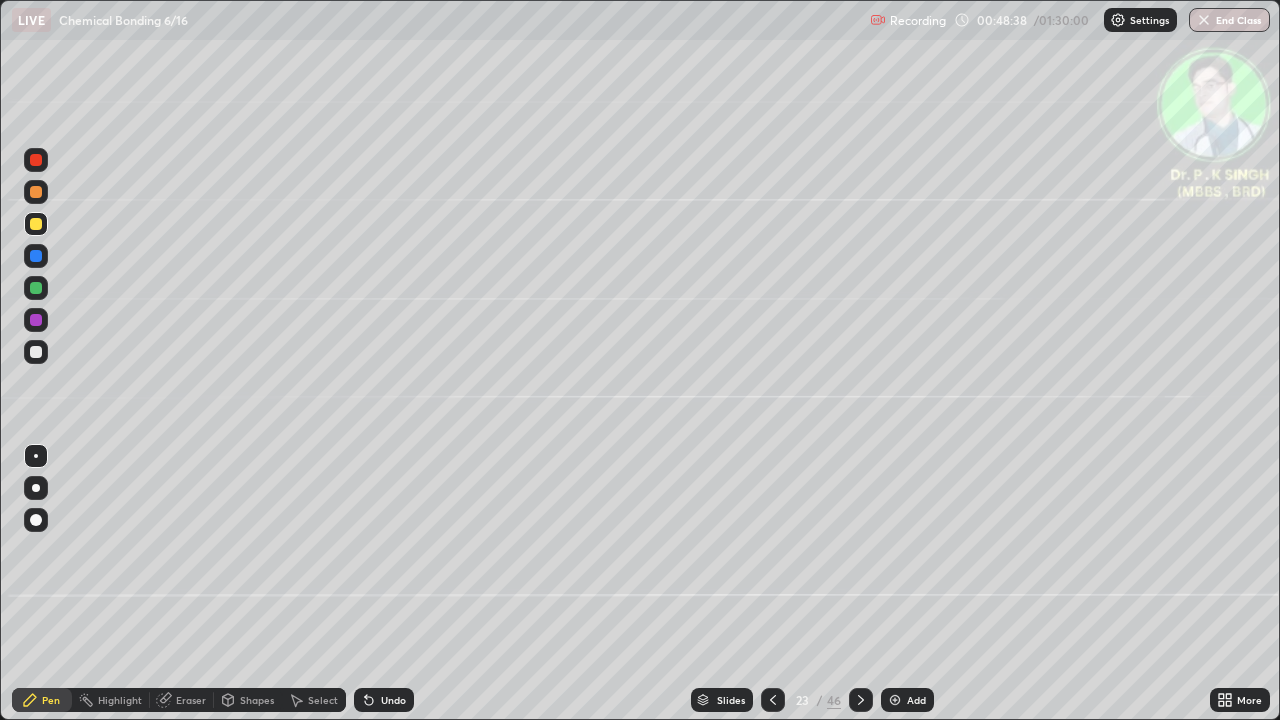 click at bounding box center [36, 224] 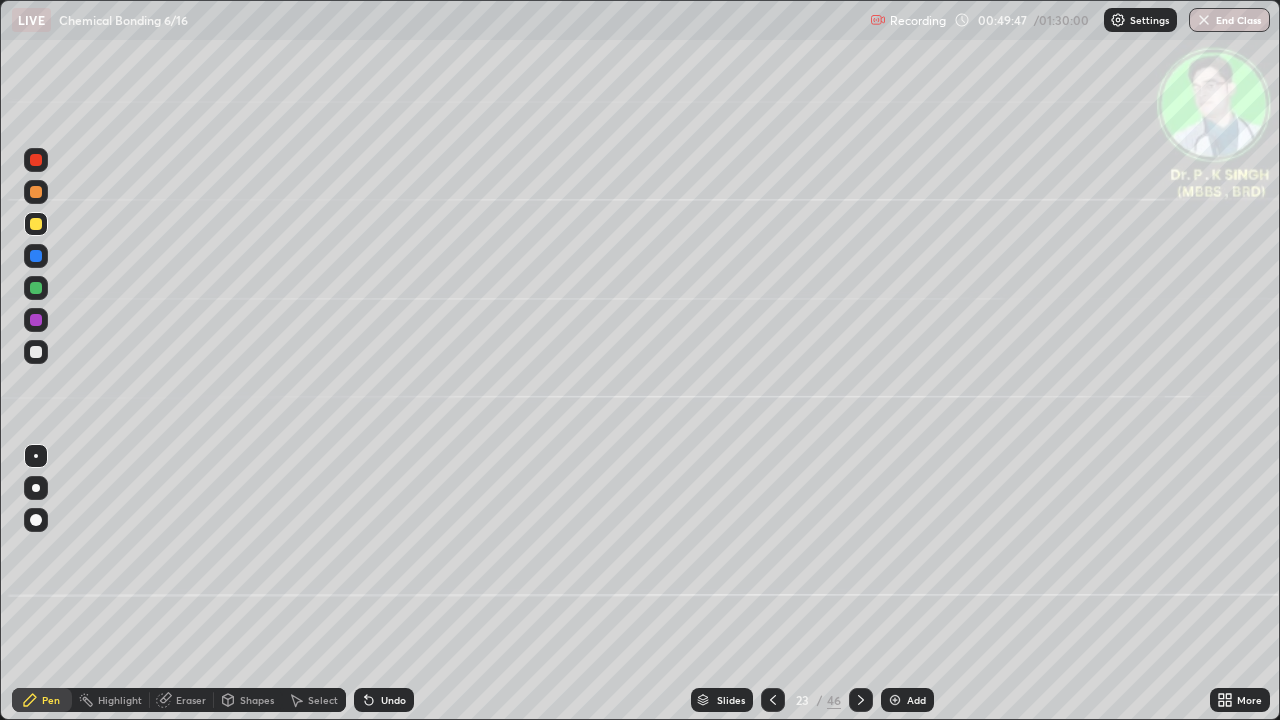 click 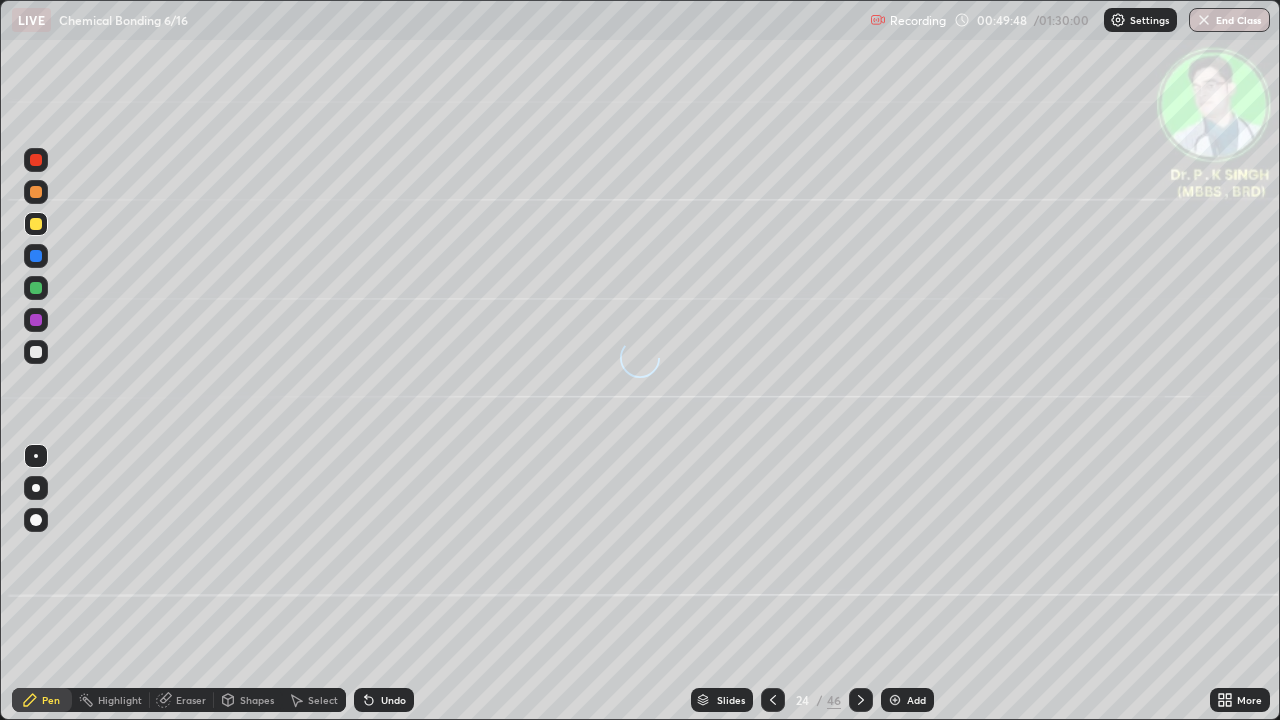 click at bounding box center (36, 224) 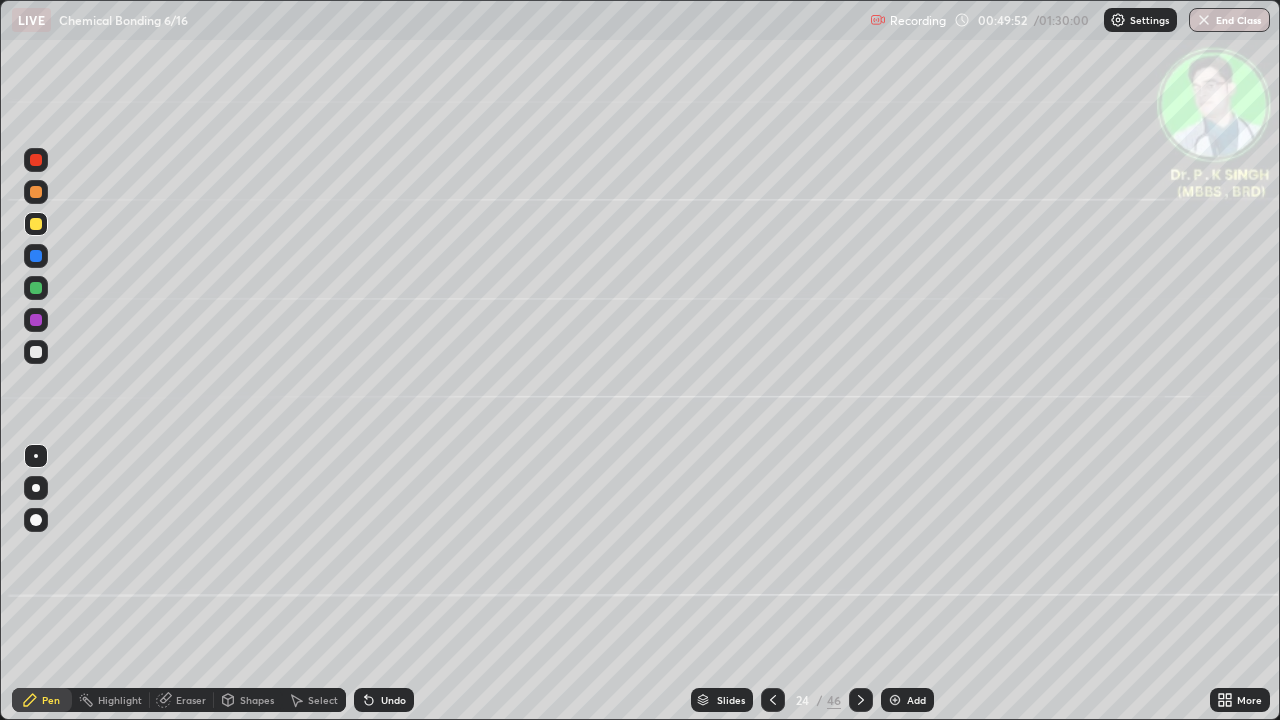 click at bounding box center (36, 224) 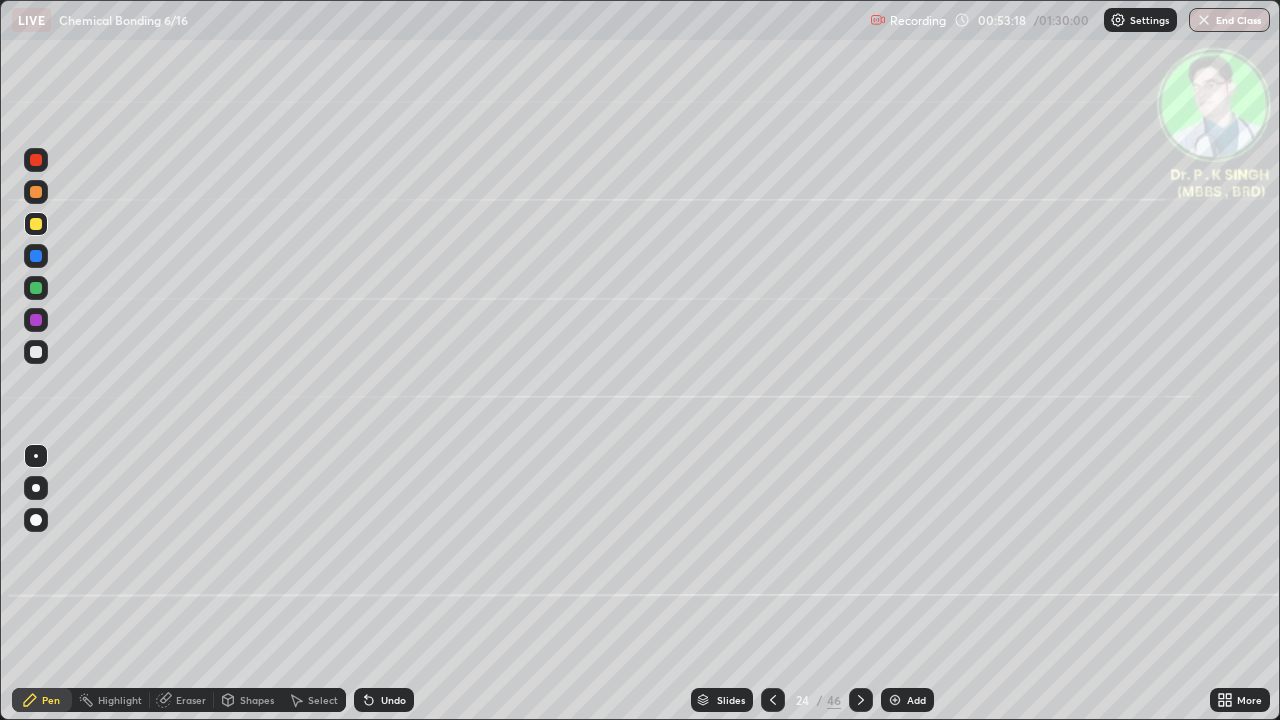 click 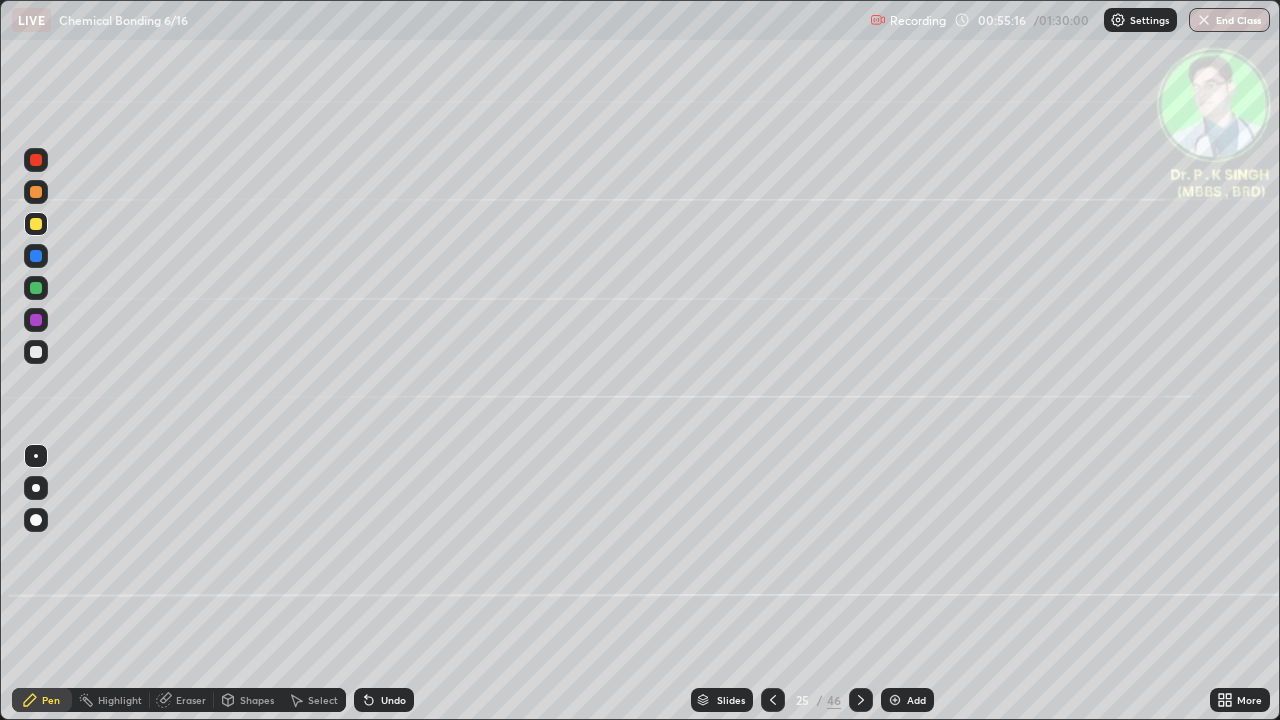 click 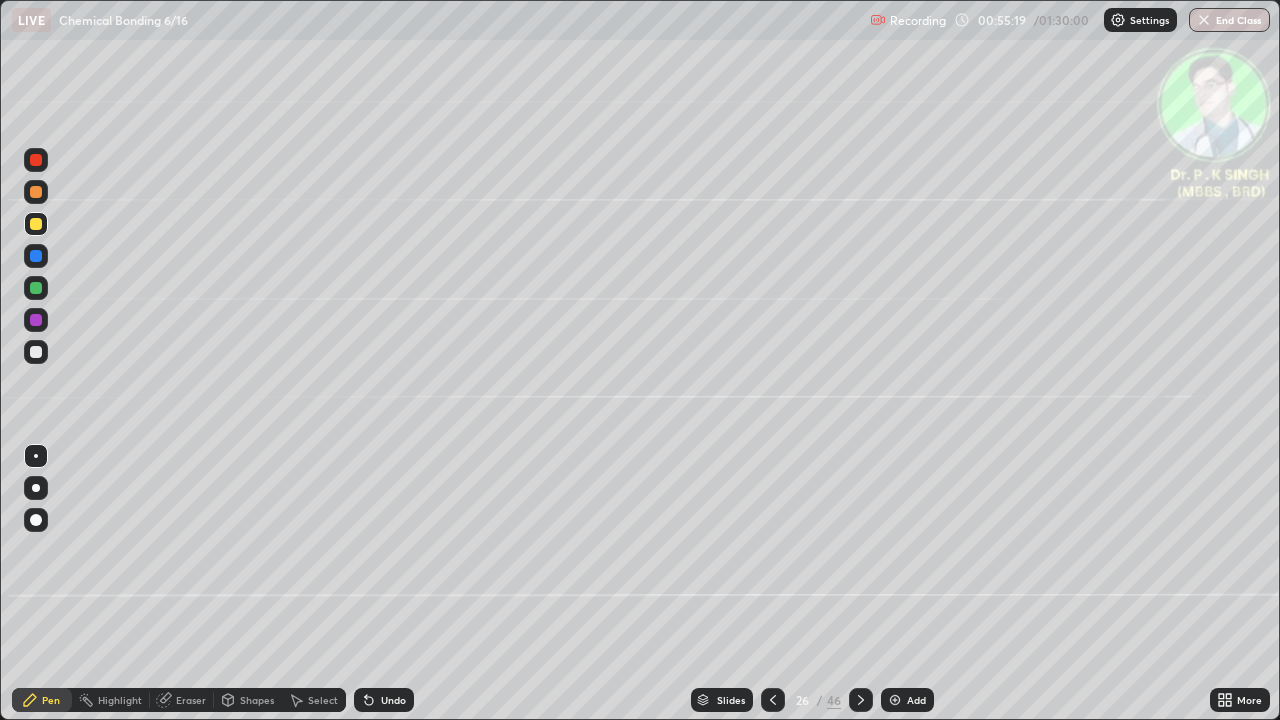 click 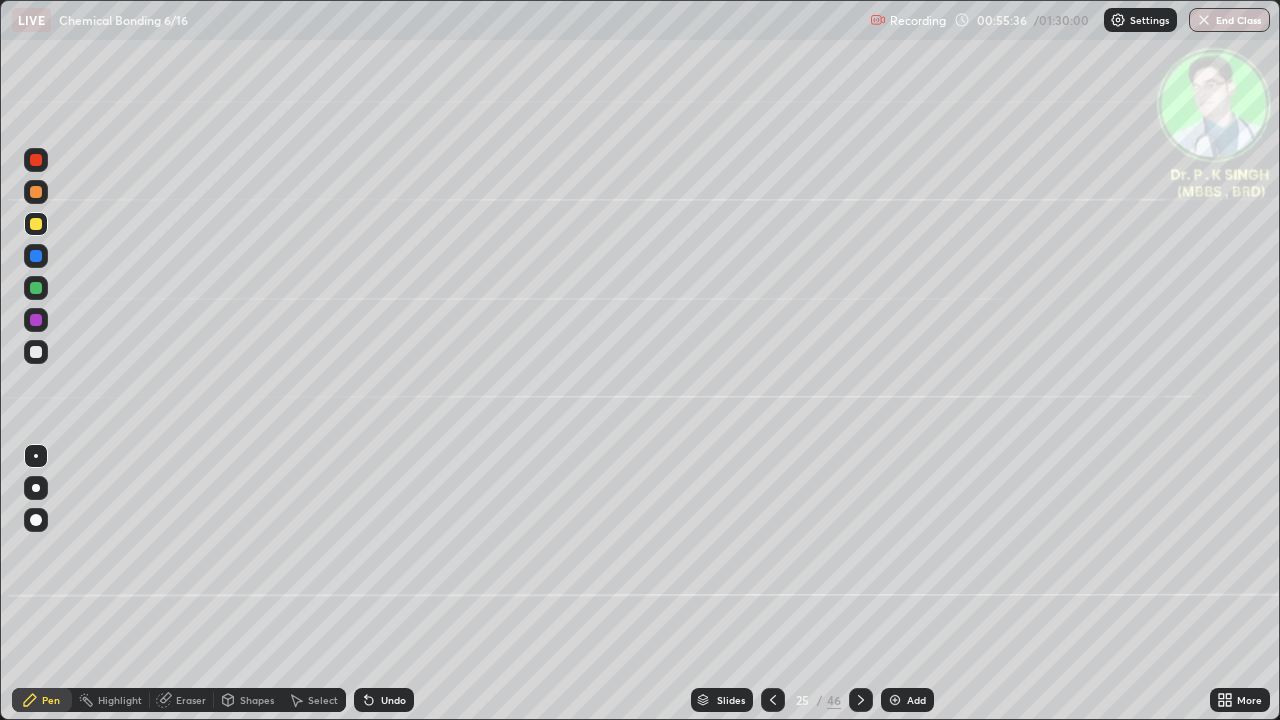 click at bounding box center (36, 256) 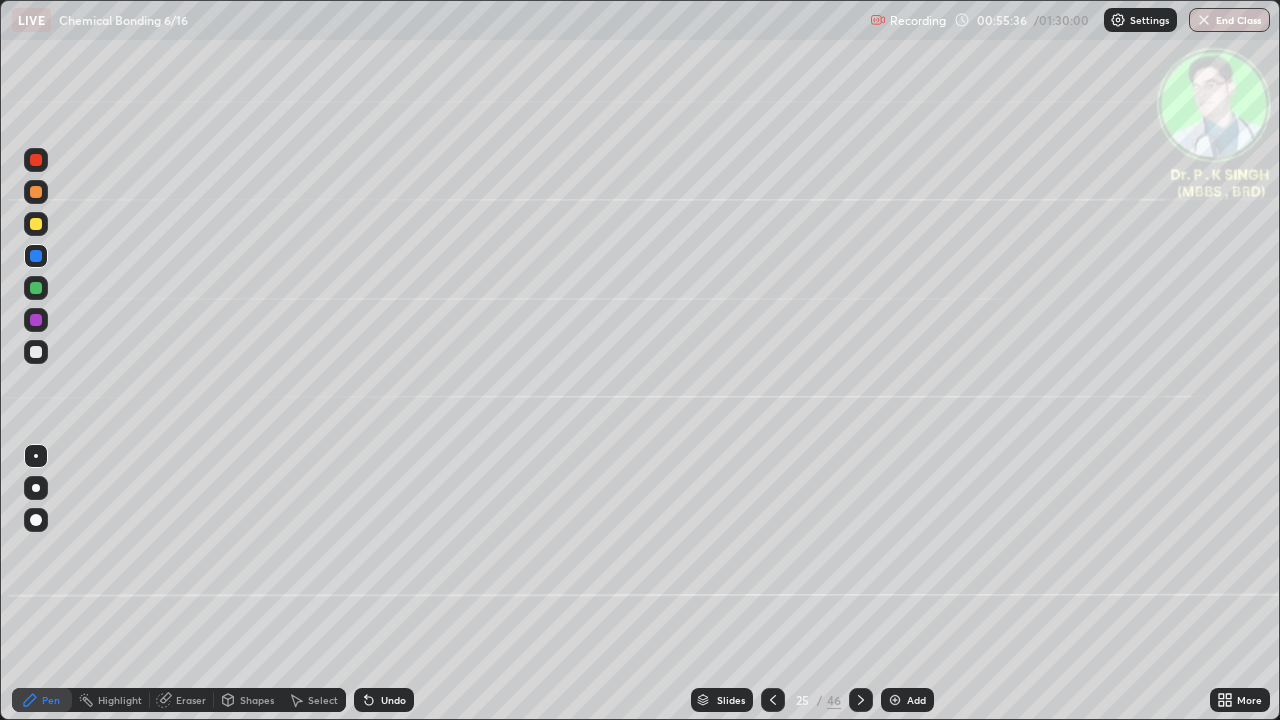 click at bounding box center [36, 256] 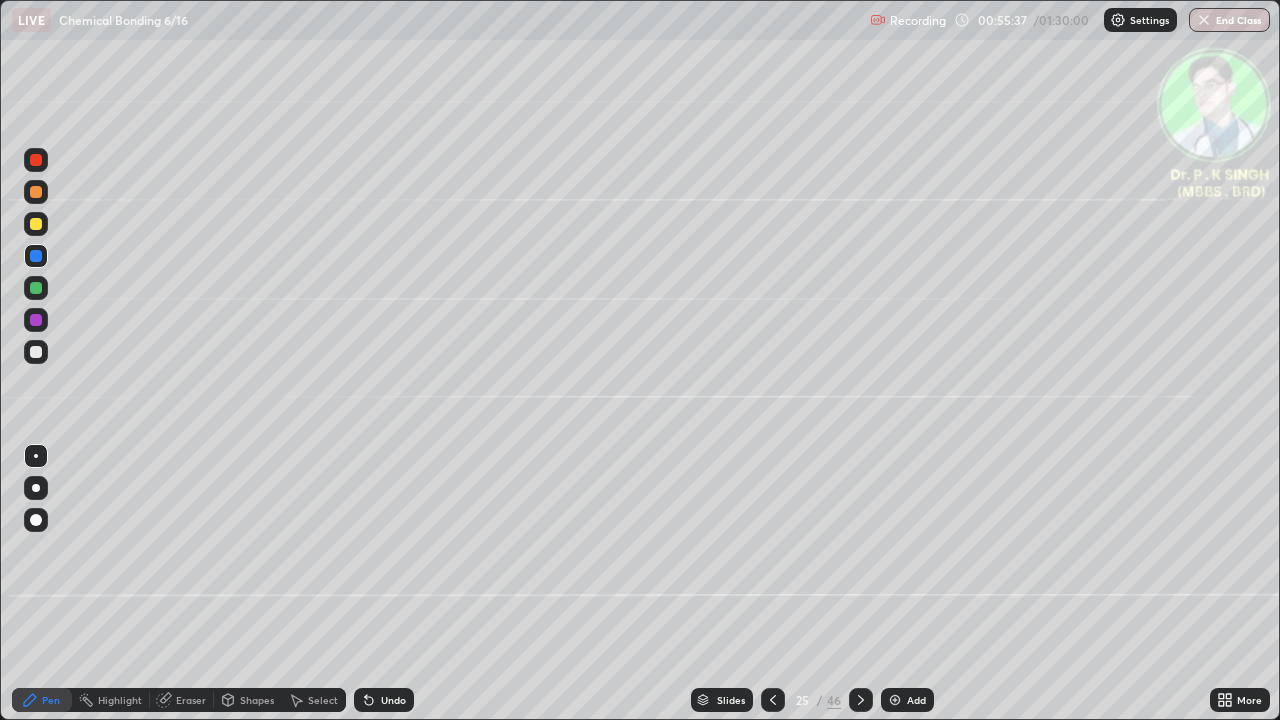 click at bounding box center (36, 288) 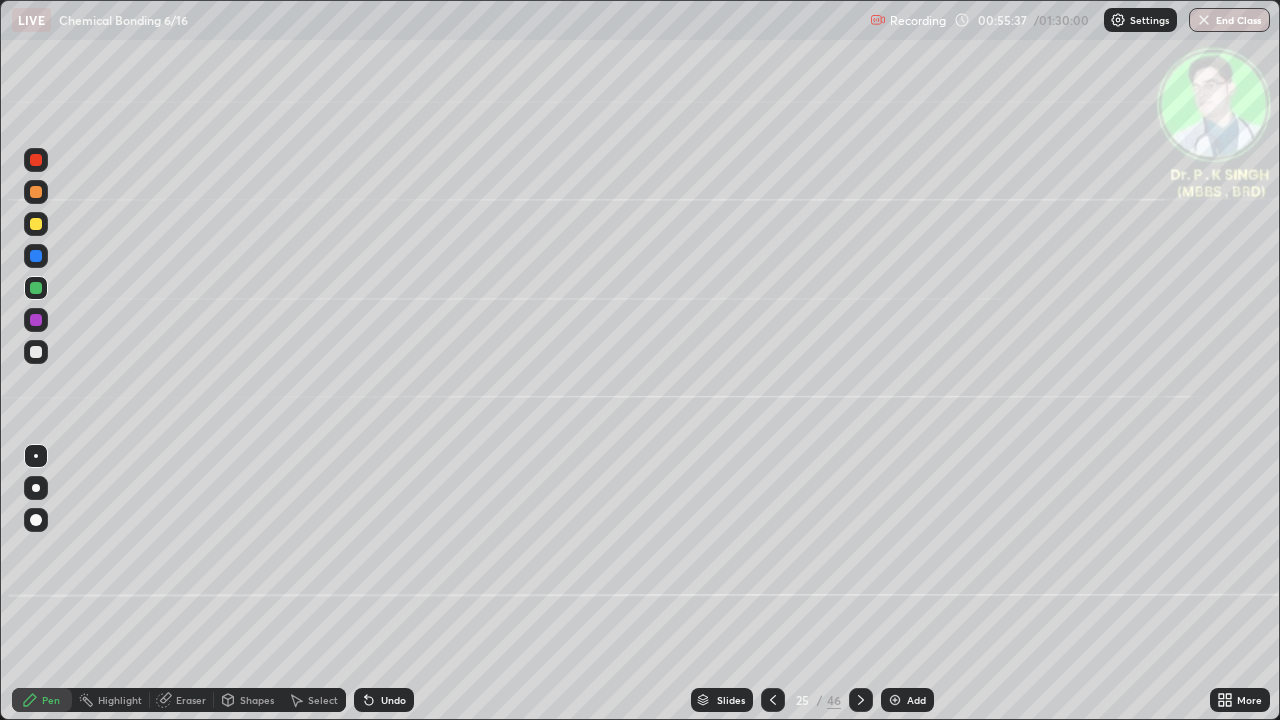 click at bounding box center (36, 288) 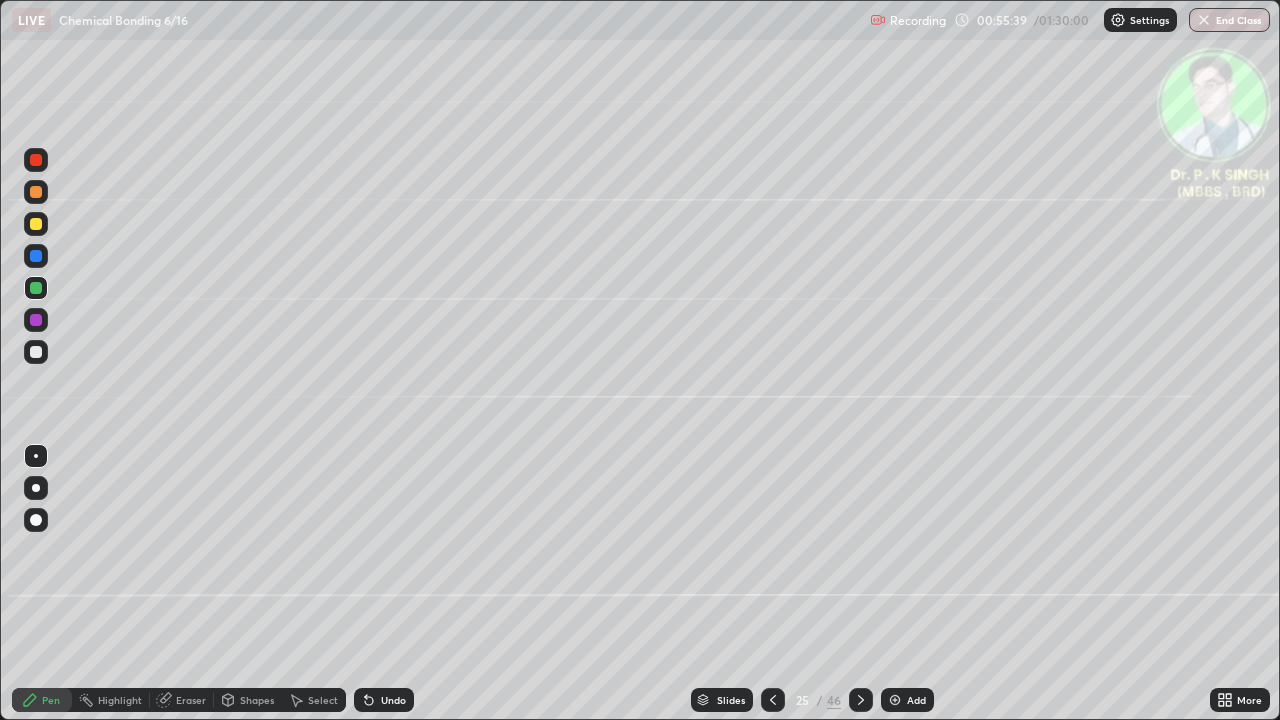 click 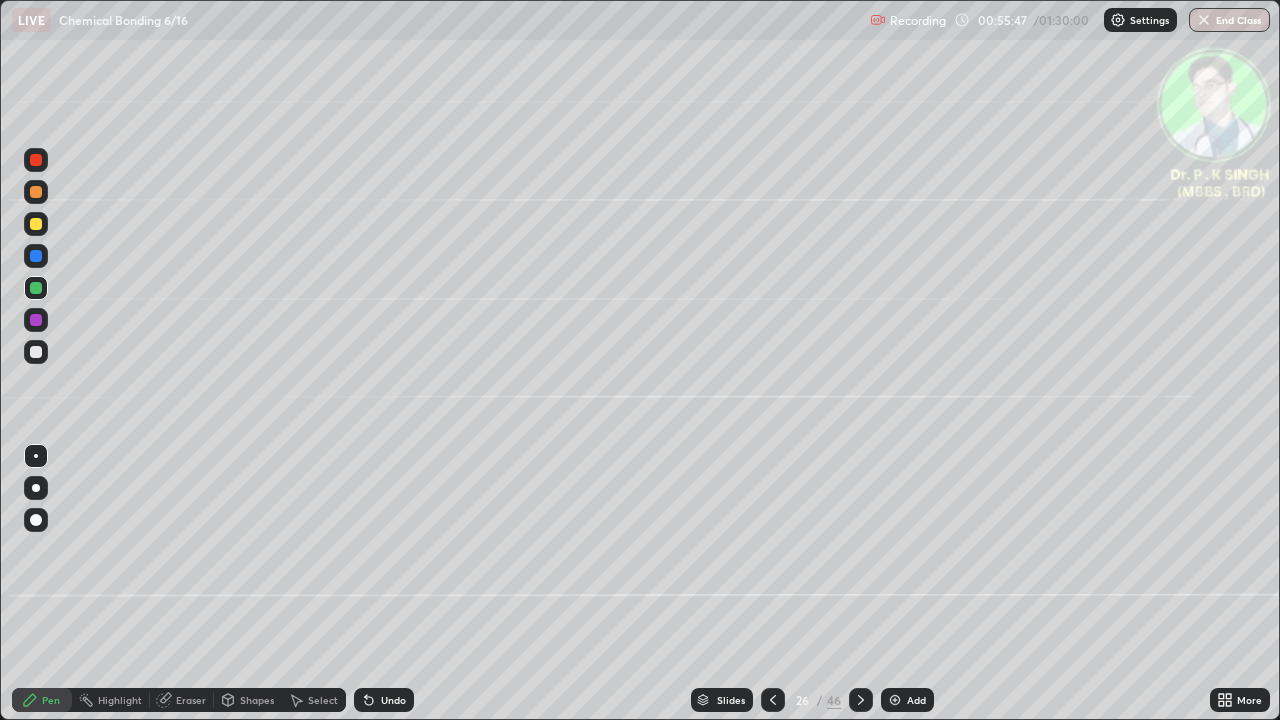 click at bounding box center [36, 224] 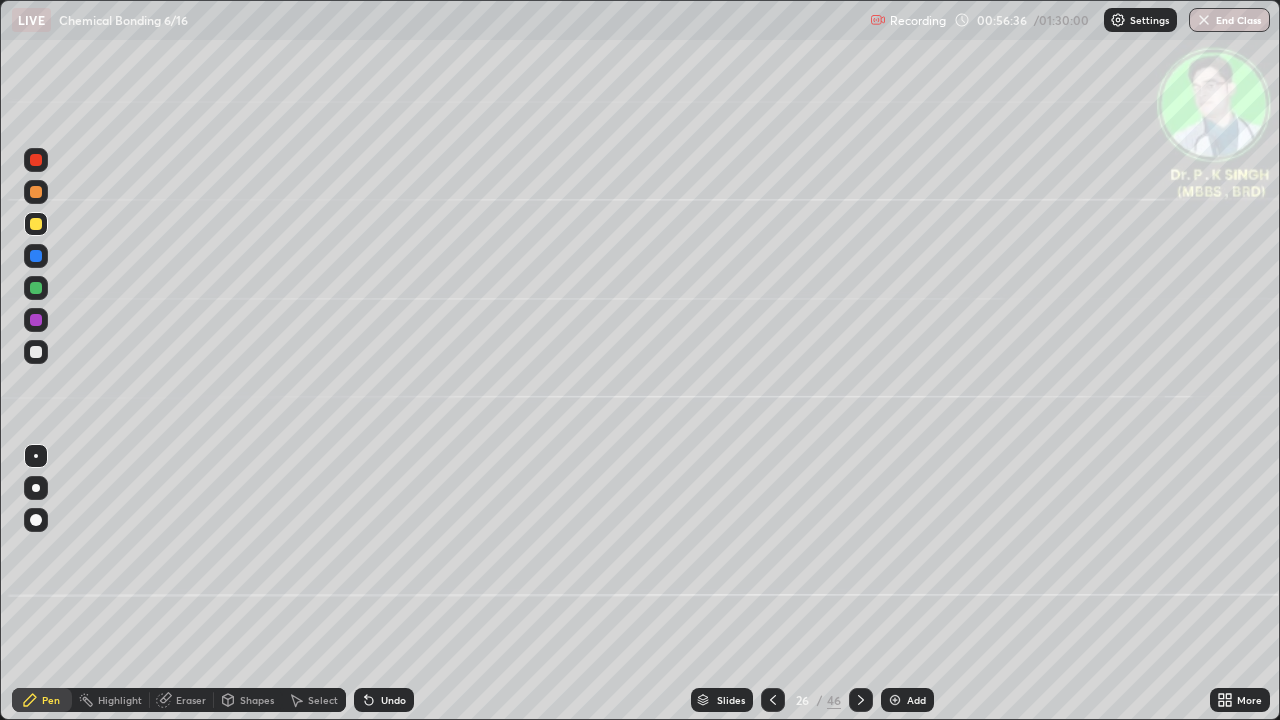 click on "Eraser" at bounding box center [182, 700] 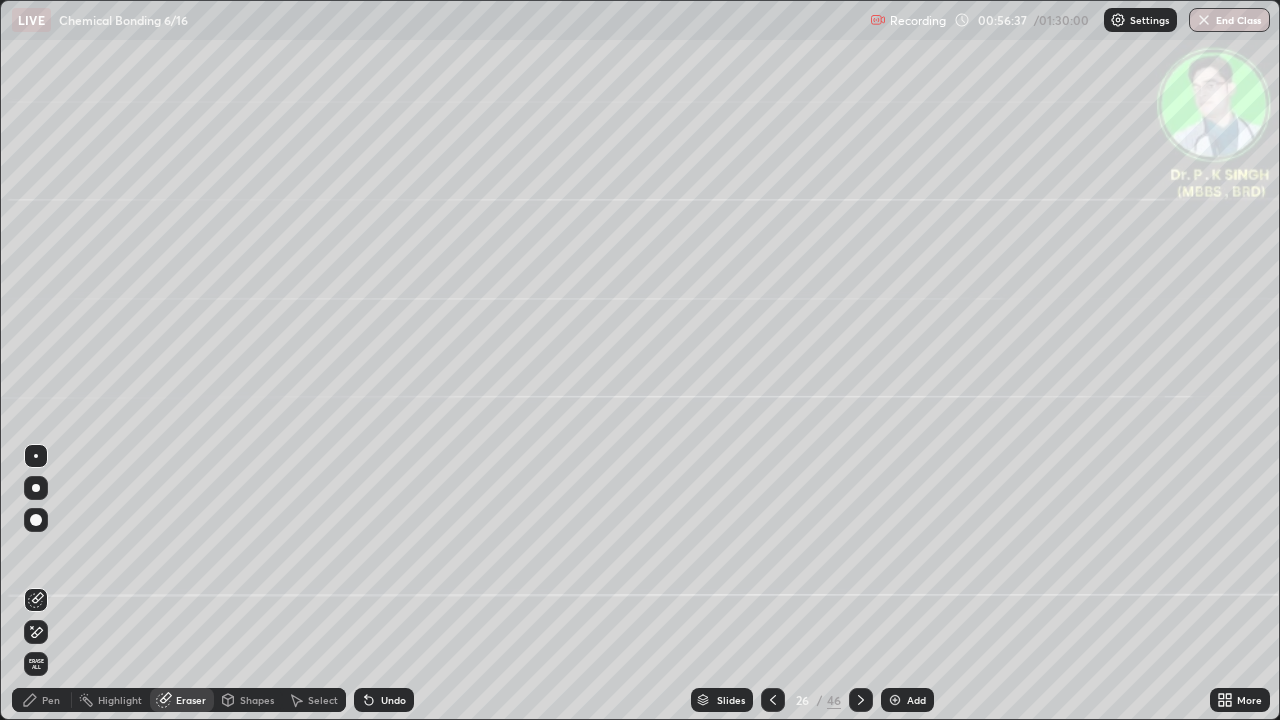 click 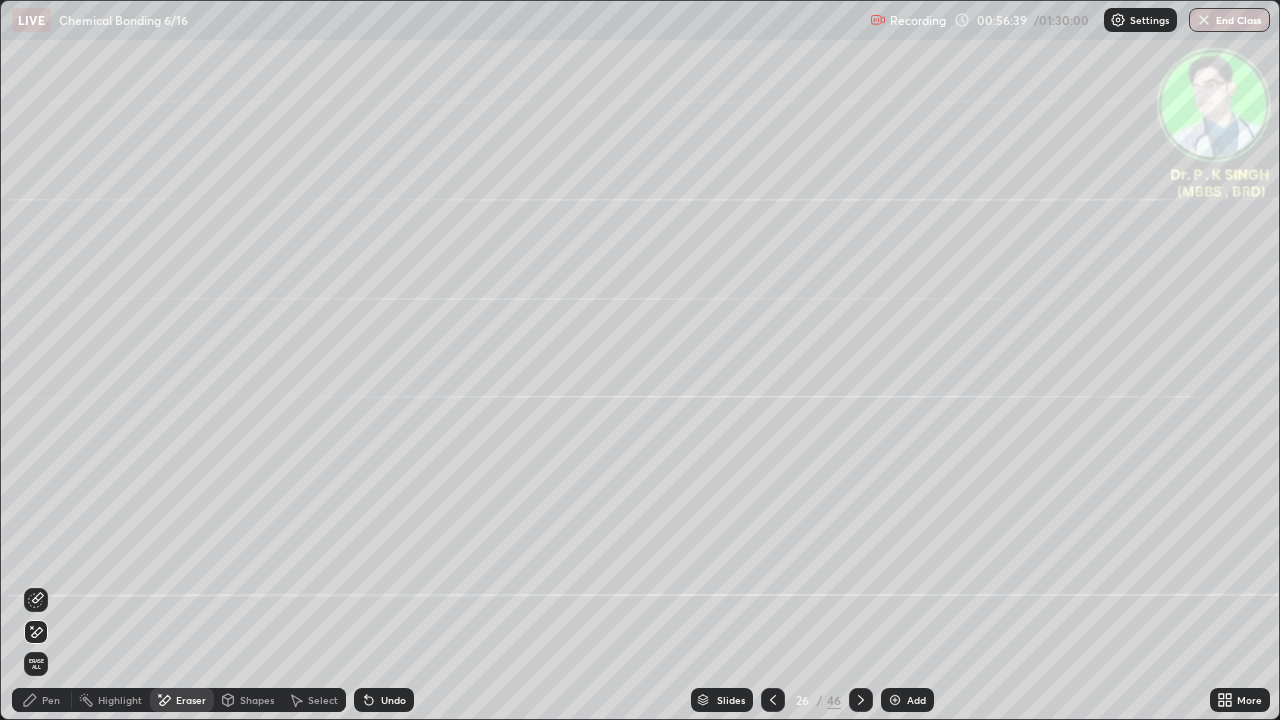 click 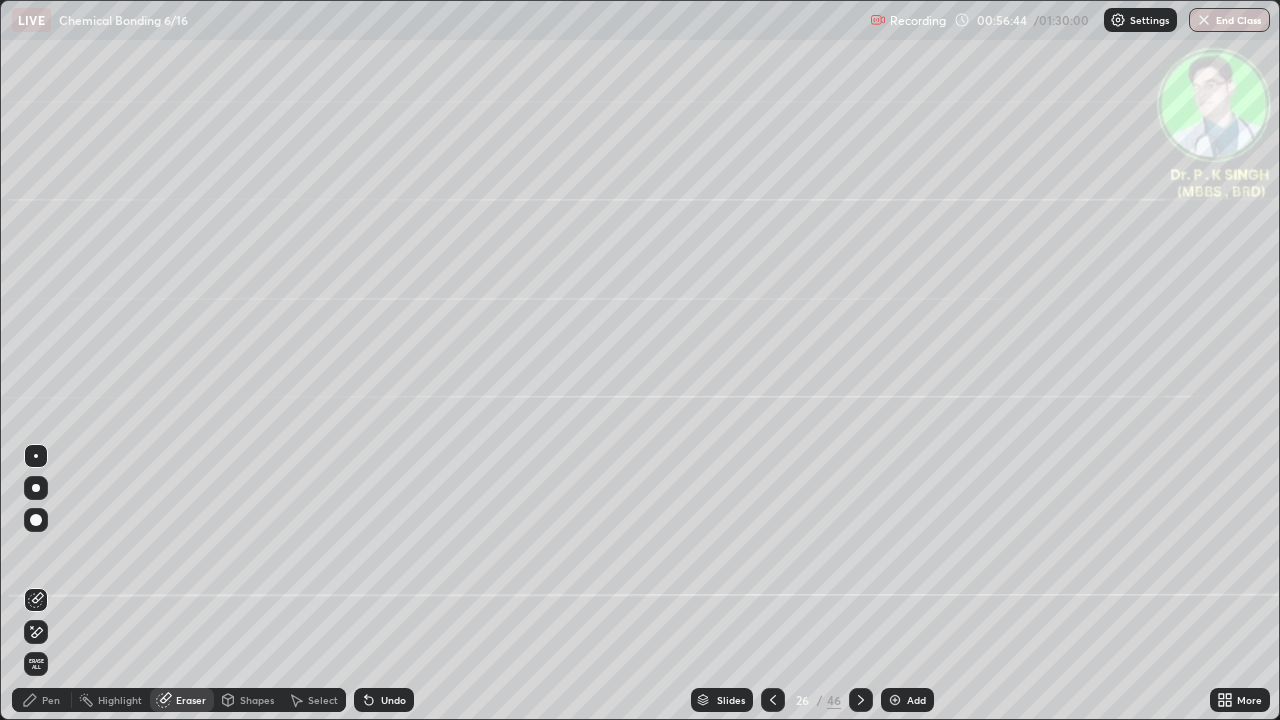 click on "Pen" at bounding box center [42, 700] 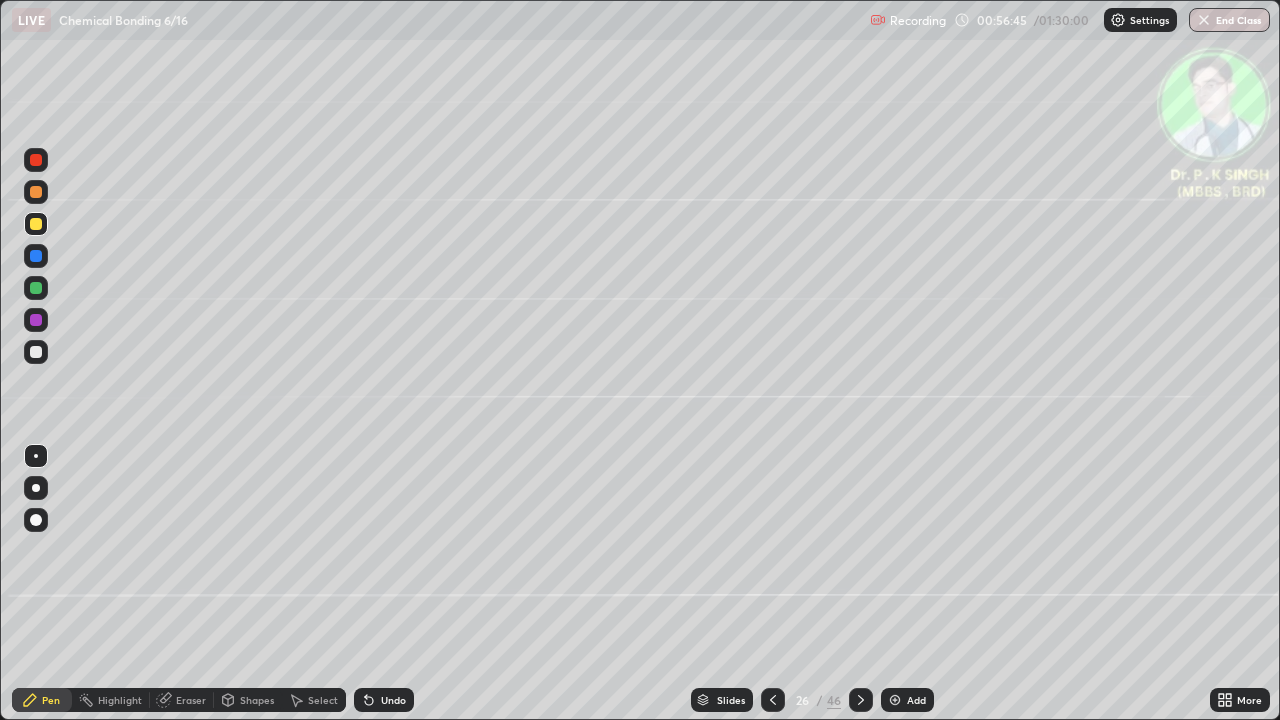 click at bounding box center (36, 256) 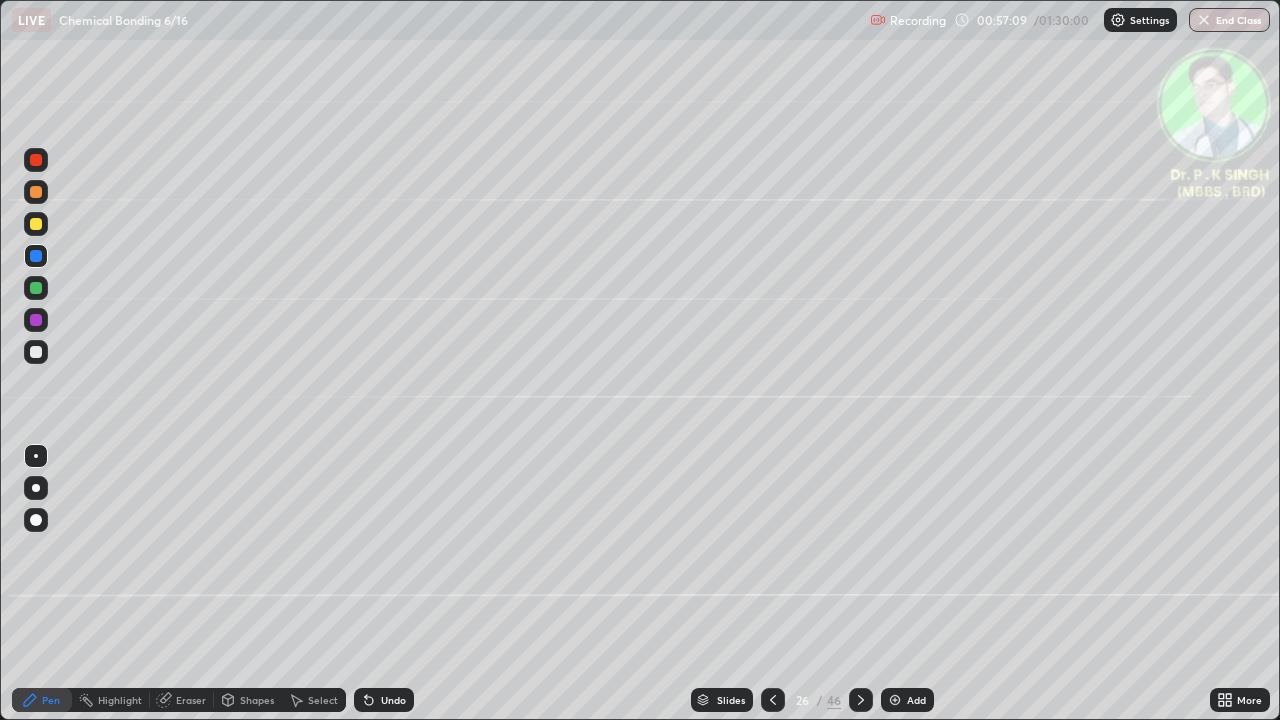 click at bounding box center (36, 224) 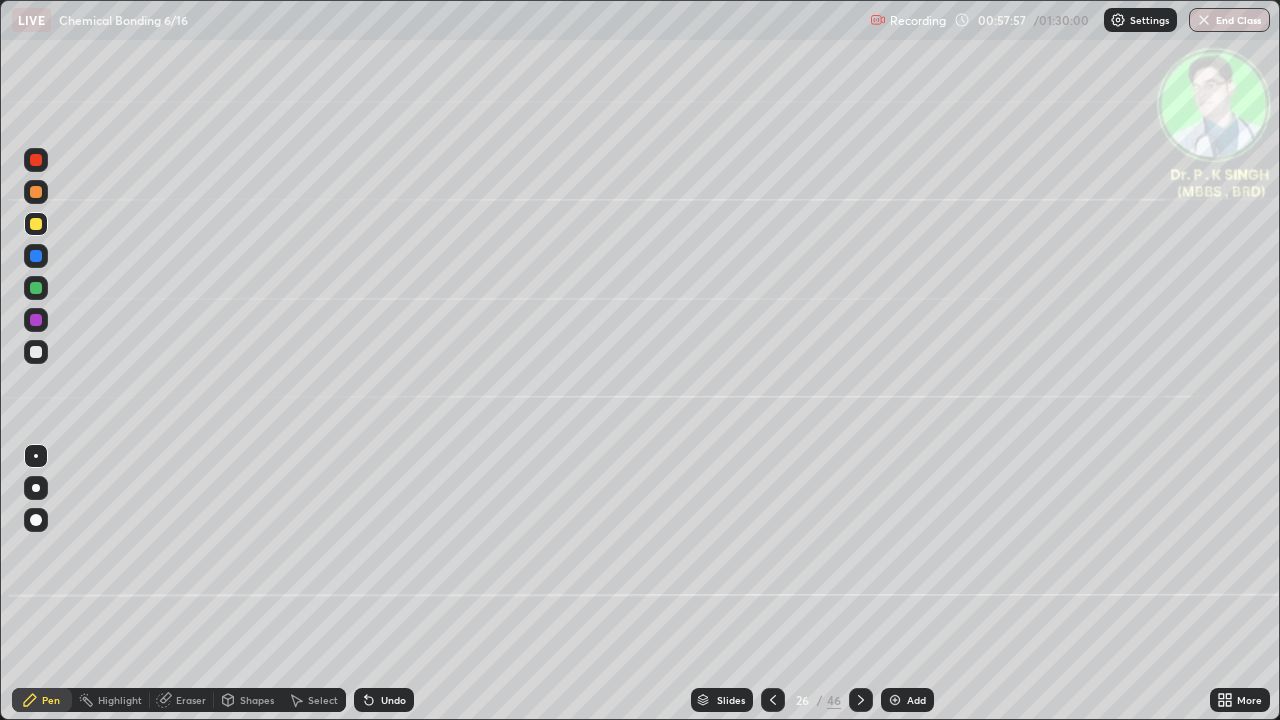 click at bounding box center [36, 256] 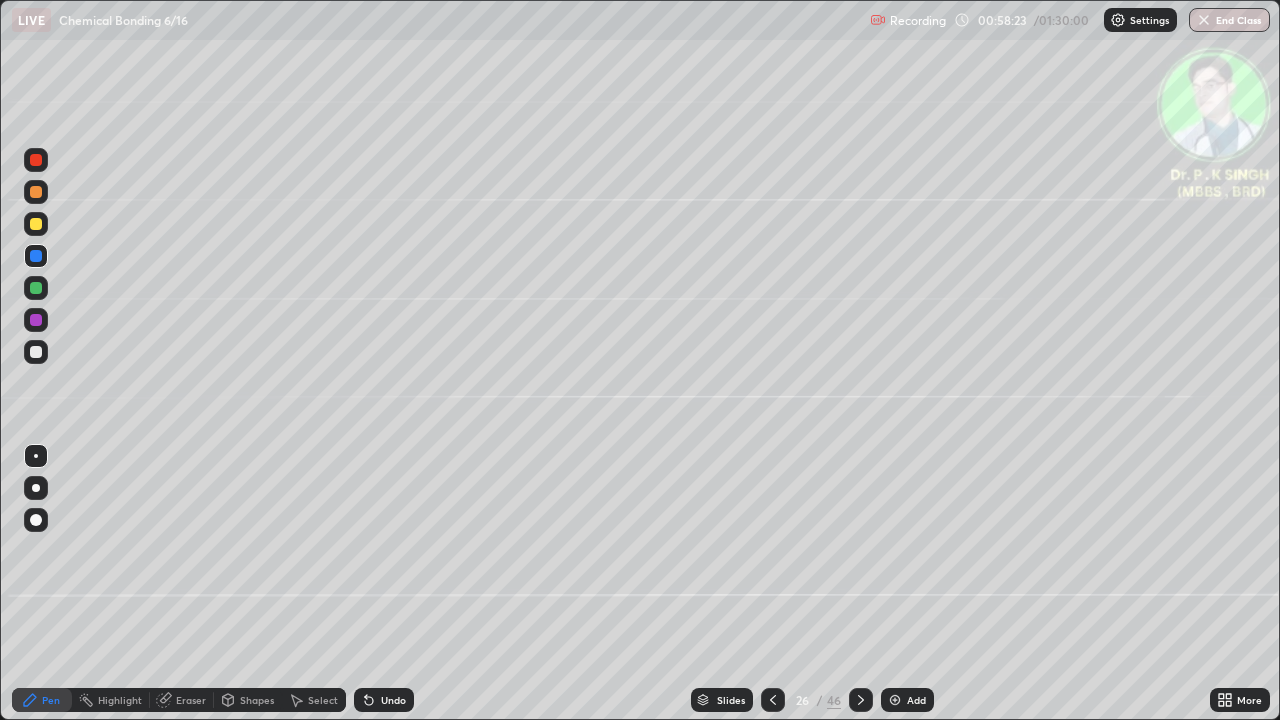 click 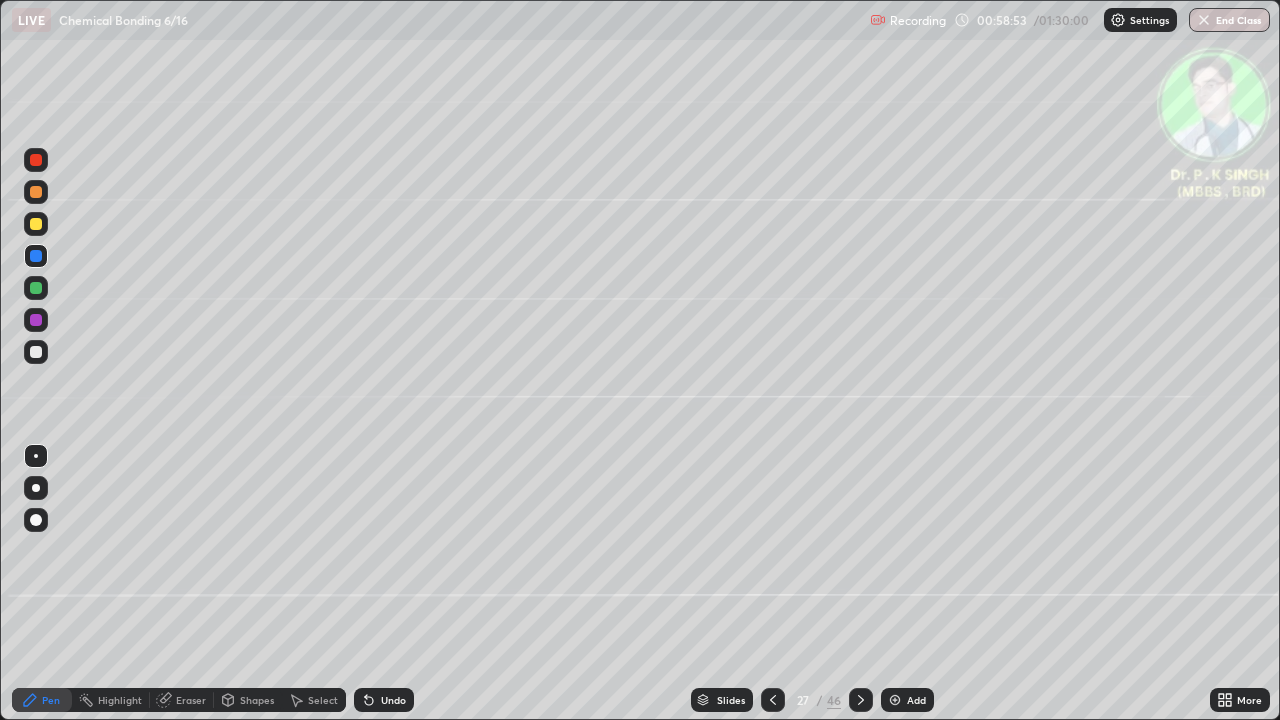 click at bounding box center [36, 224] 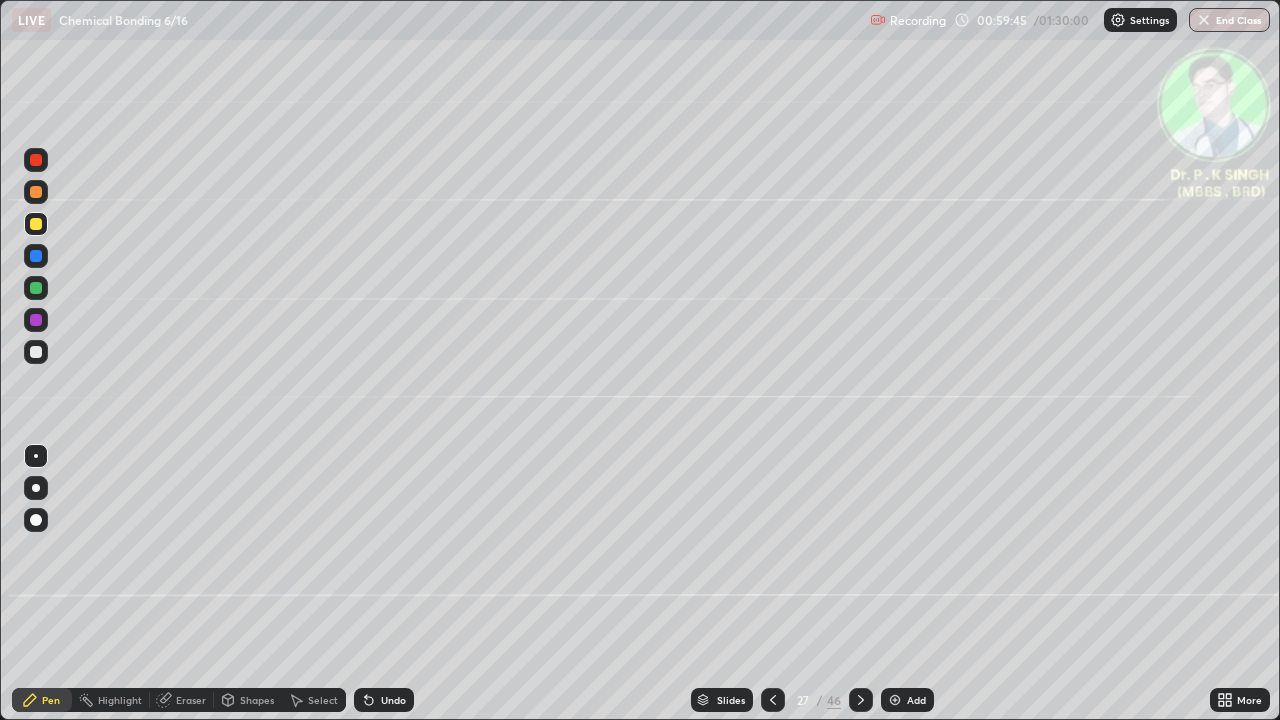 click 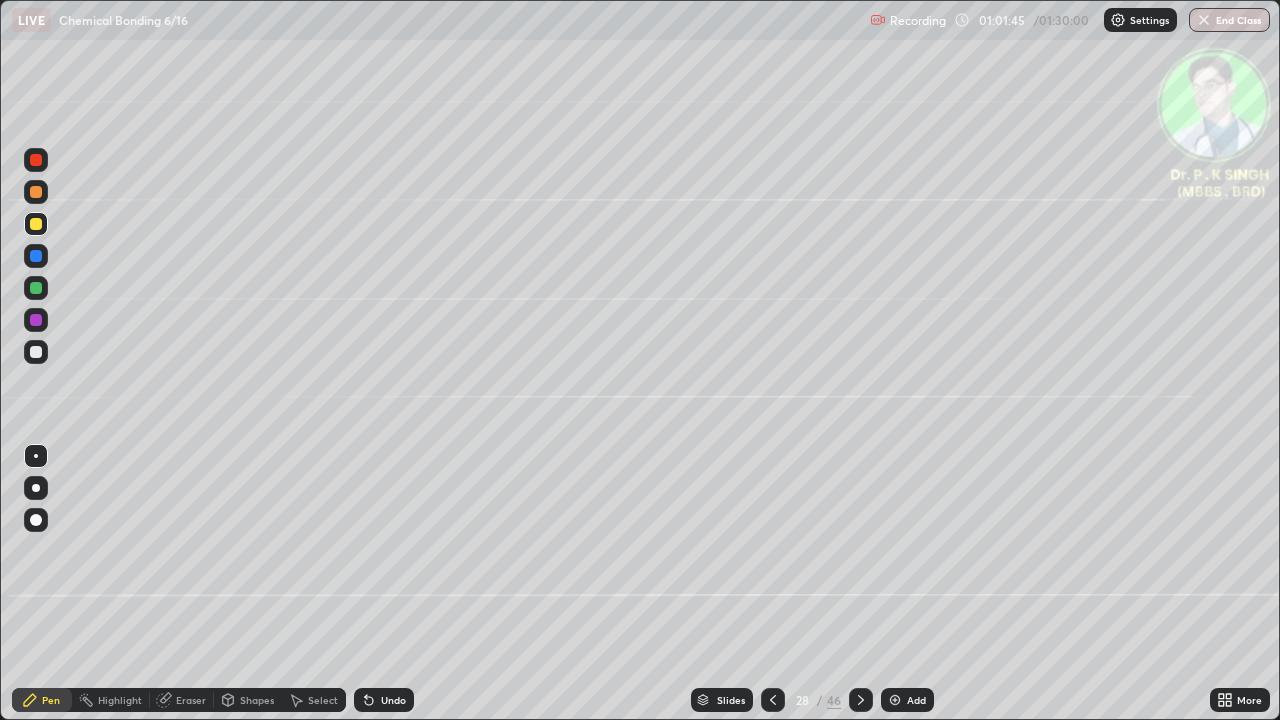 click 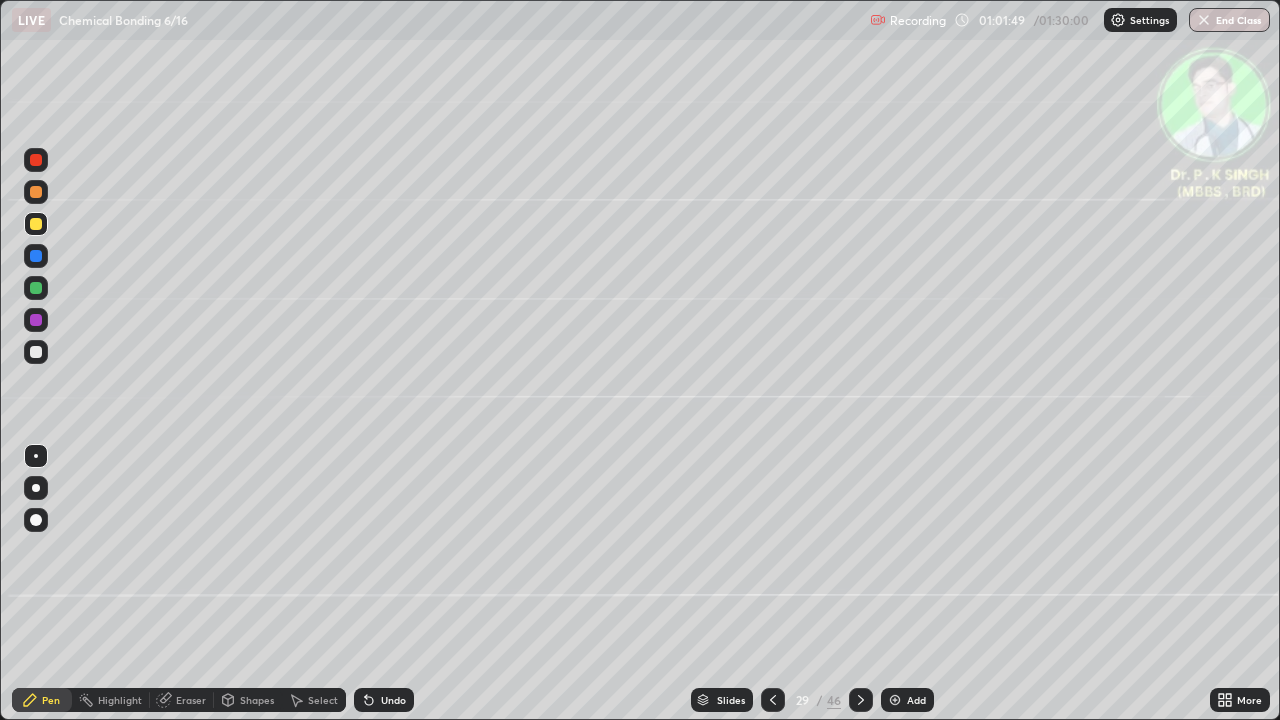 click 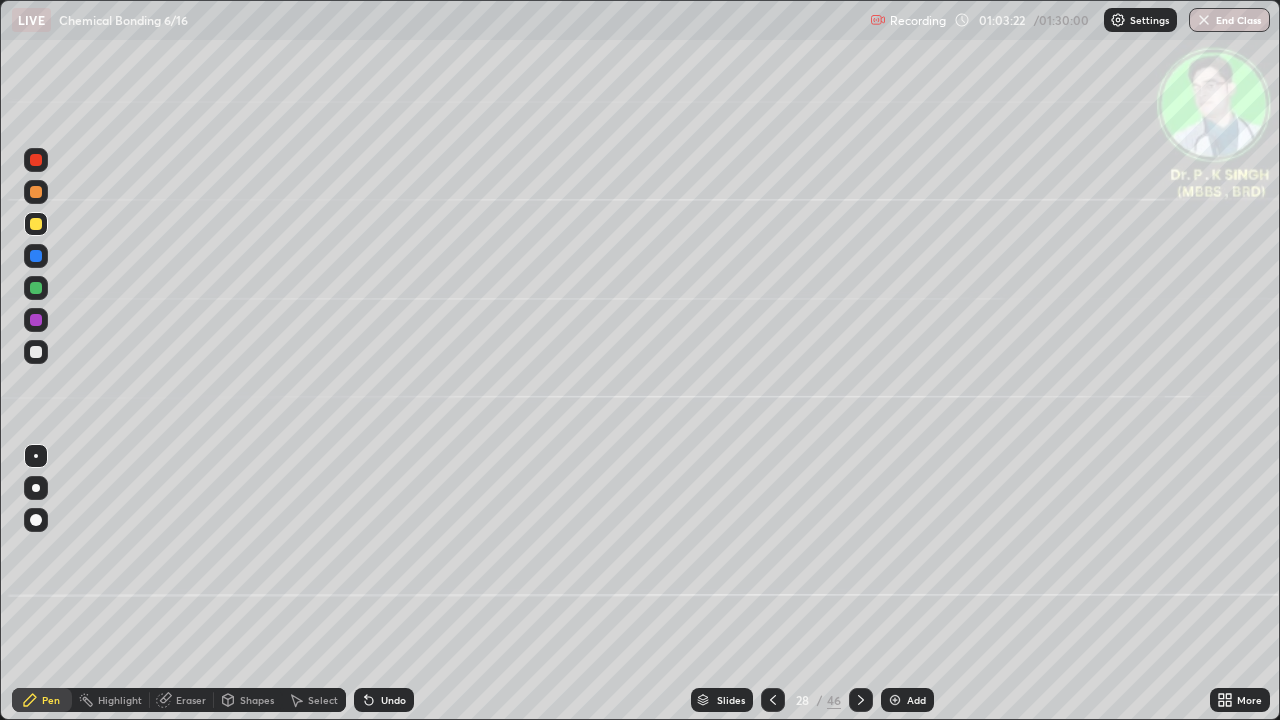 click 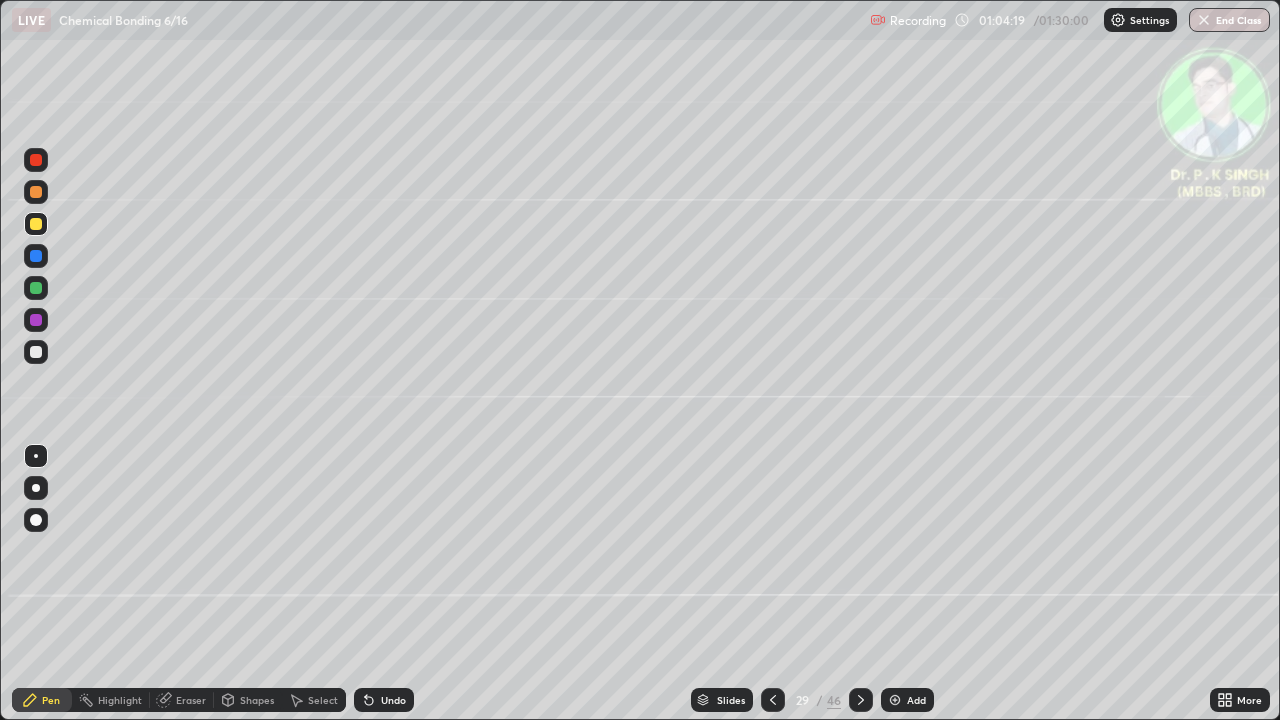 click 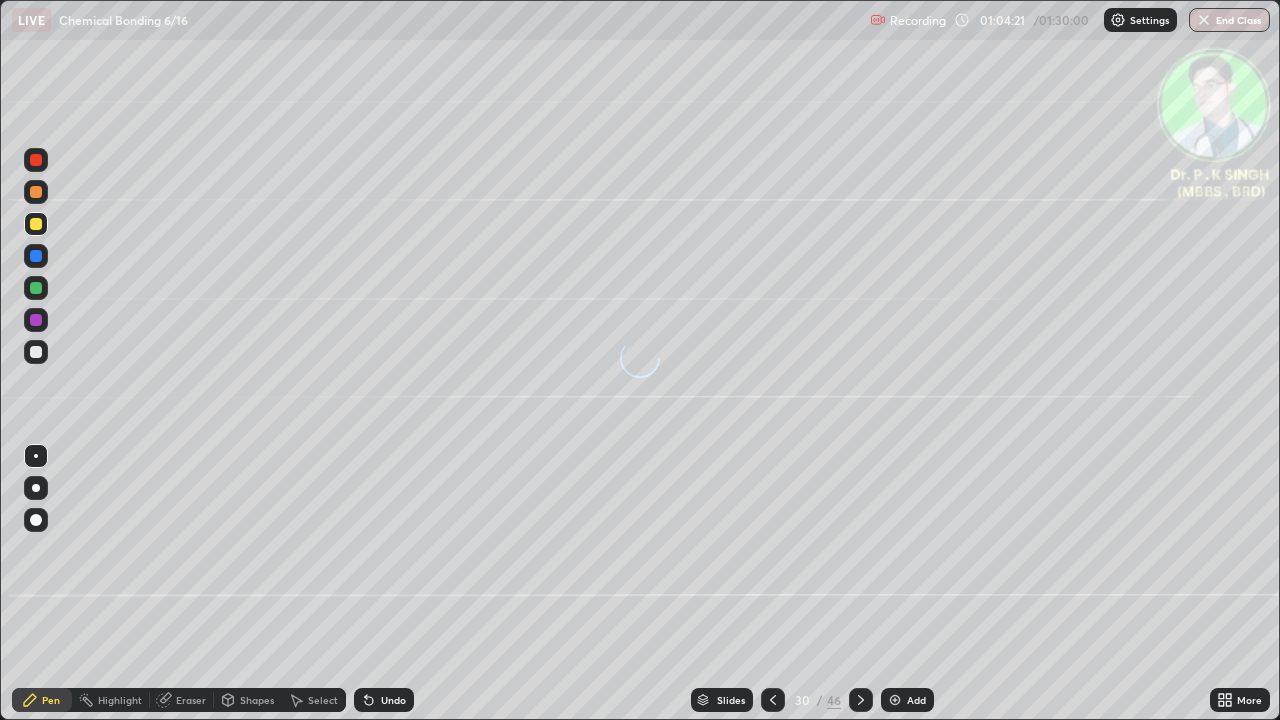 click at bounding box center (36, 224) 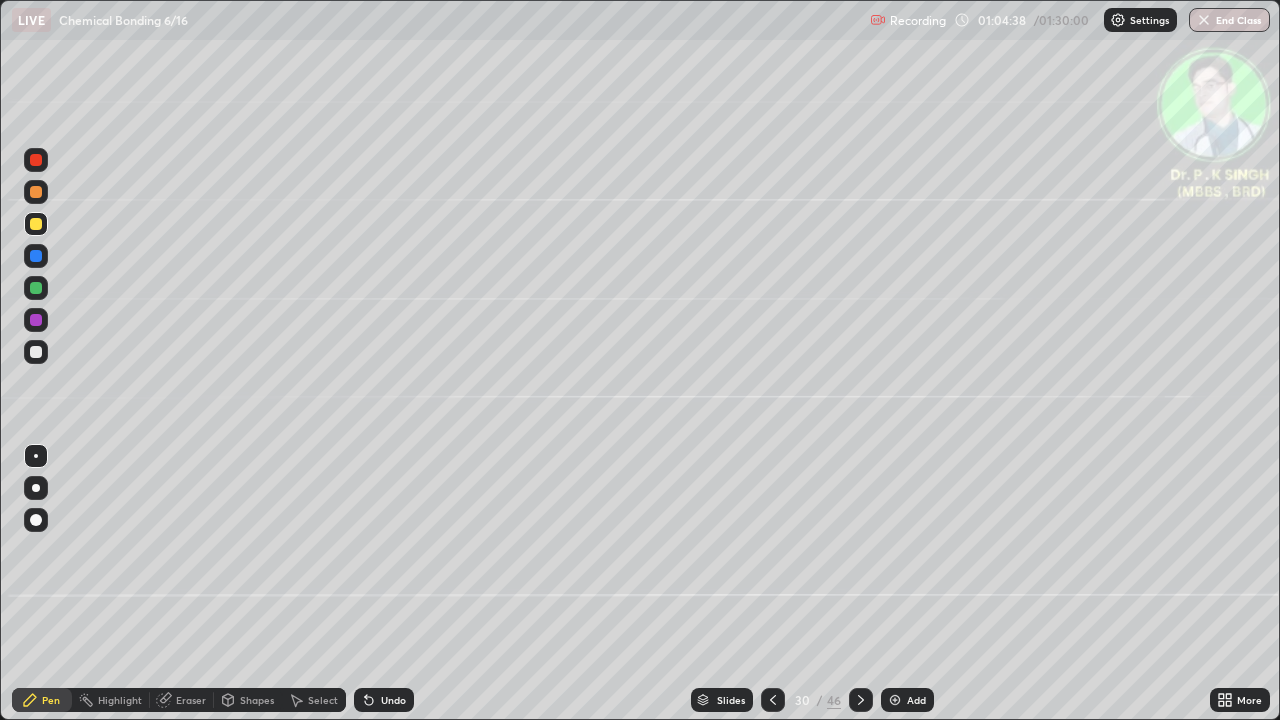 click 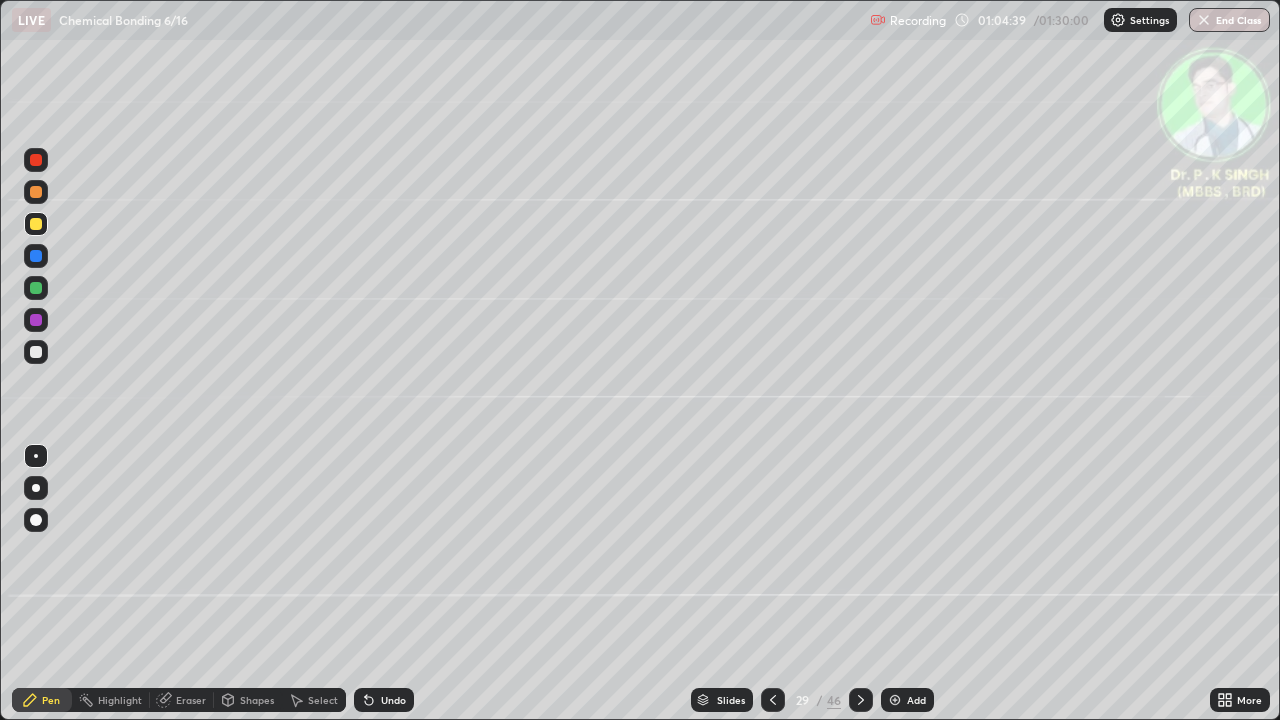click 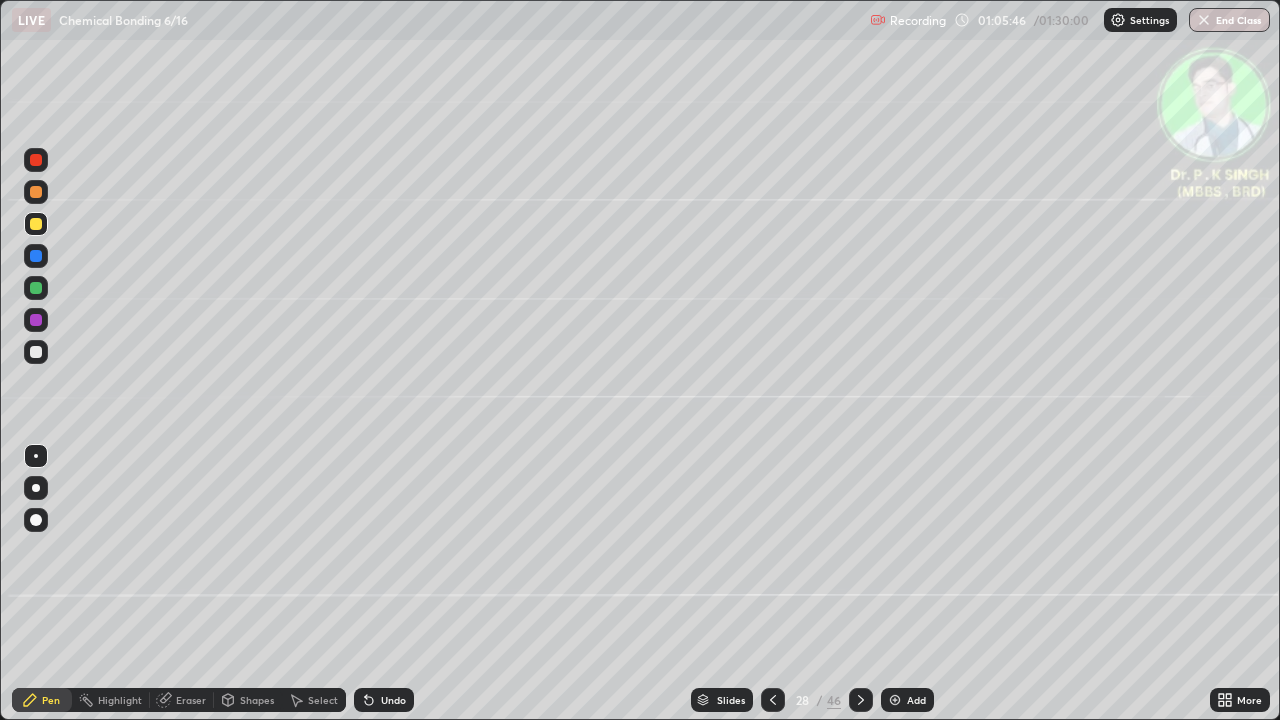 click 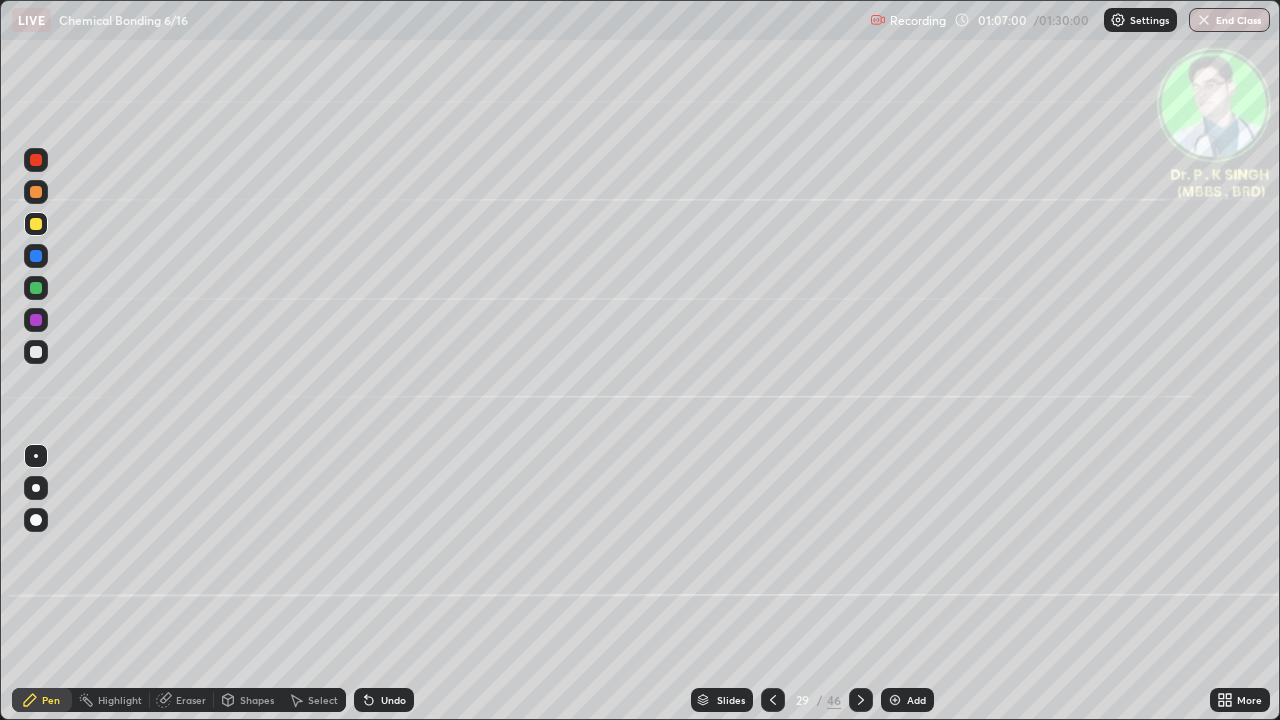 click 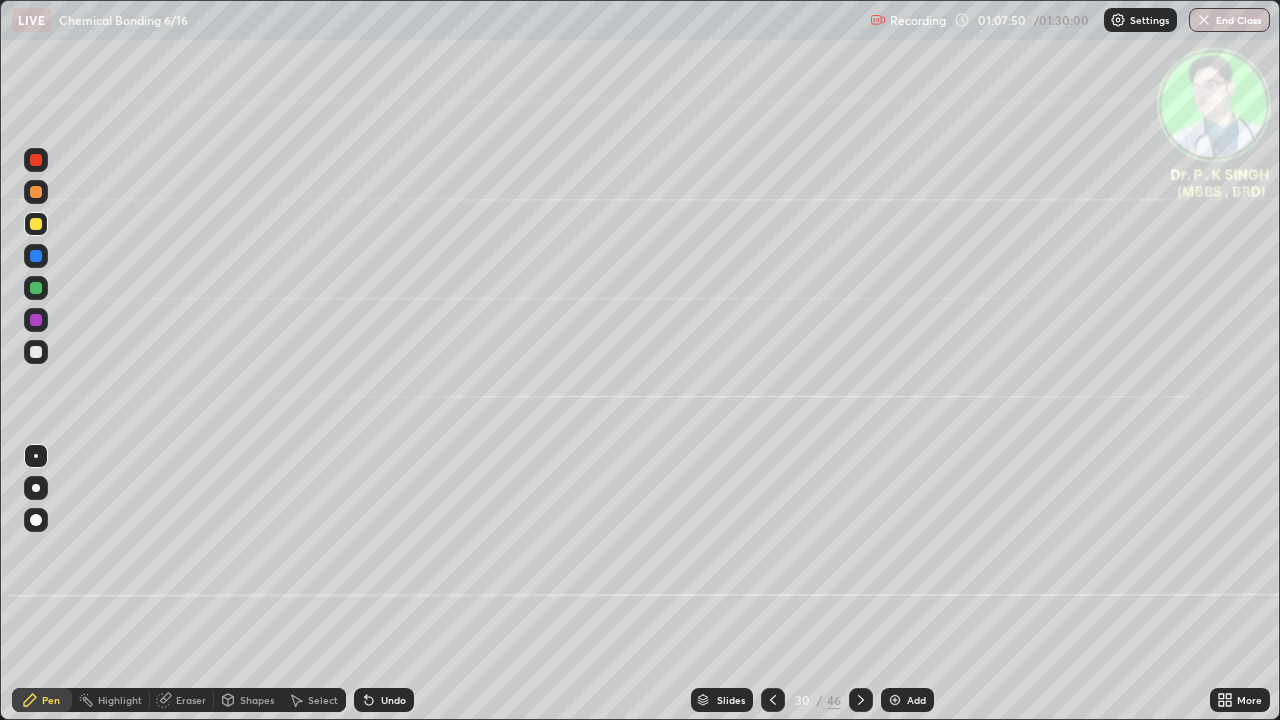 click 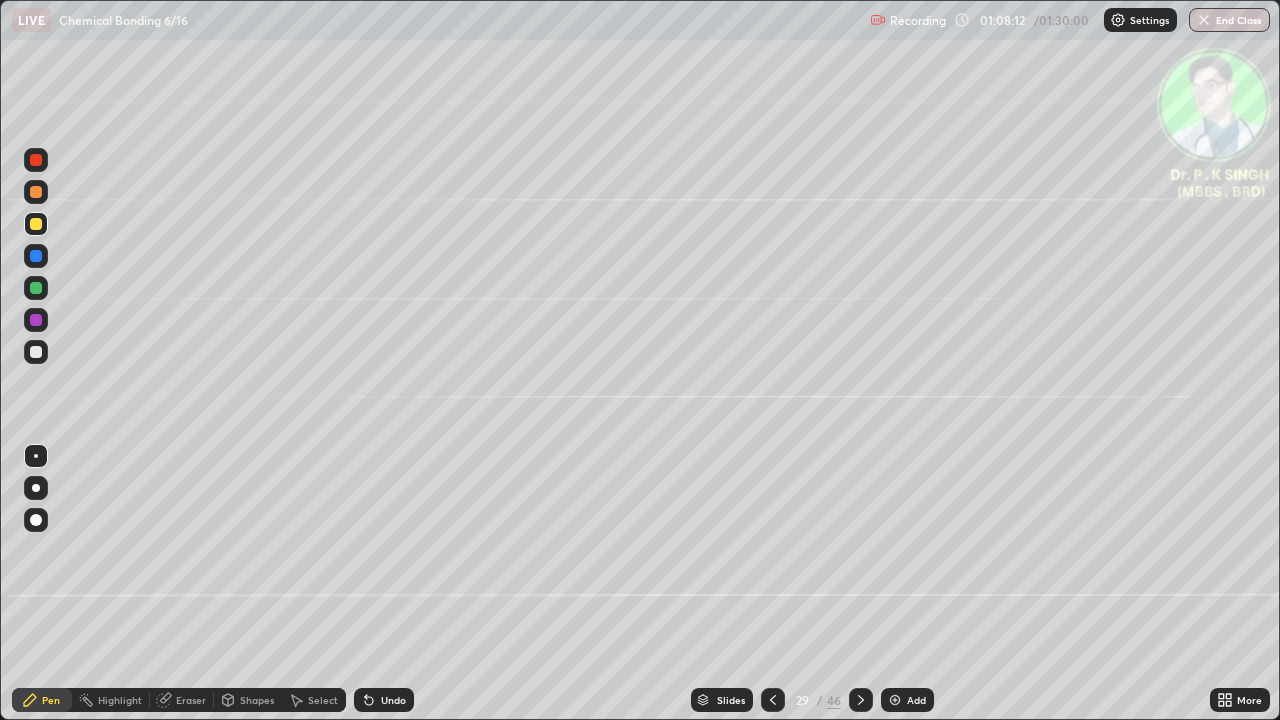 click 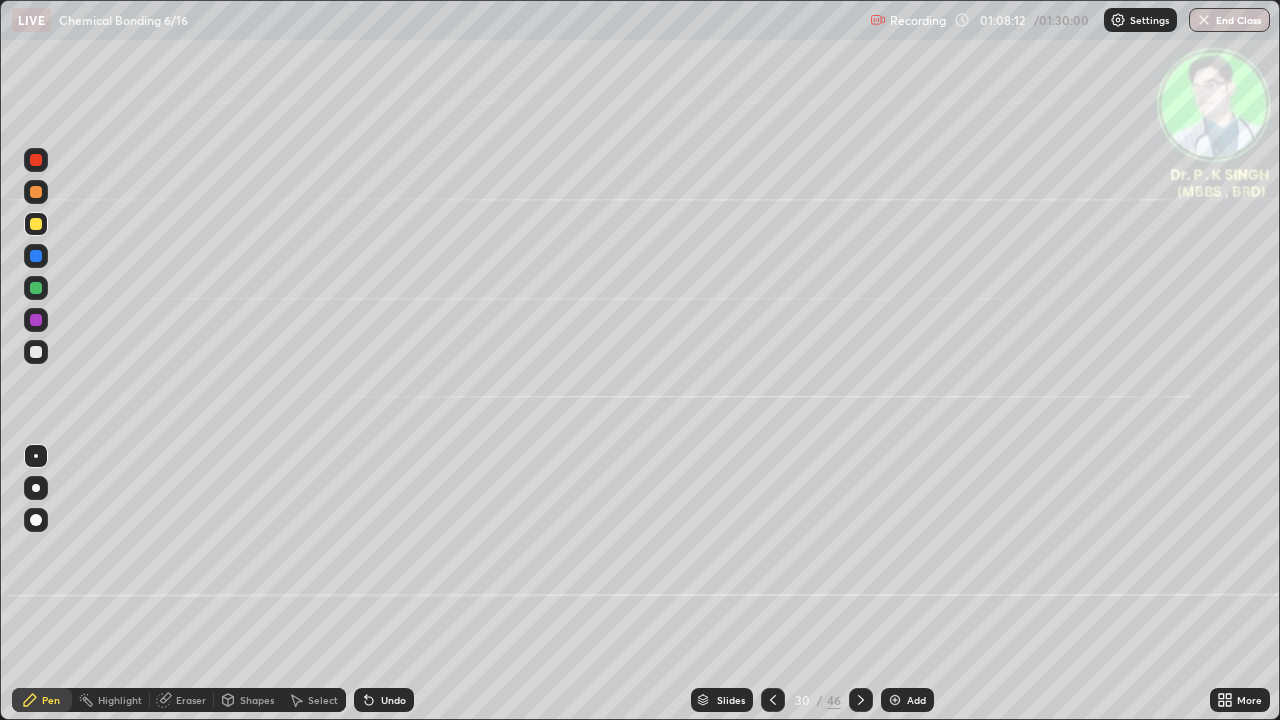 click 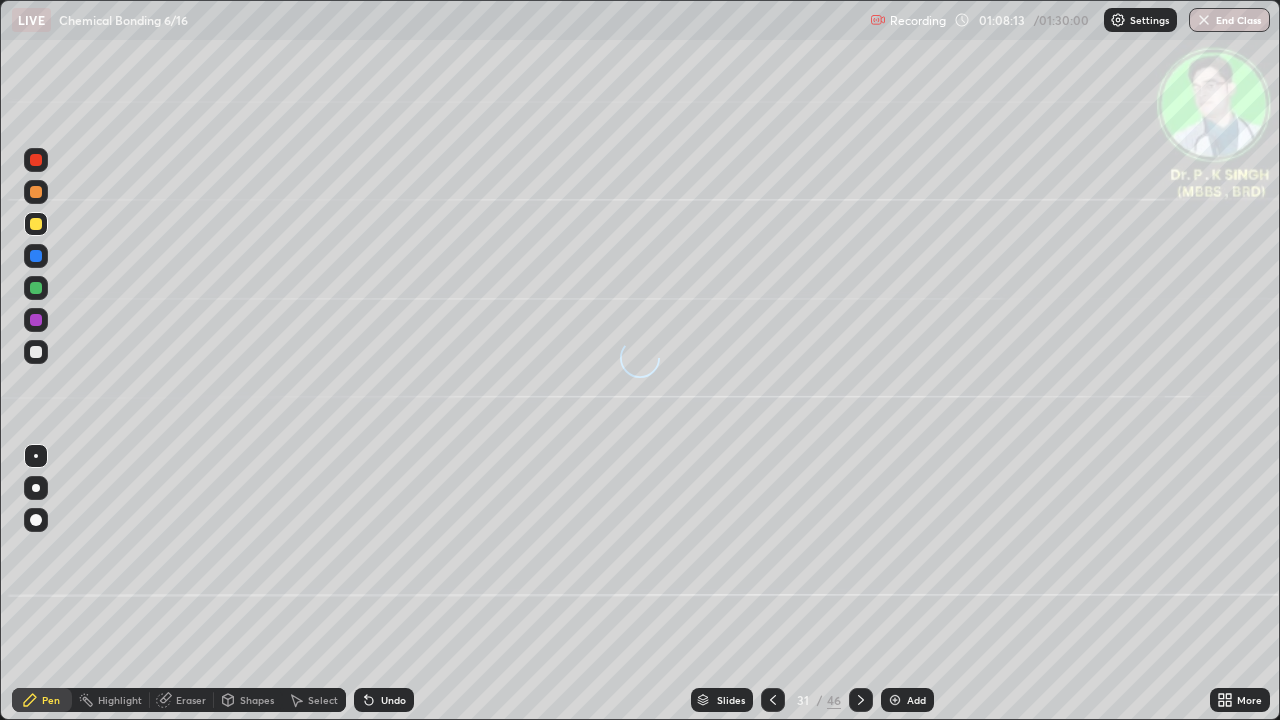 click at bounding box center [36, 224] 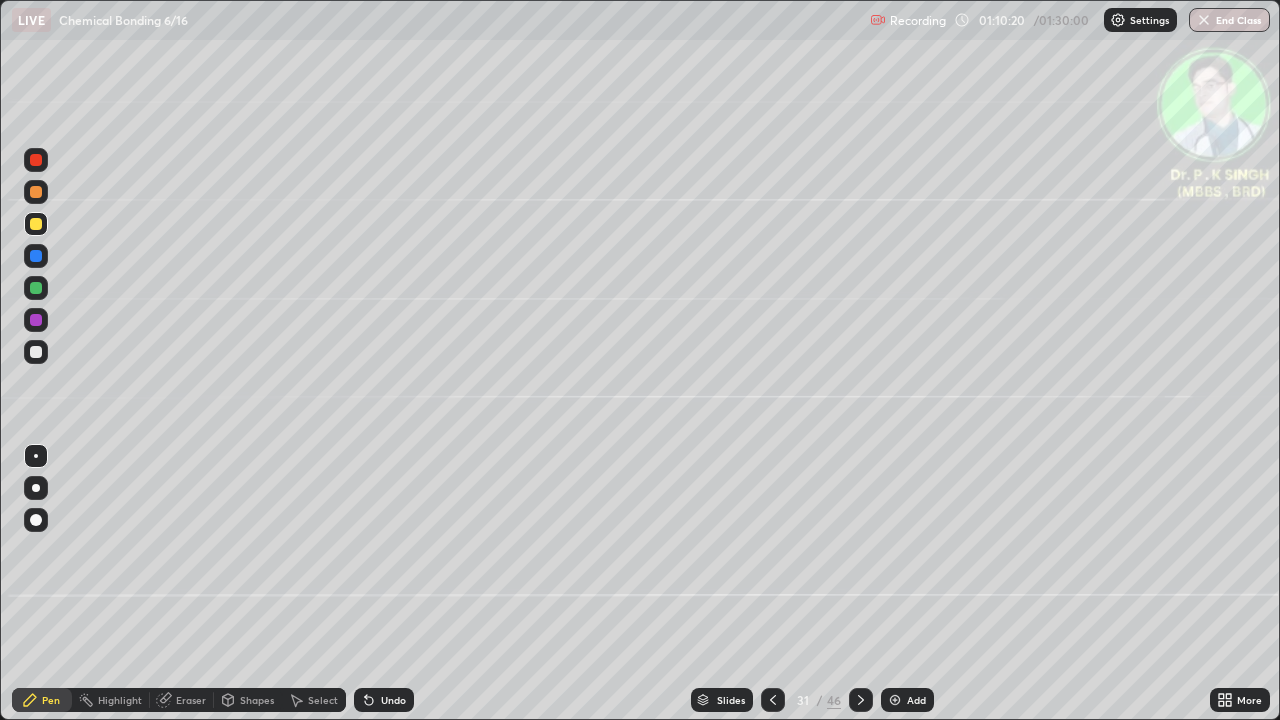 click 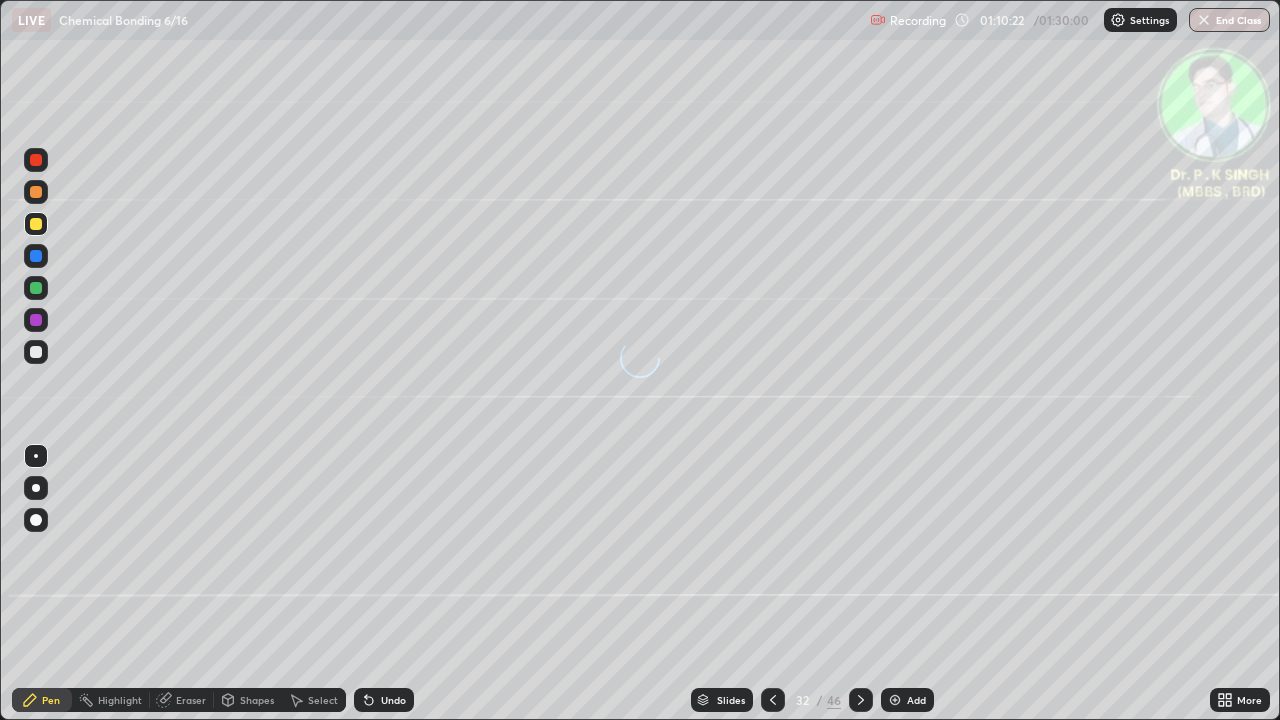 click at bounding box center [36, 224] 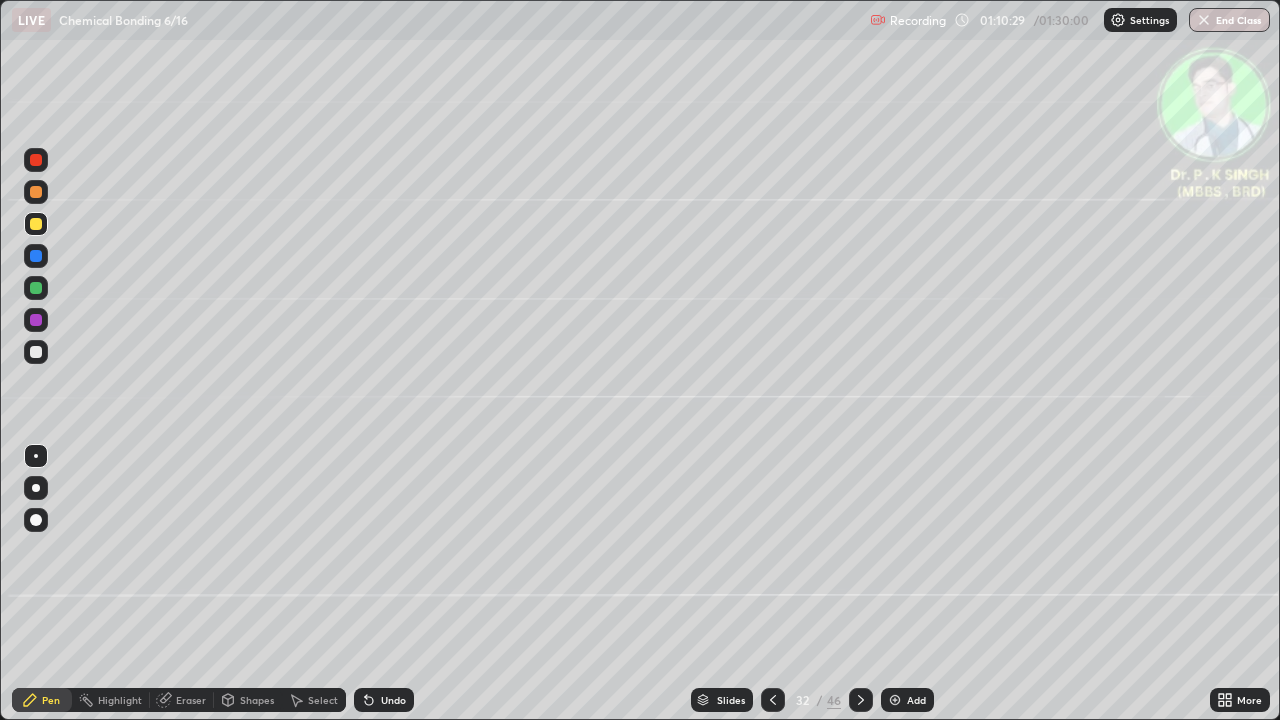 click 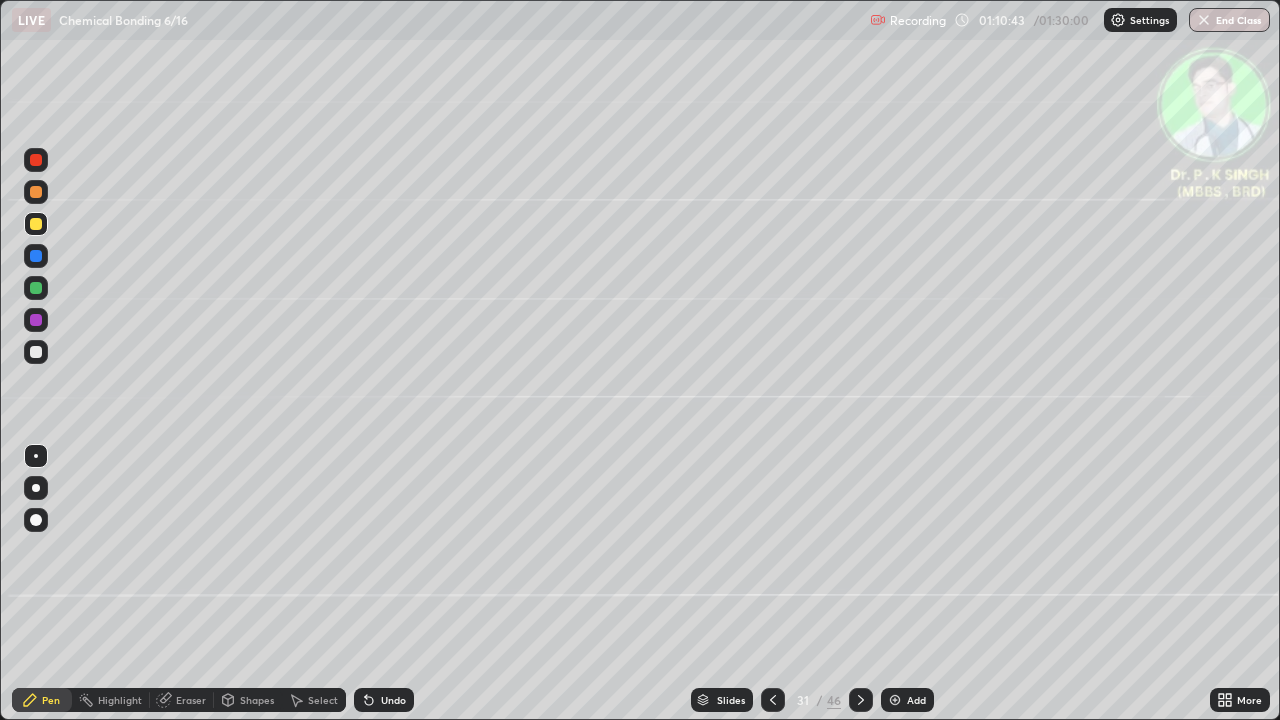 click 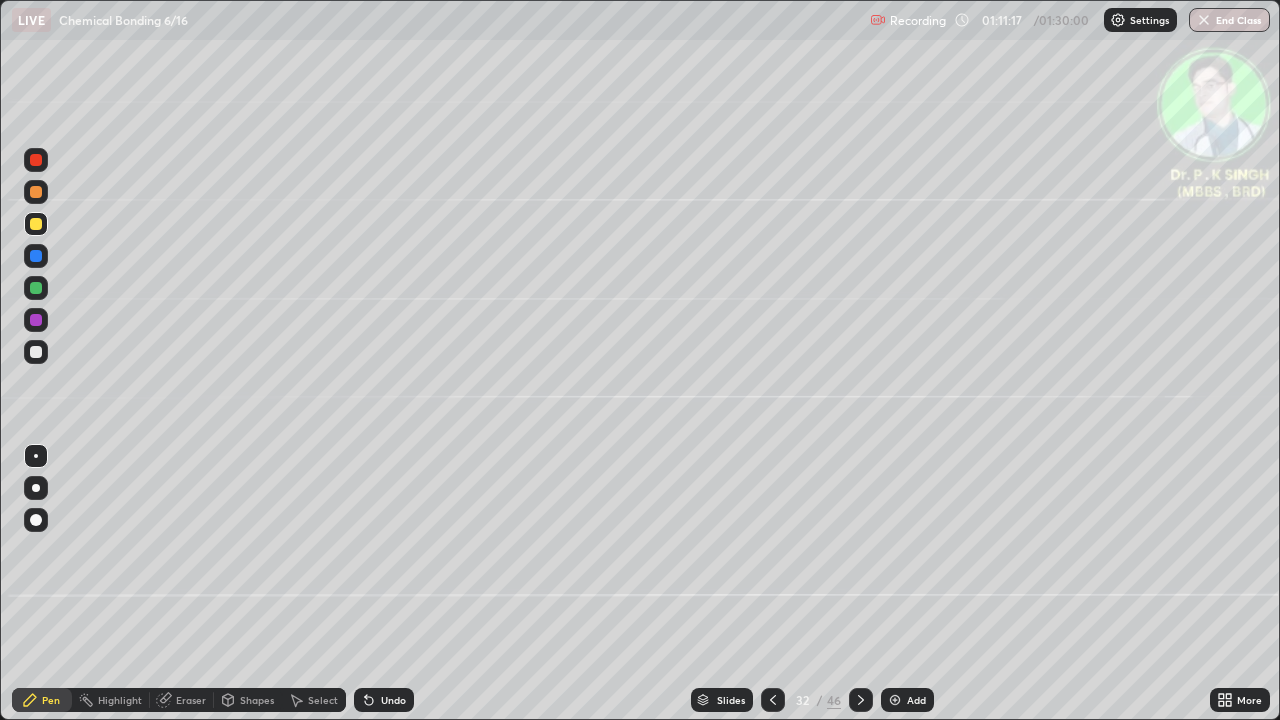 click 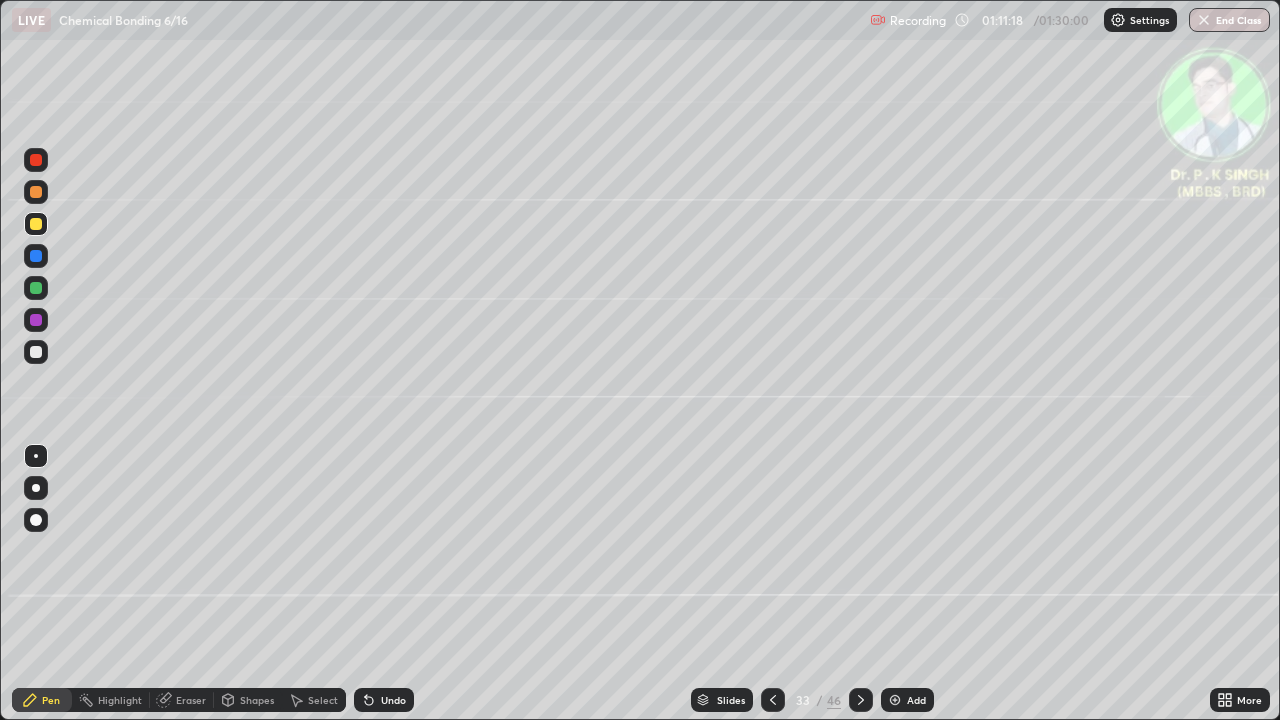 click at bounding box center [36, 224] 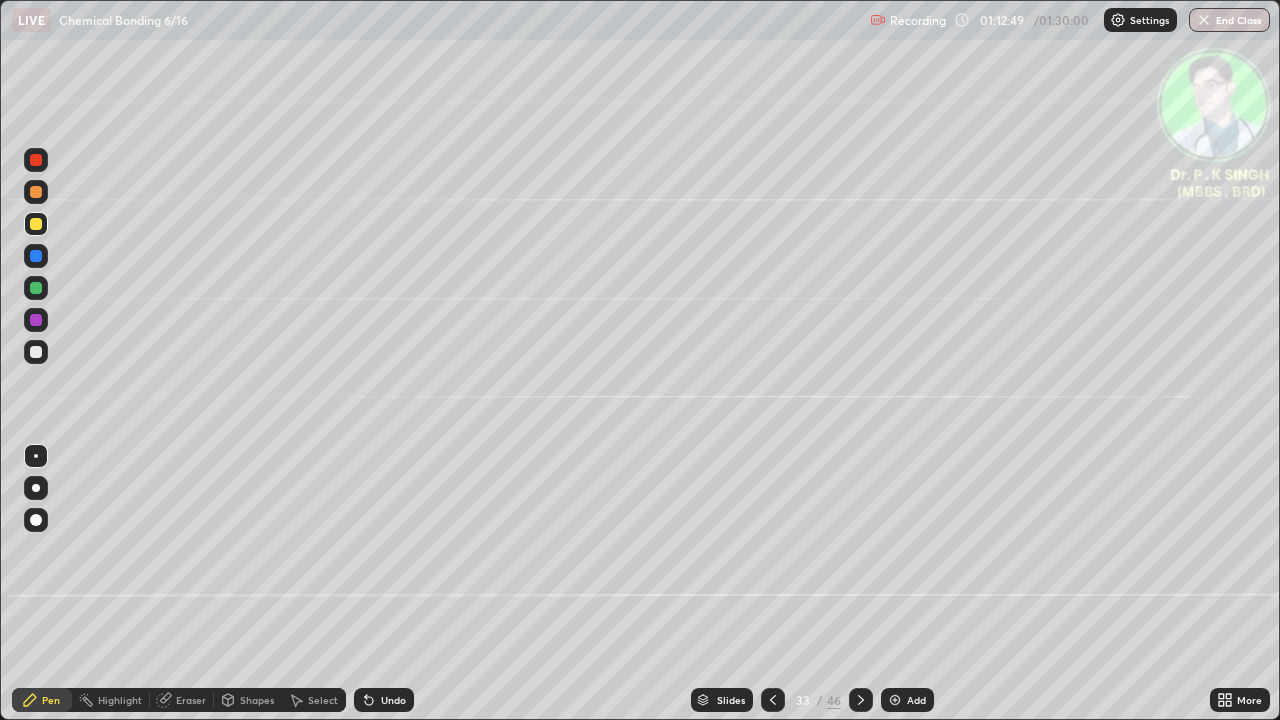 click 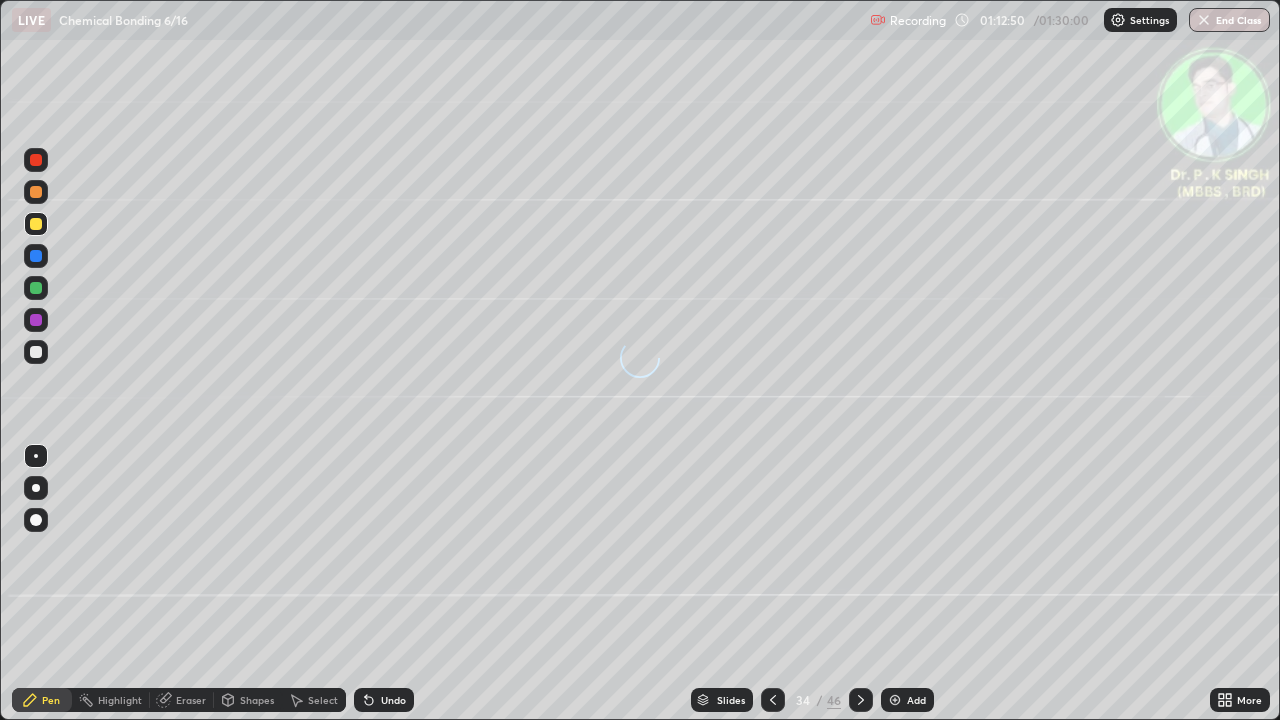 click at bounding box center (36, 256) 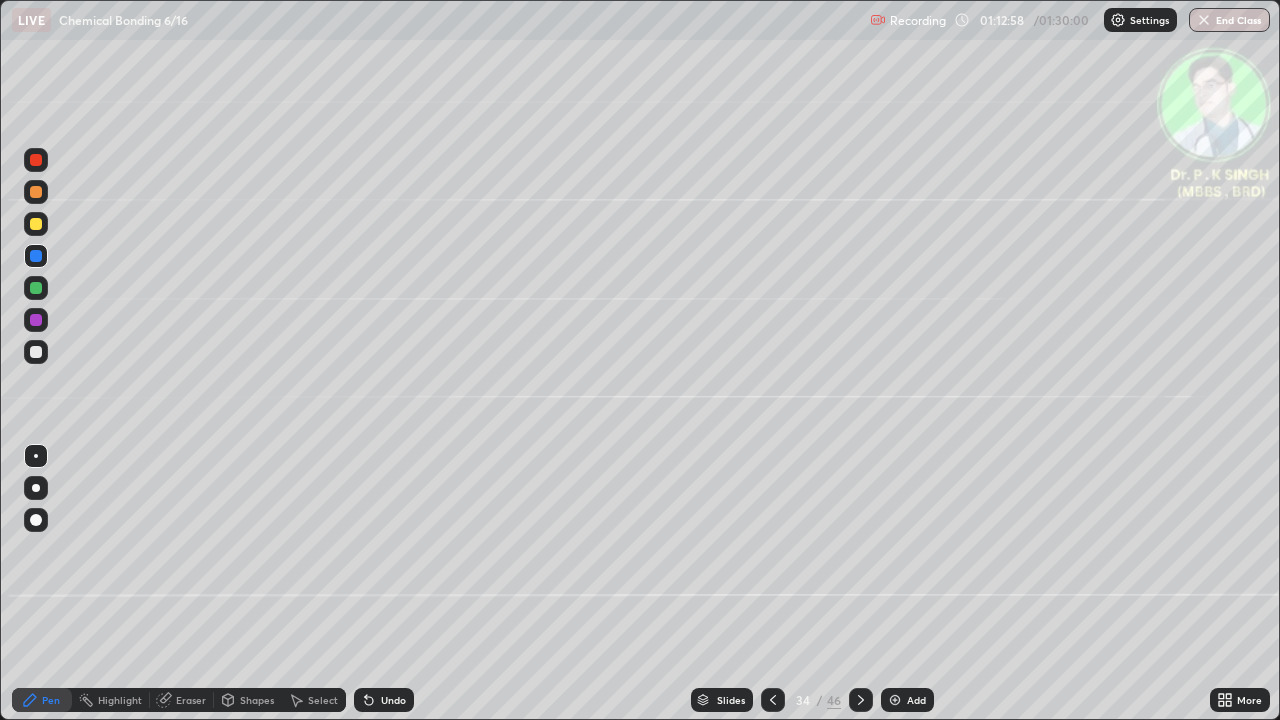 click at bounding box center (36, 224) 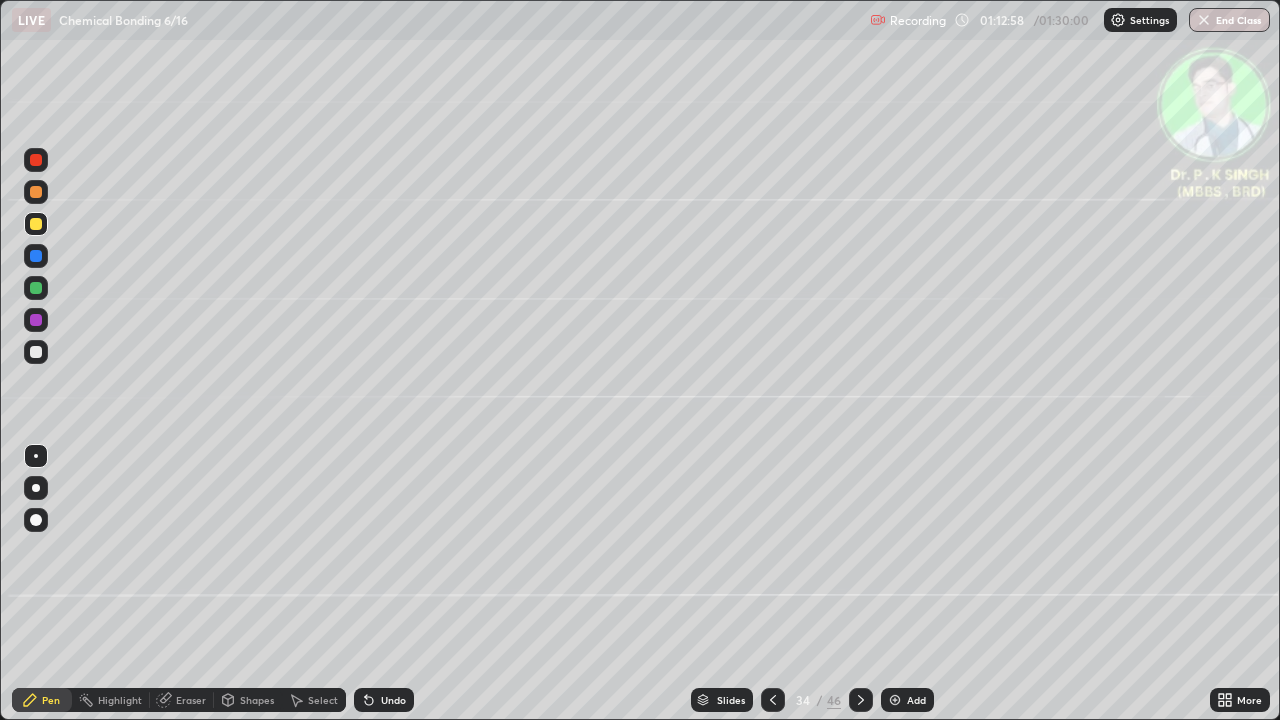 click at bounding box center [36, 256] 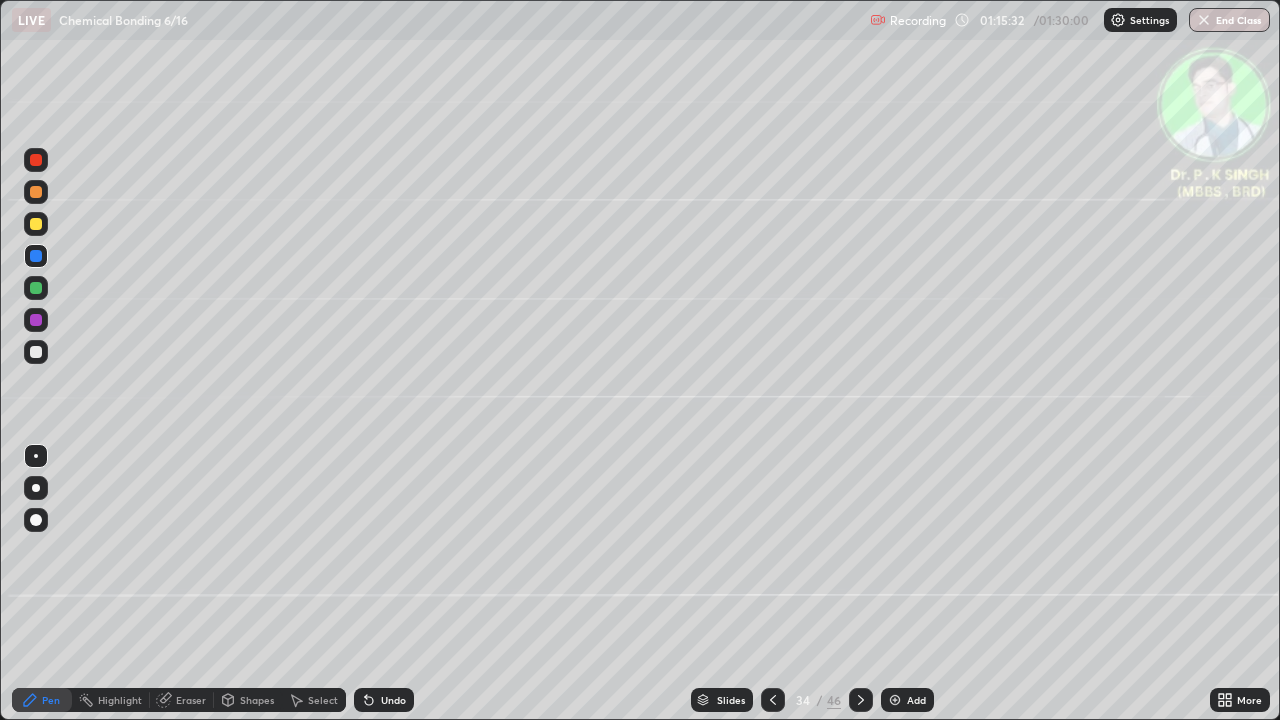 click 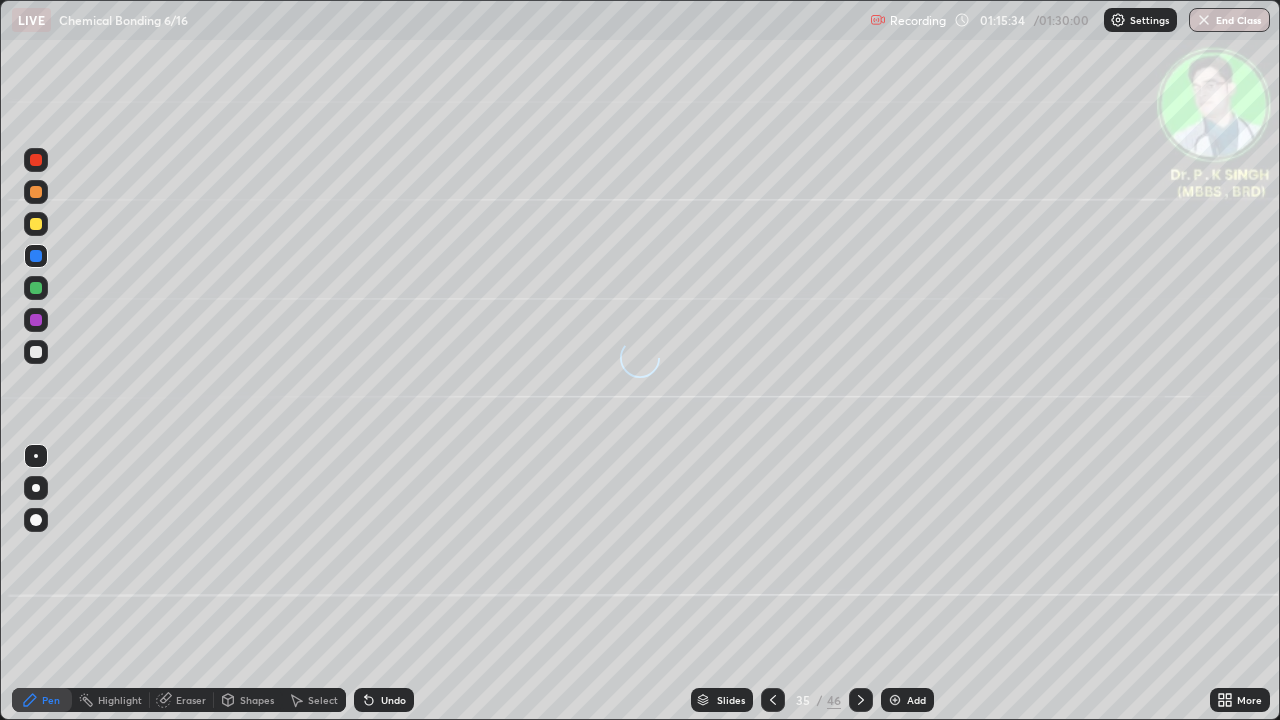 click at bounding box center (36, 224) 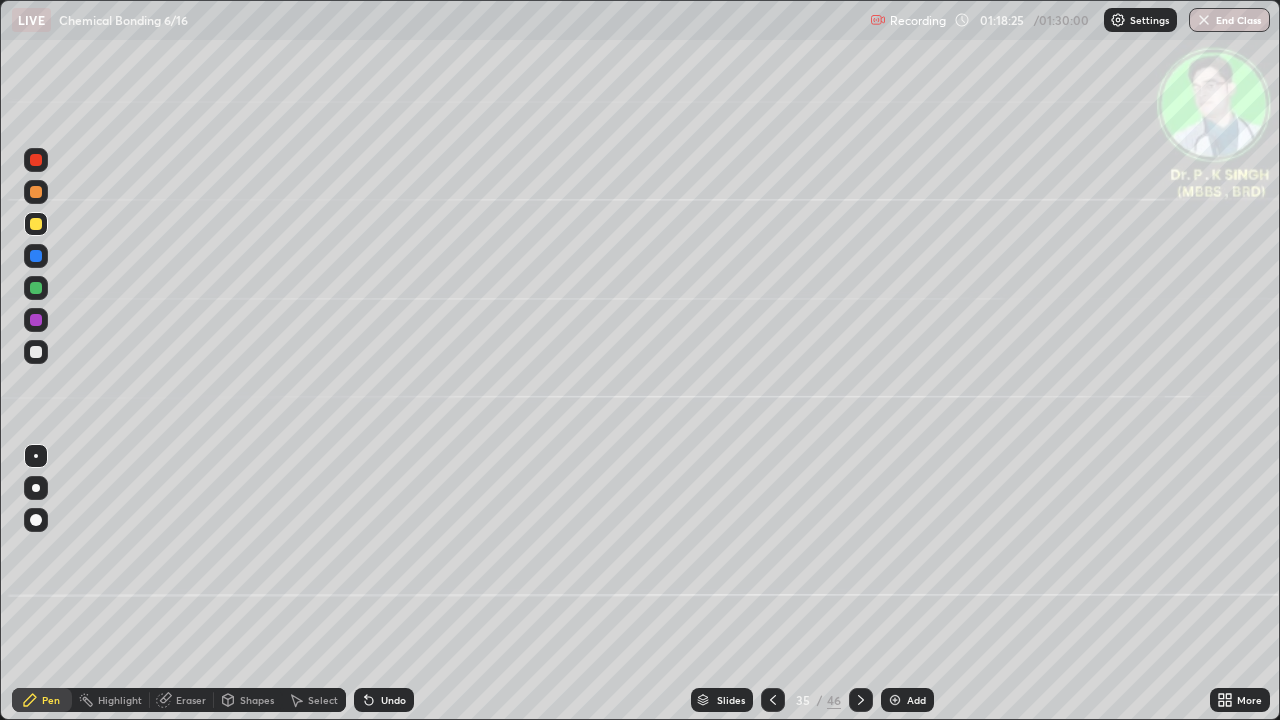 click 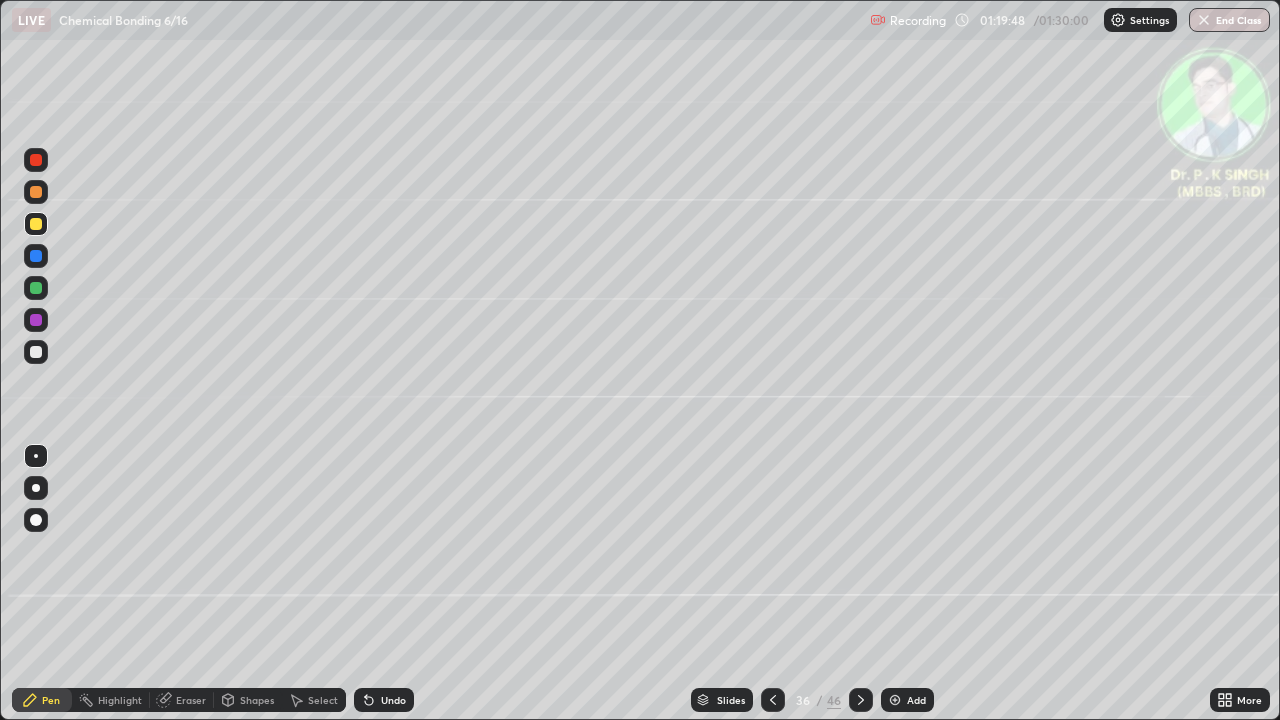 click 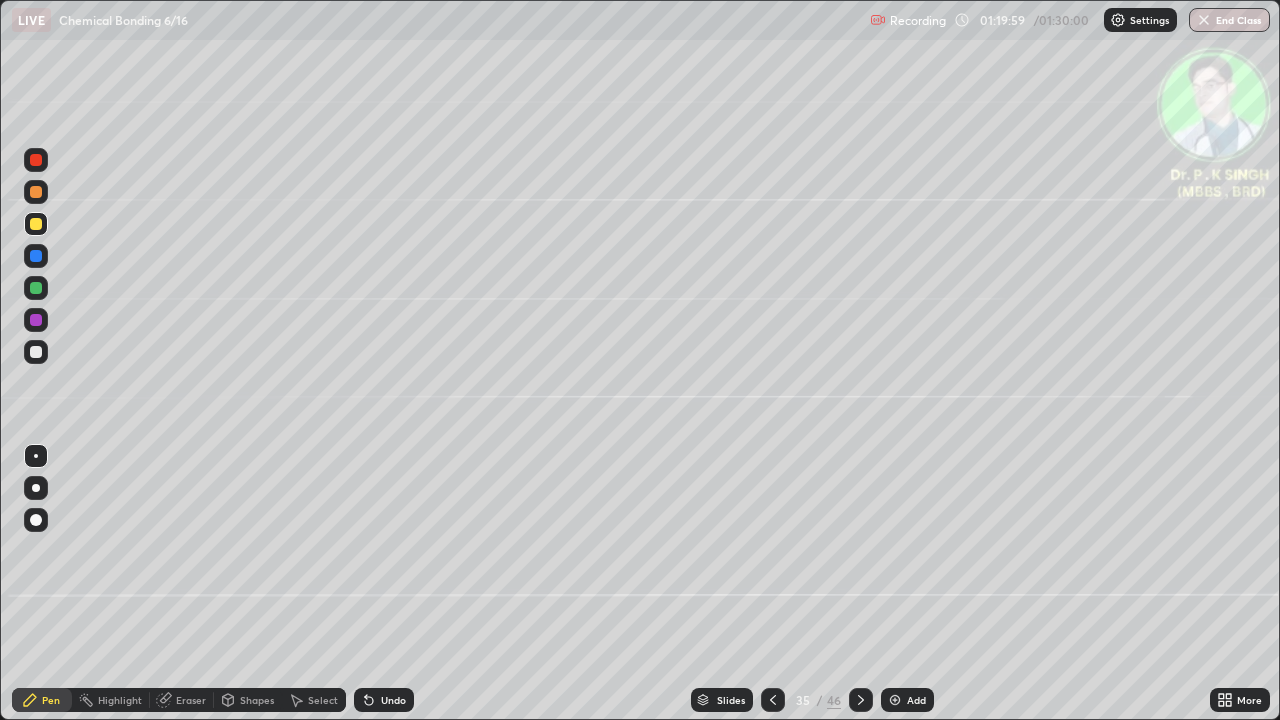 click 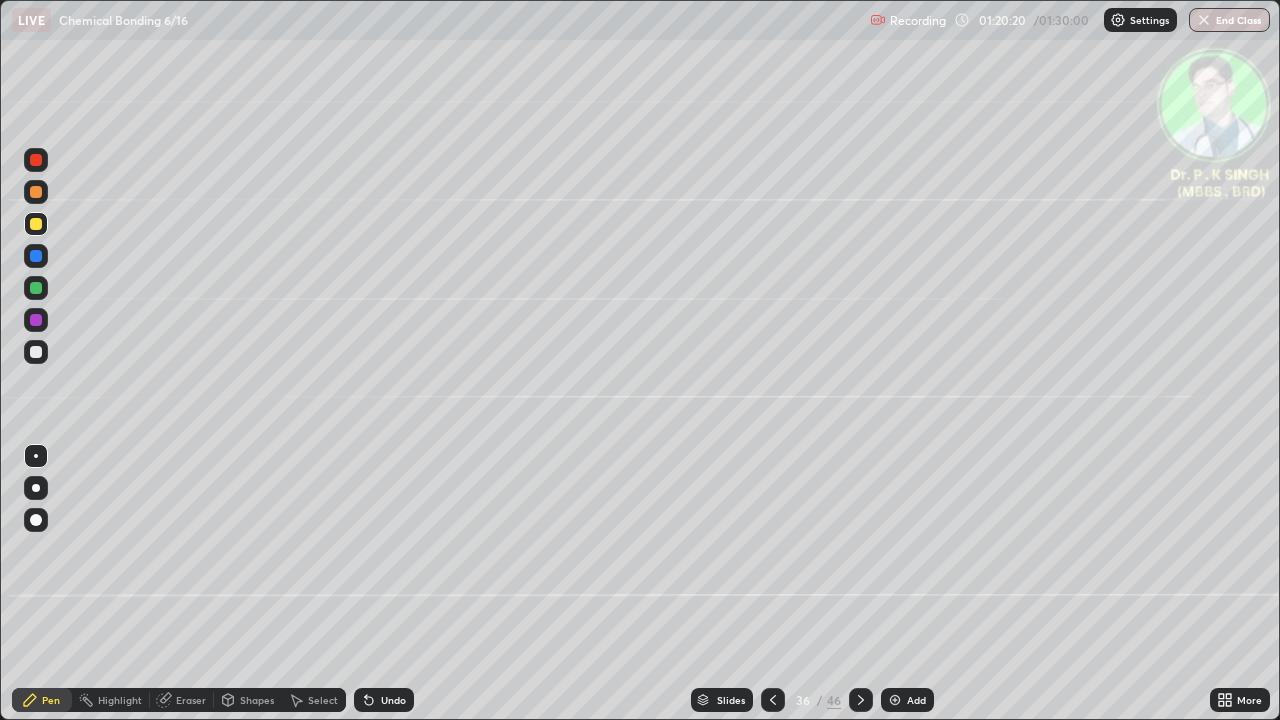 click at bounding box center [773, 700] 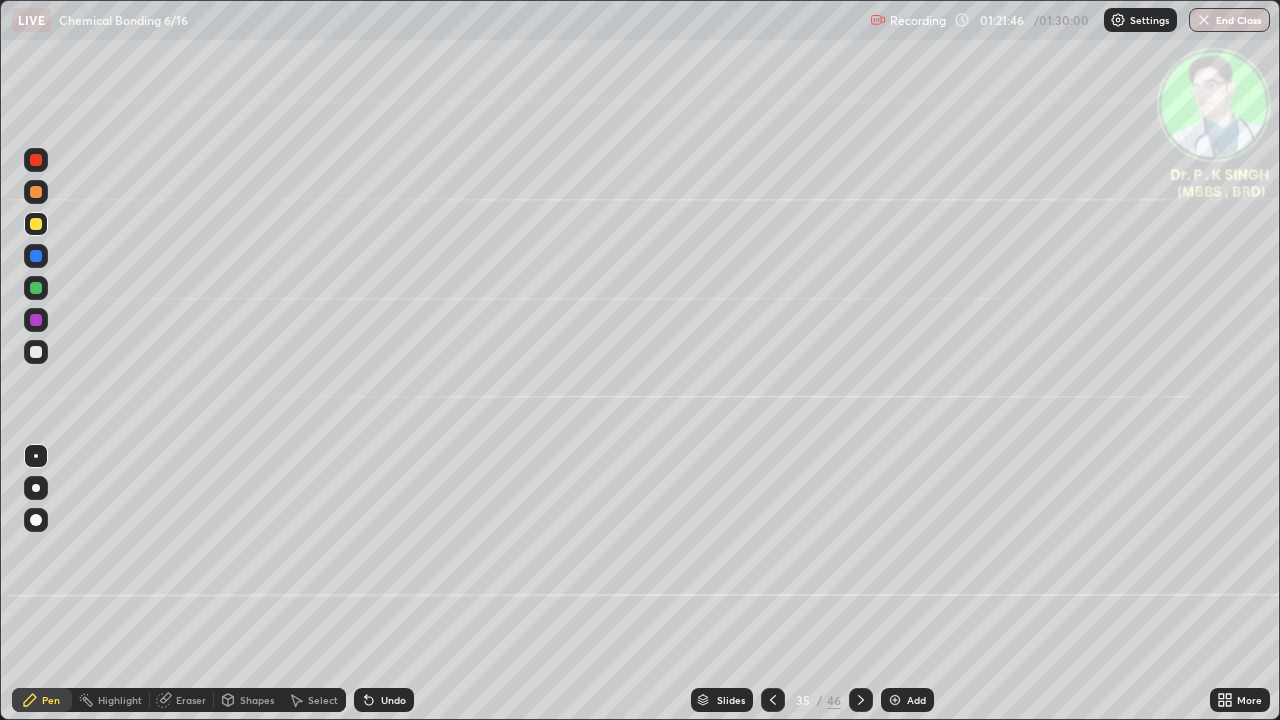 click 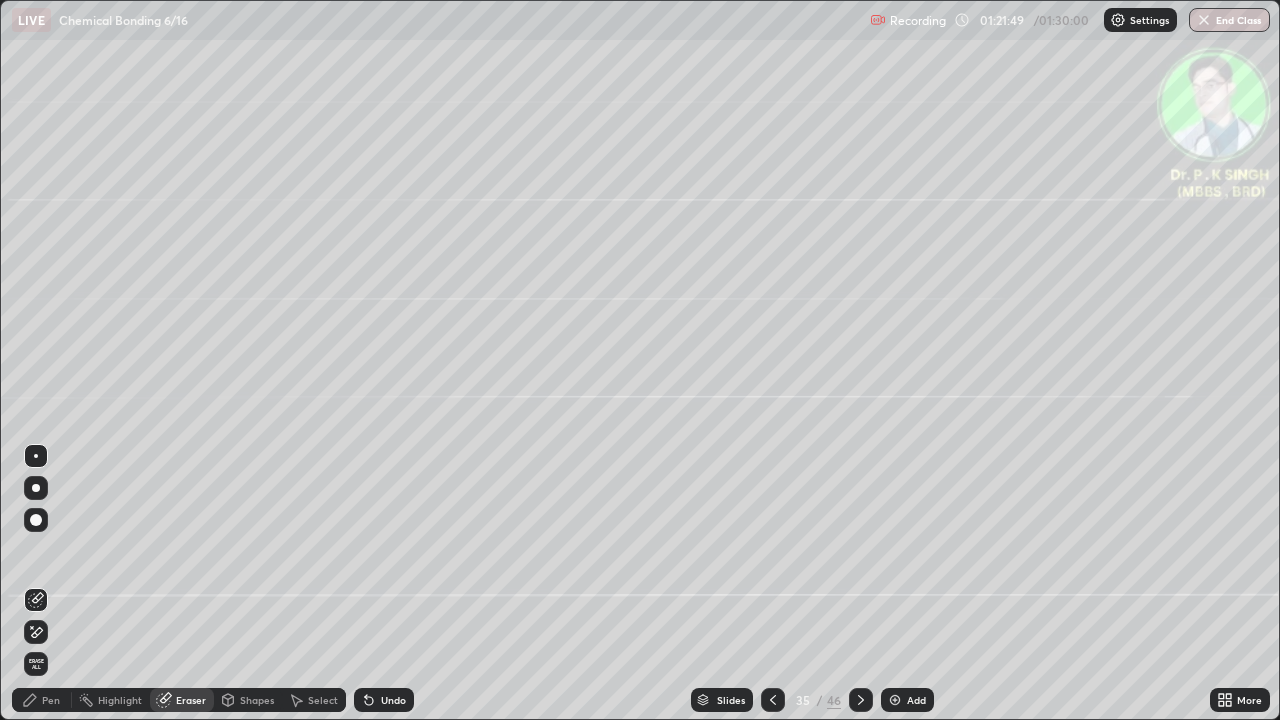 click 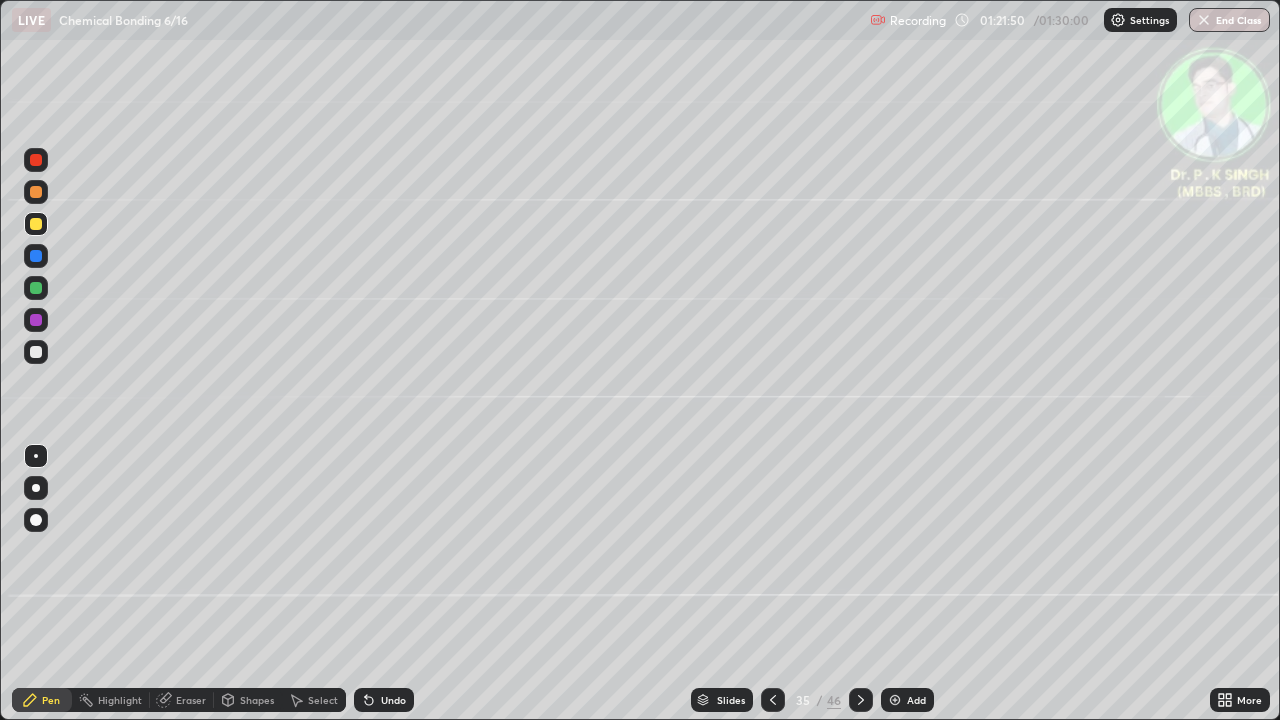 click 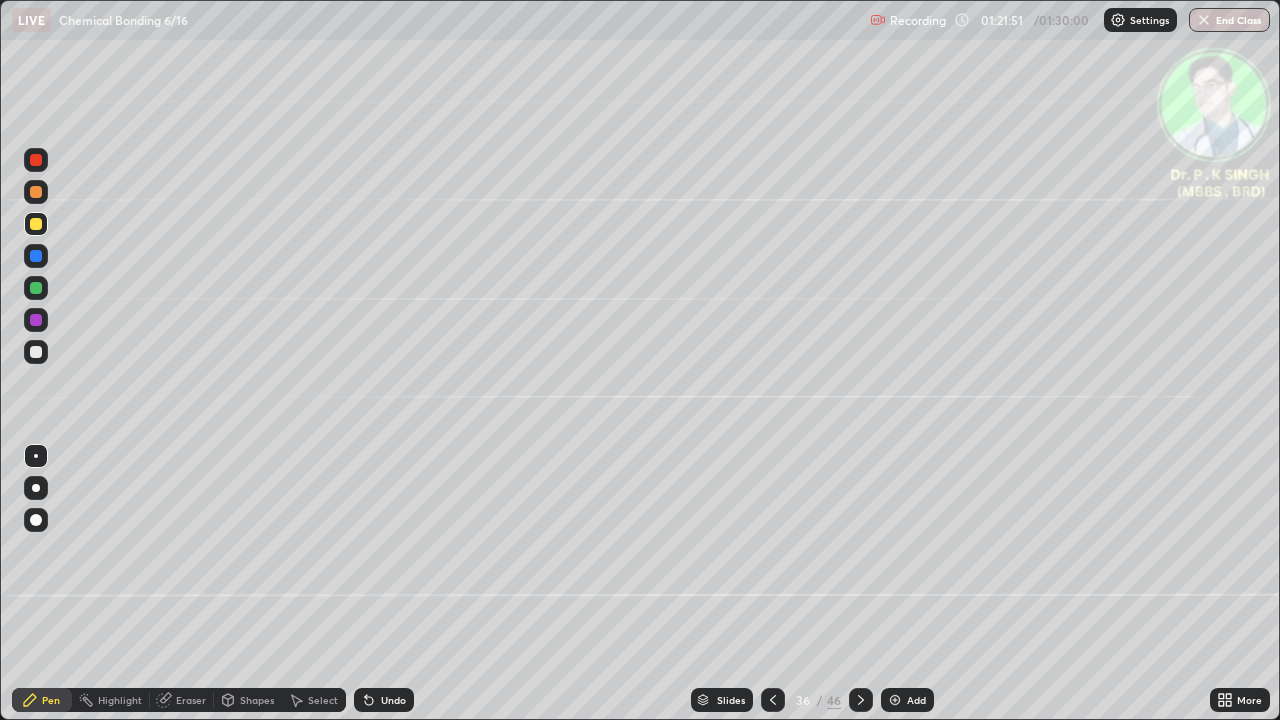 click at bounding box center [861, 700] 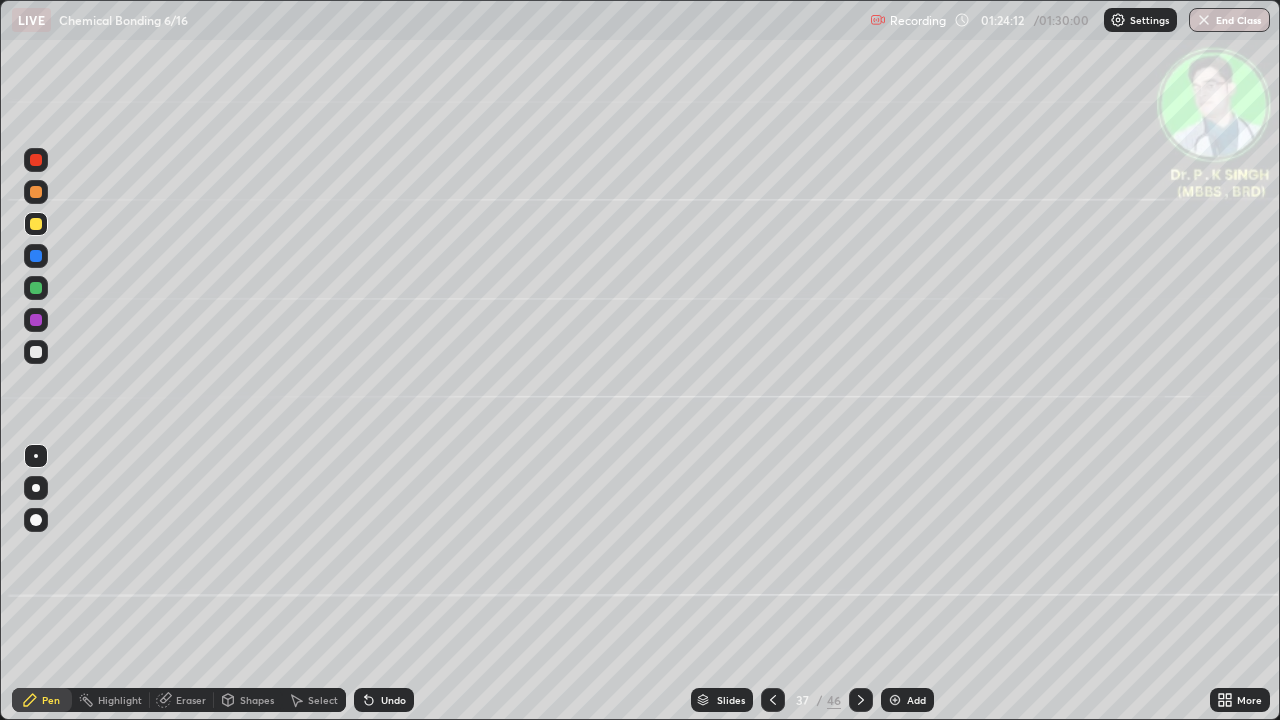 click on "End Class" at bounding box center [1229, 20] 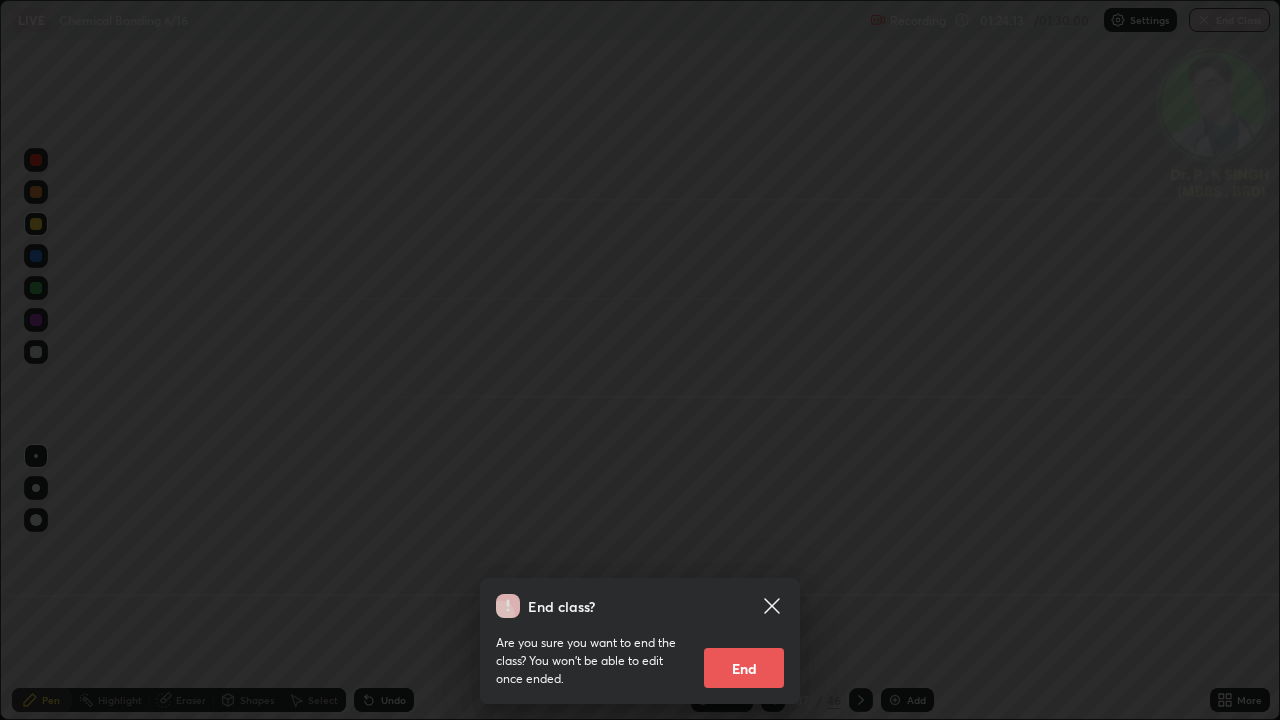 click on "End" at bounding box center (744, 668) 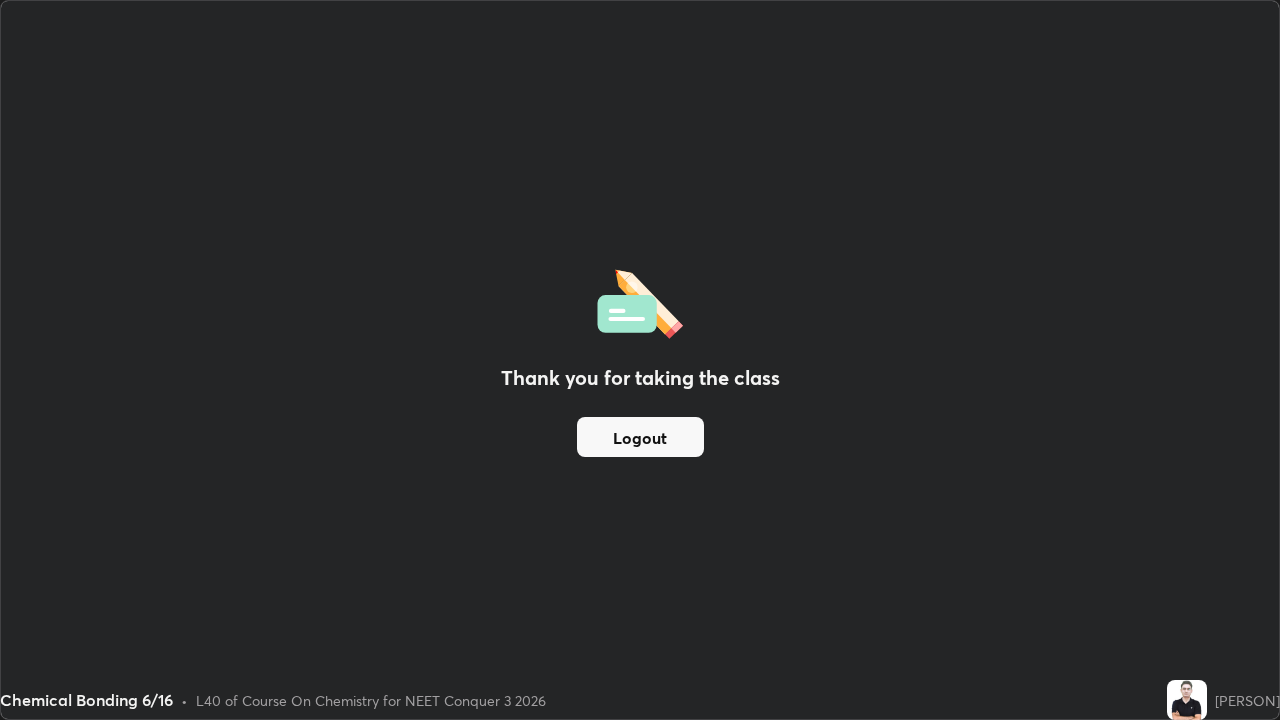click on "Logout" at bounding box center [640, 437] 